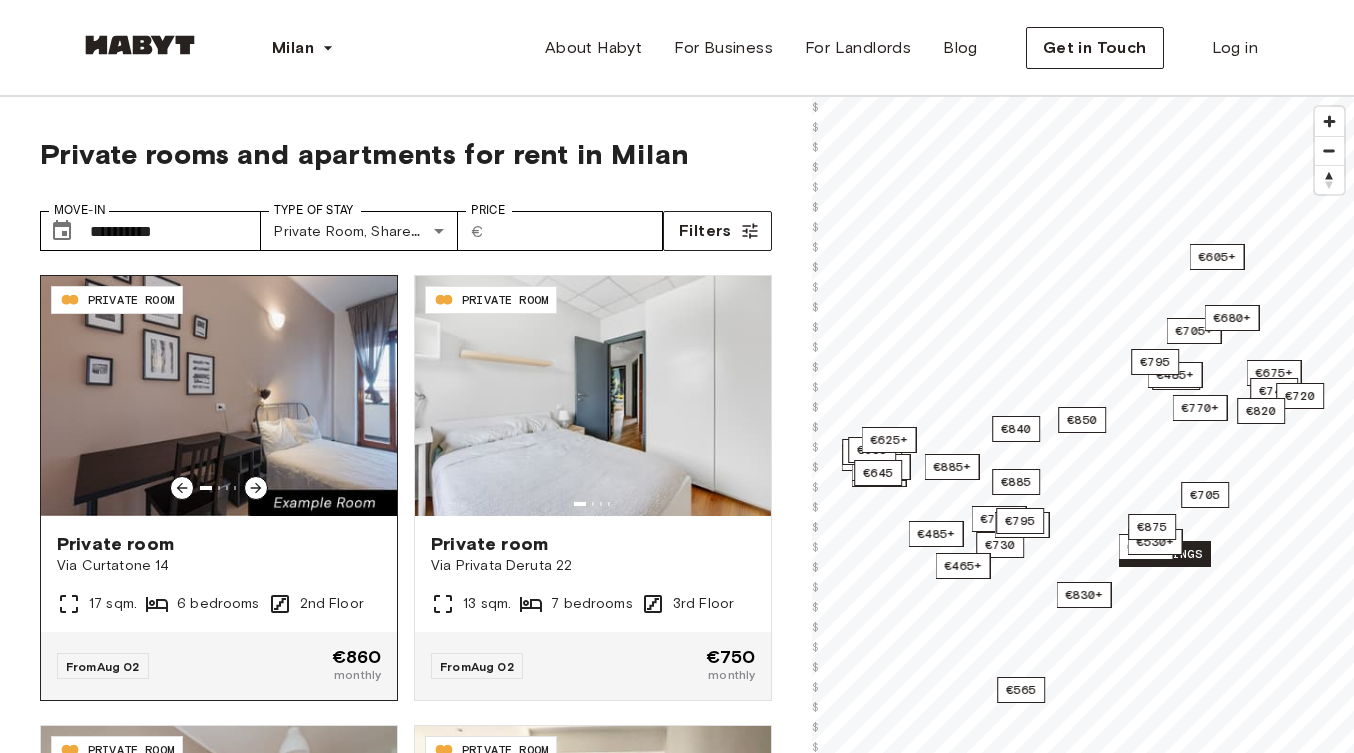 scroll, scrollTop: 0, scrollLeft: 0, axis: both 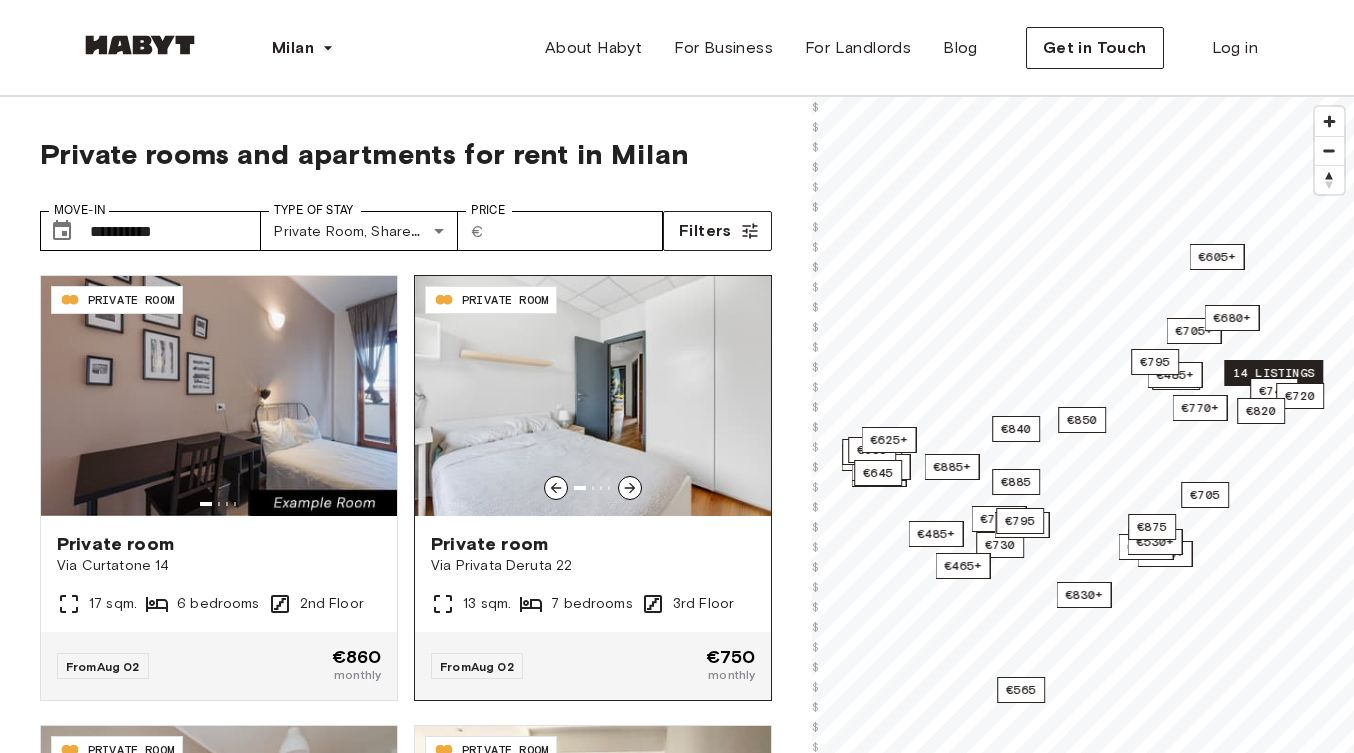click 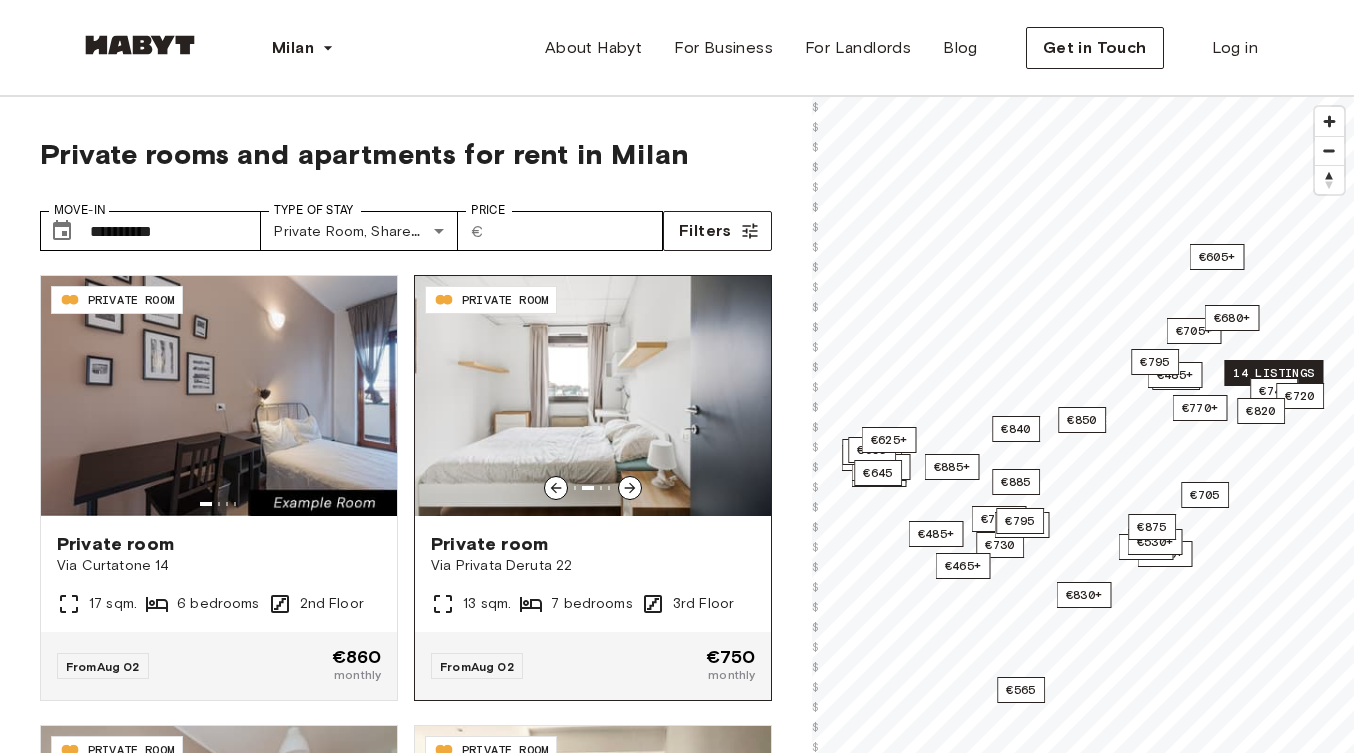 click 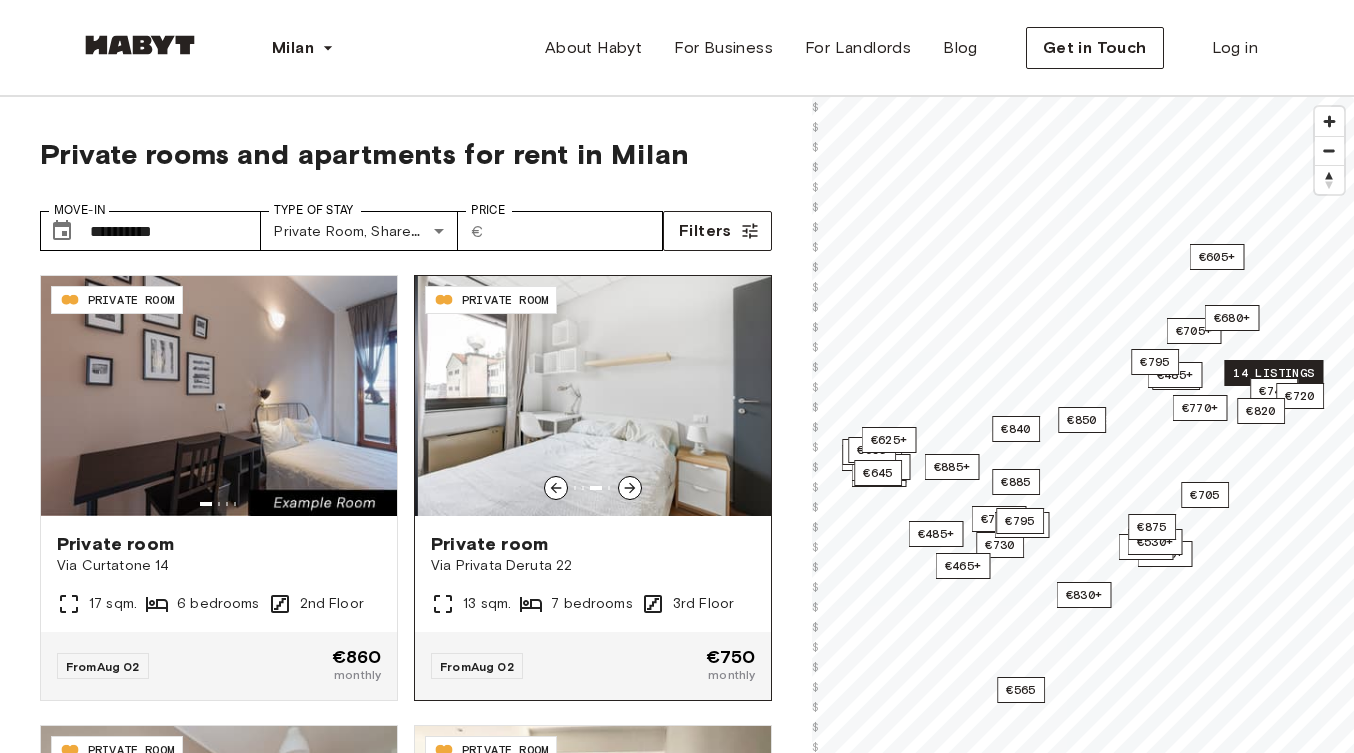 click 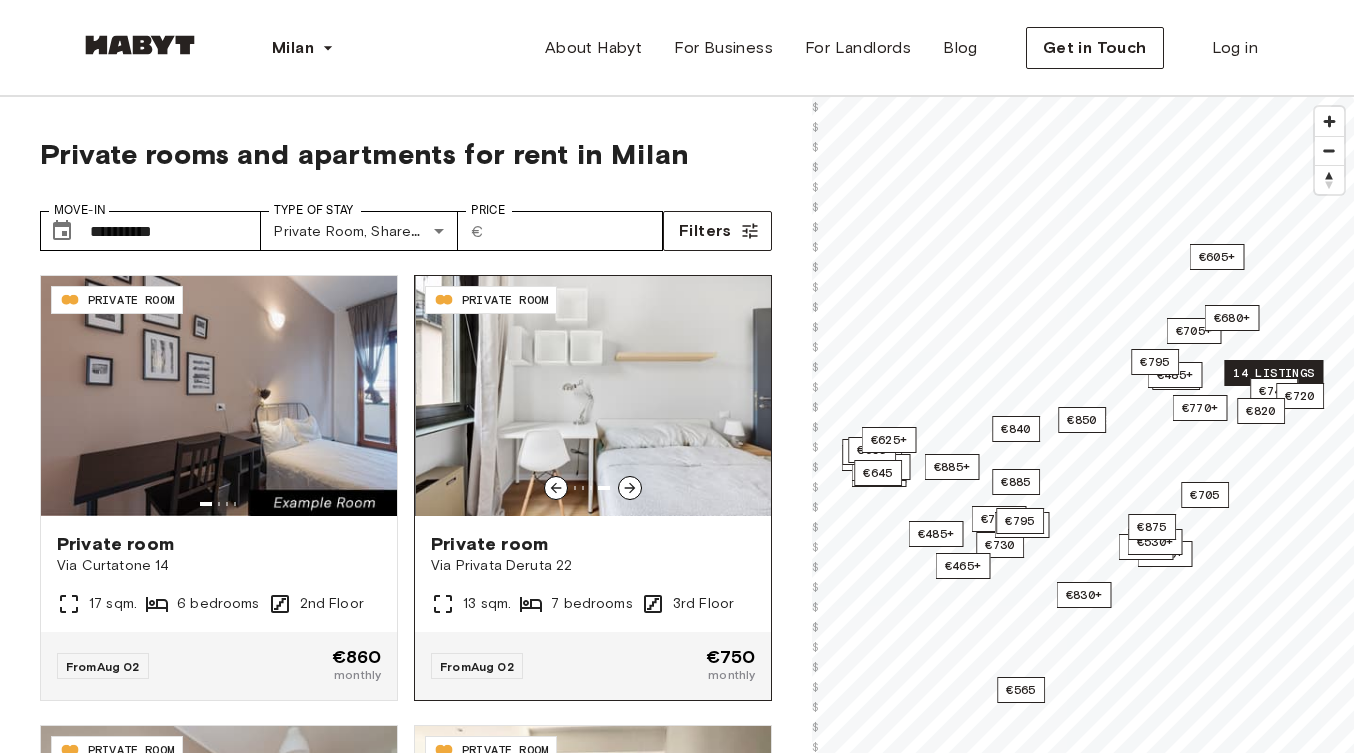 click 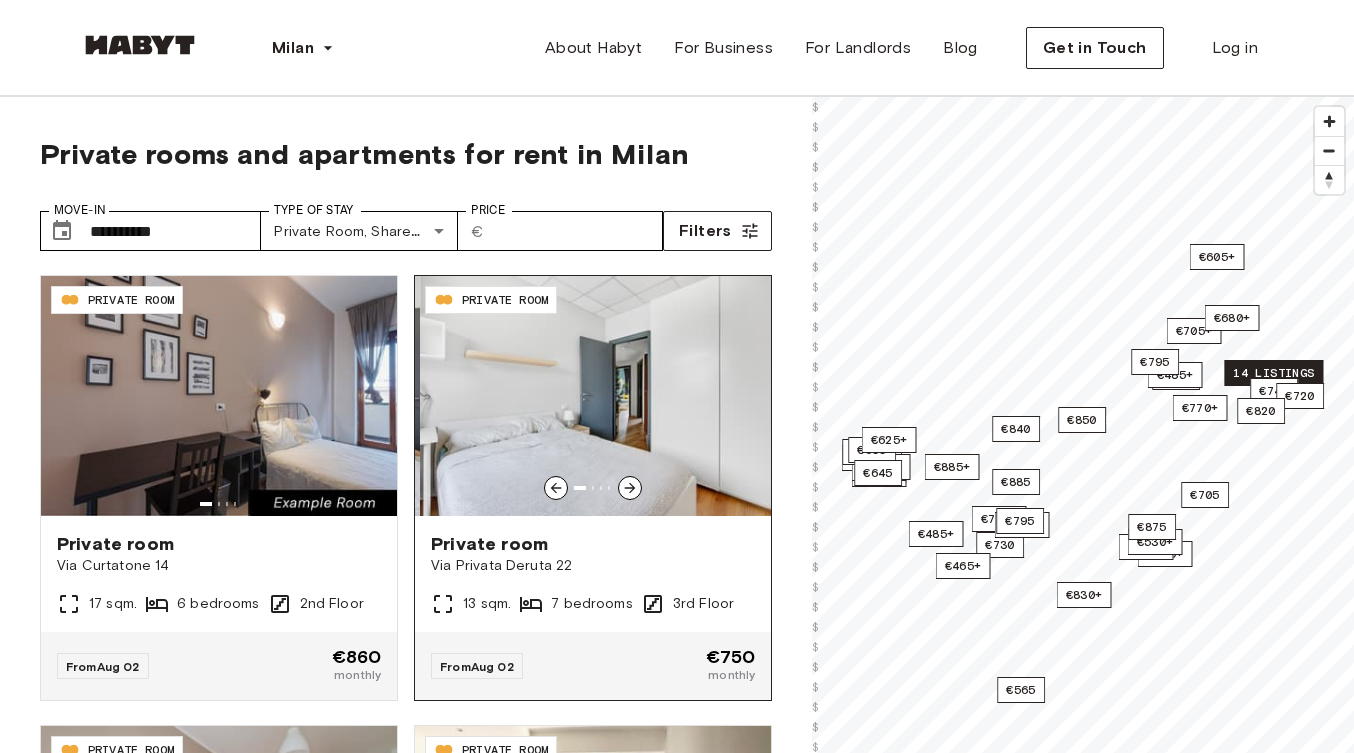 click 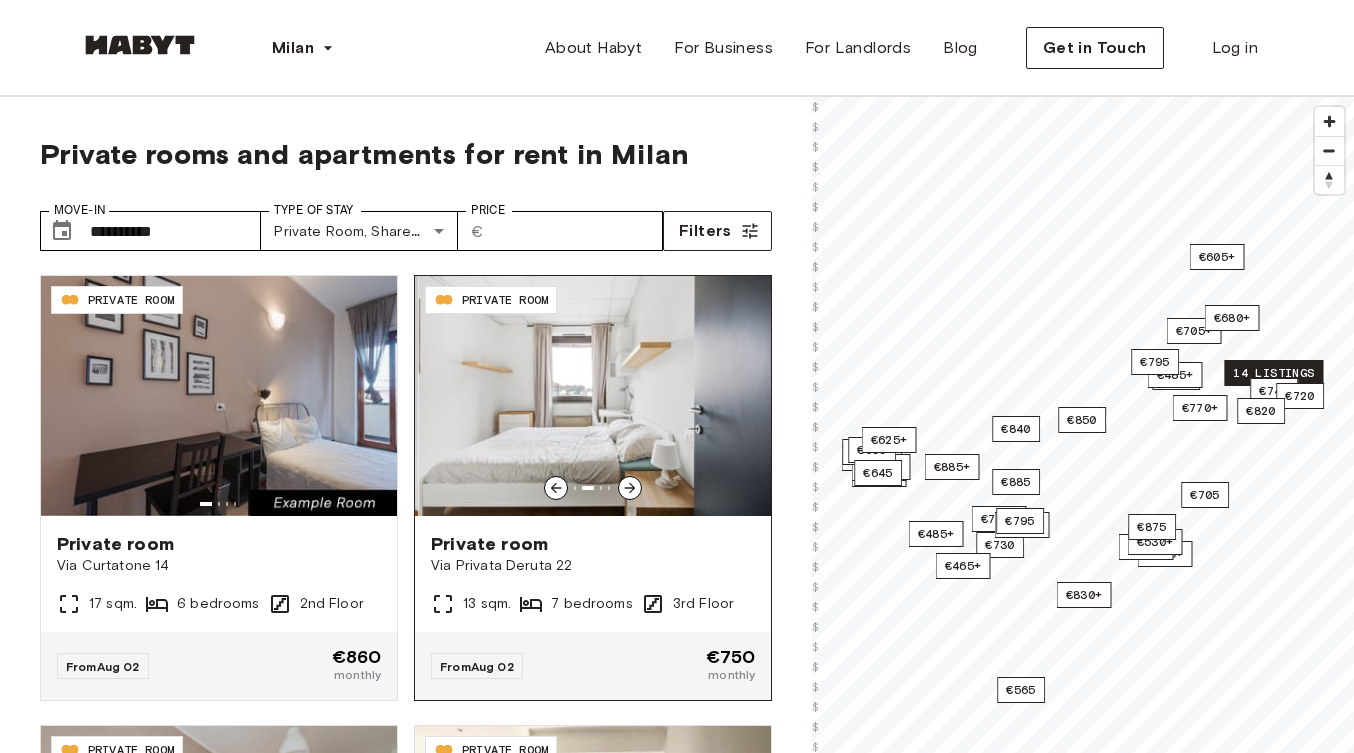 click 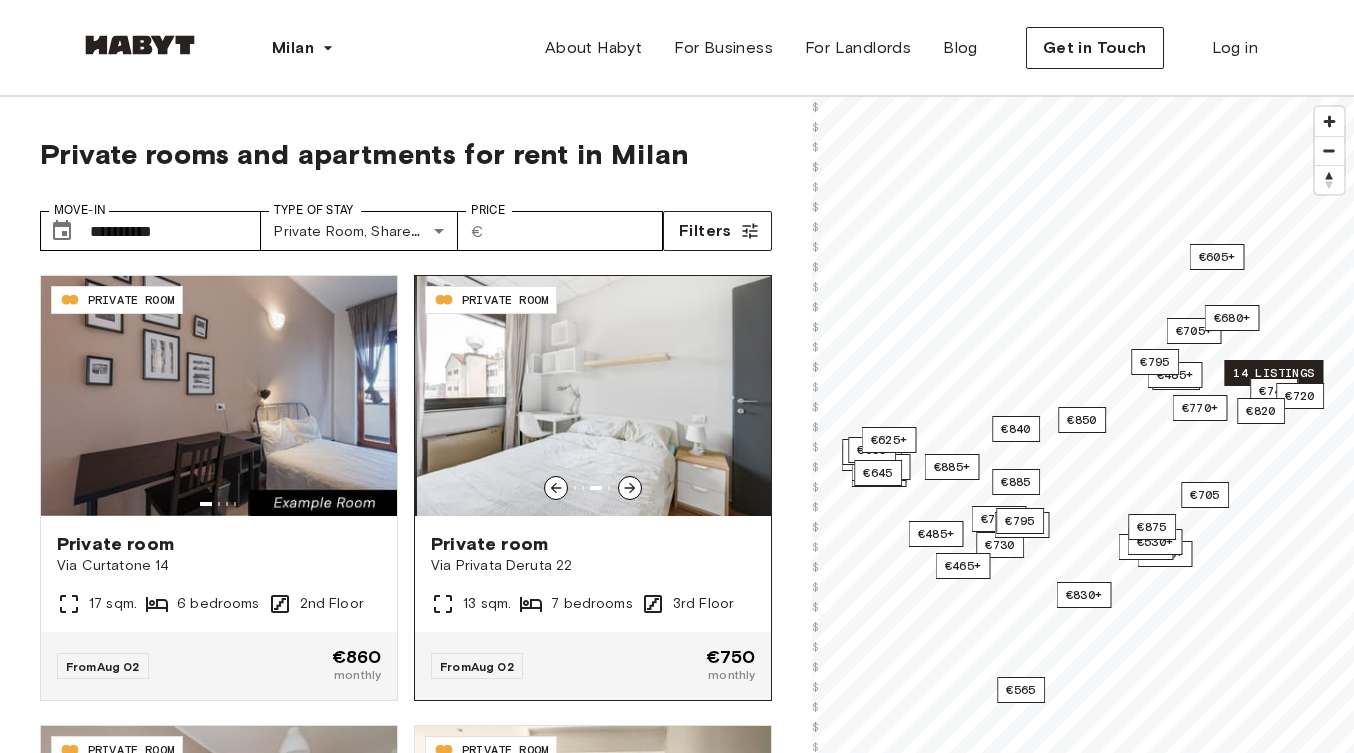 click 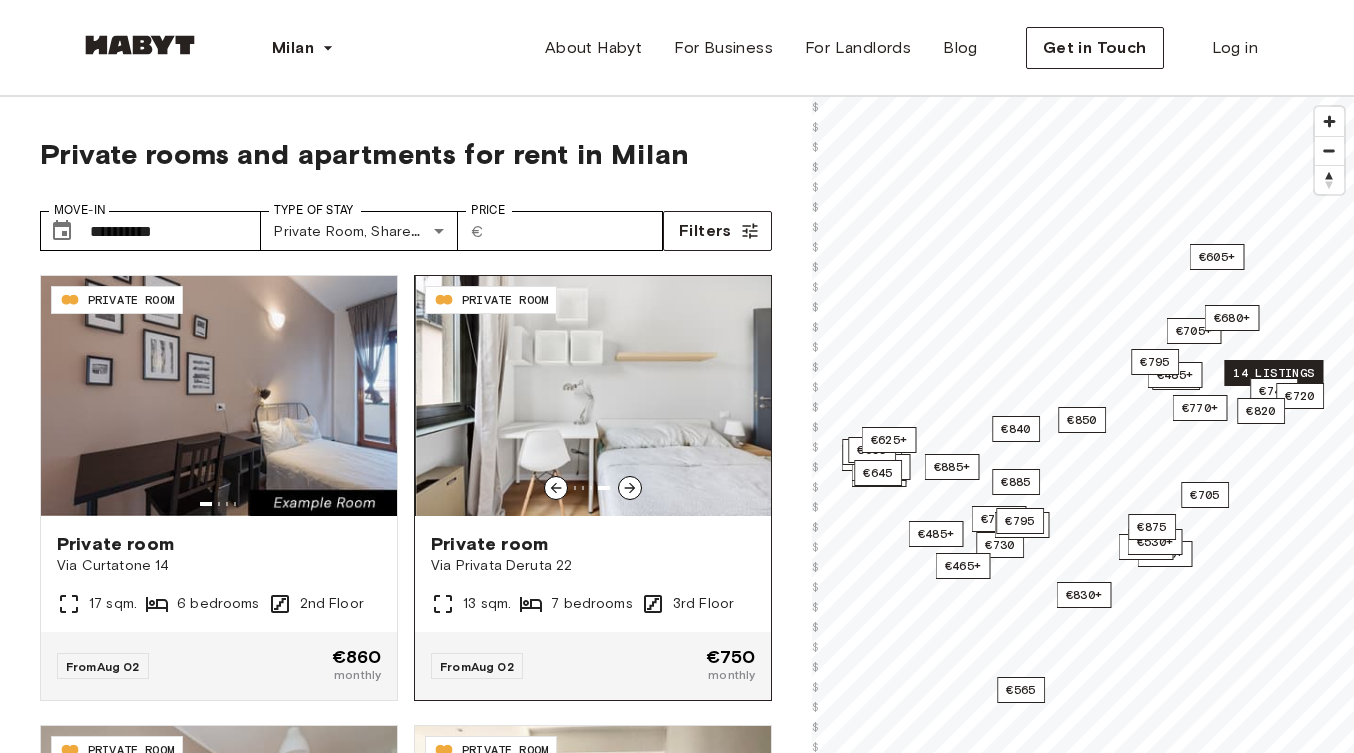 click 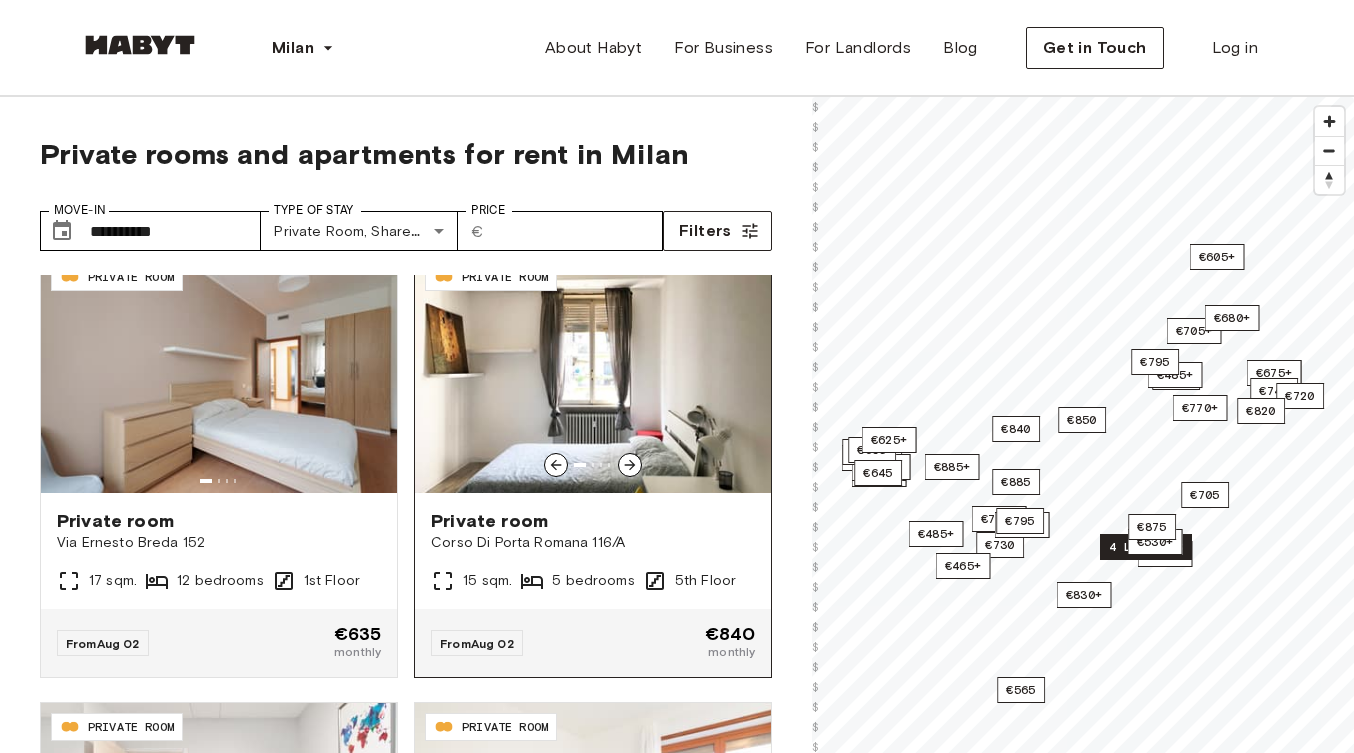 scroll, scrollTop: 475, scrollLeft: 0, axis: vertical 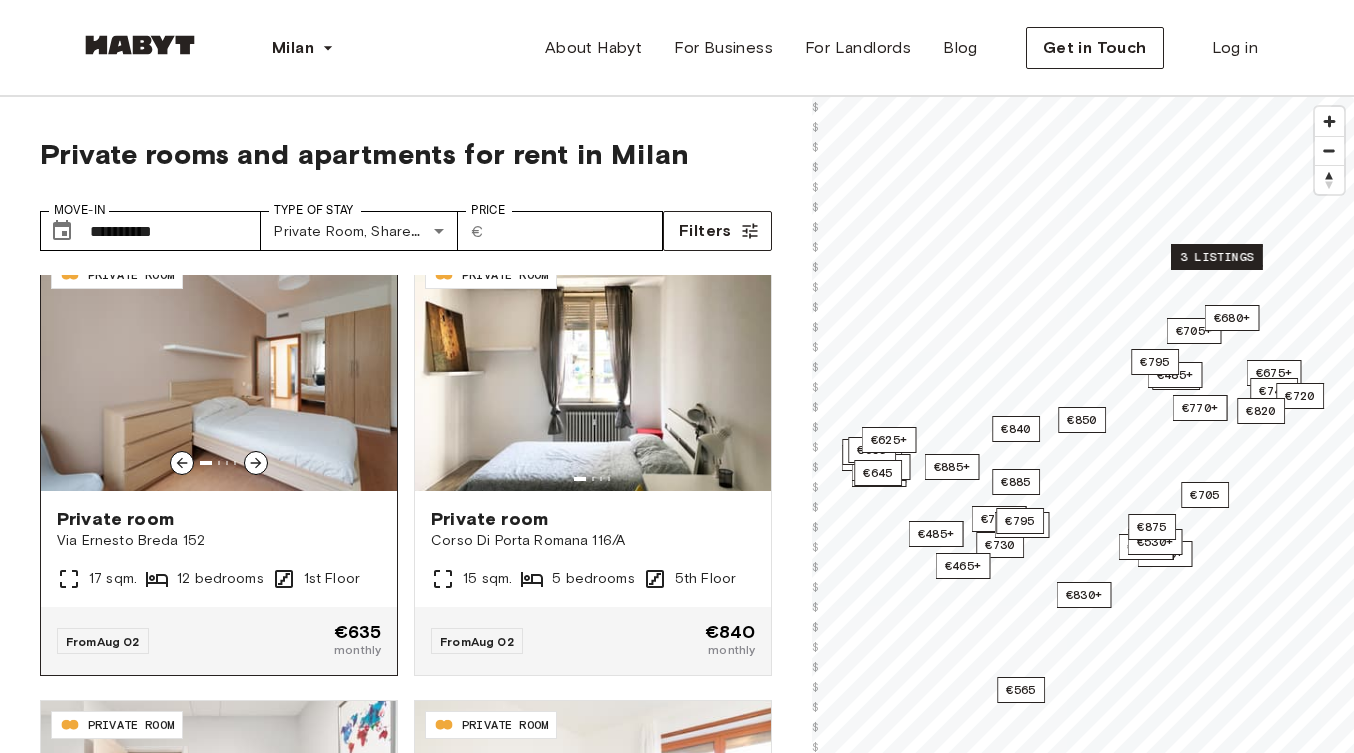 click 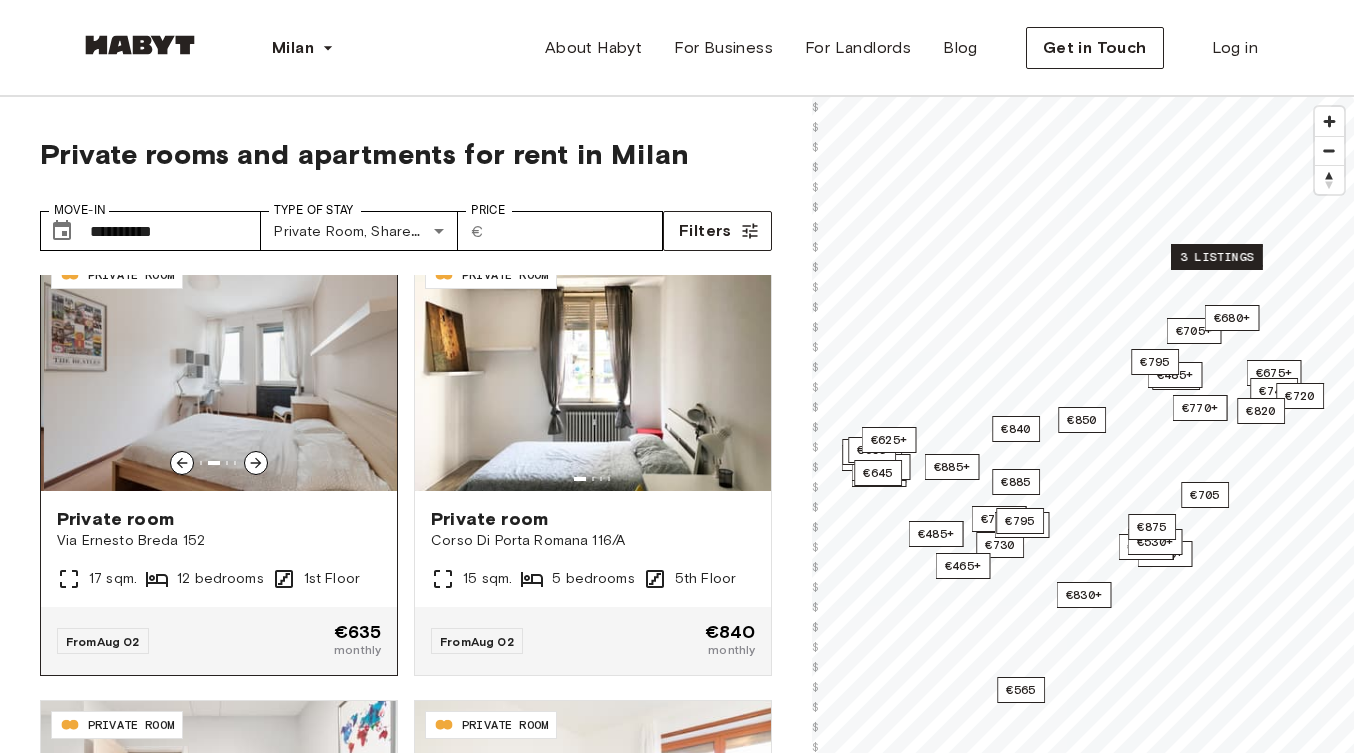 click 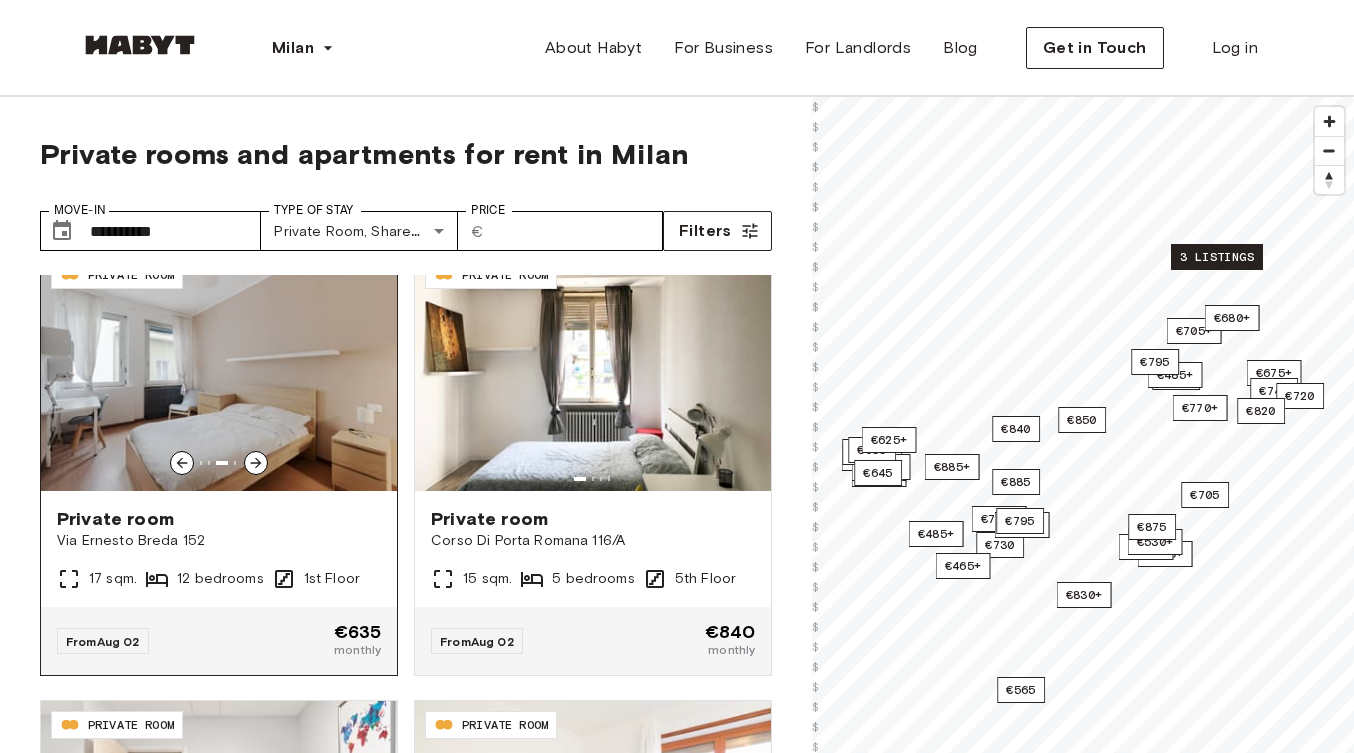 click 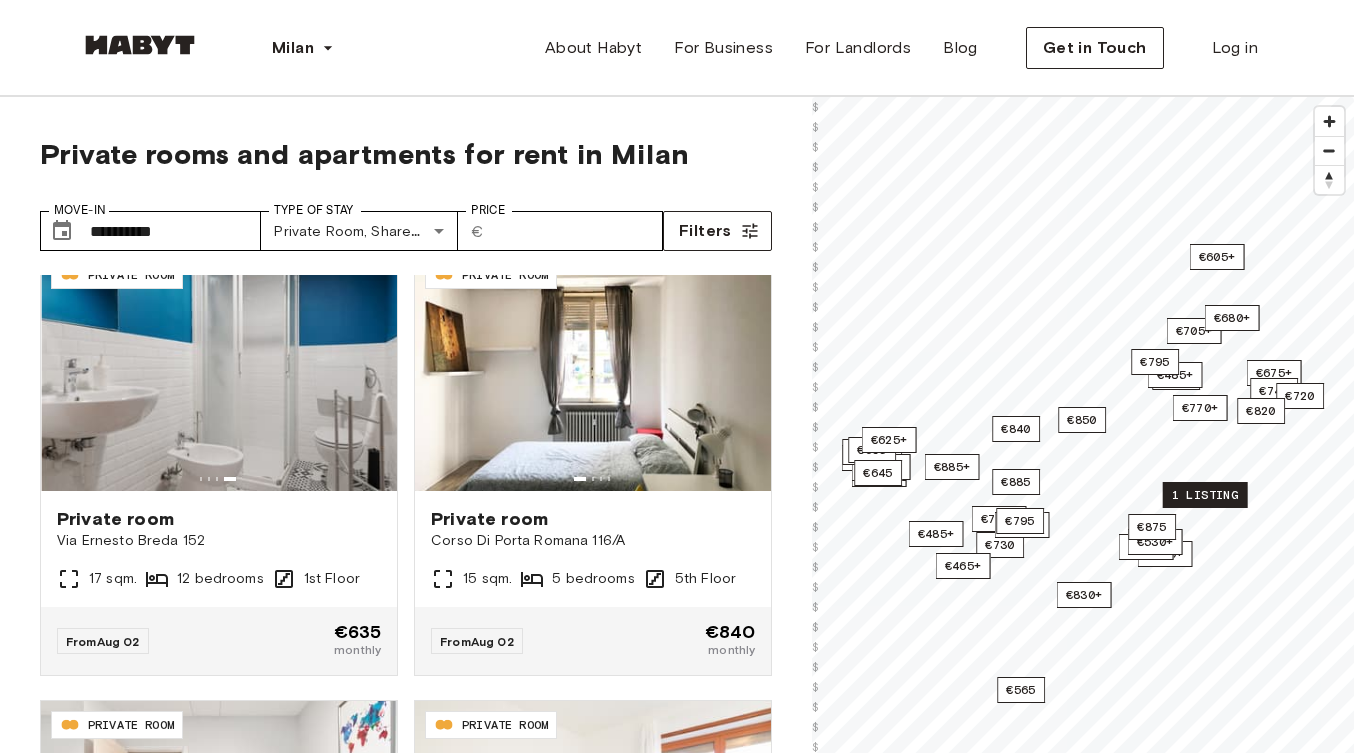 click on "1 listing" at bounding box center (1205, 495) 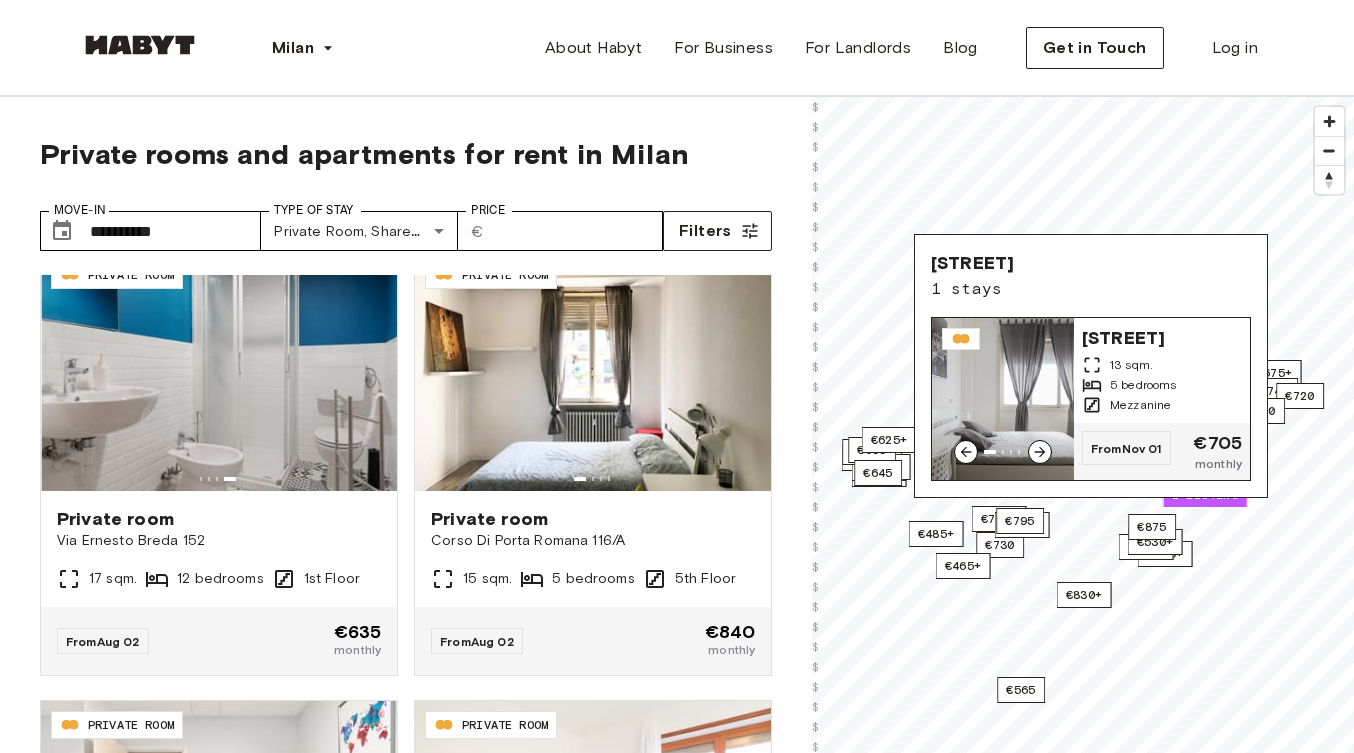 click 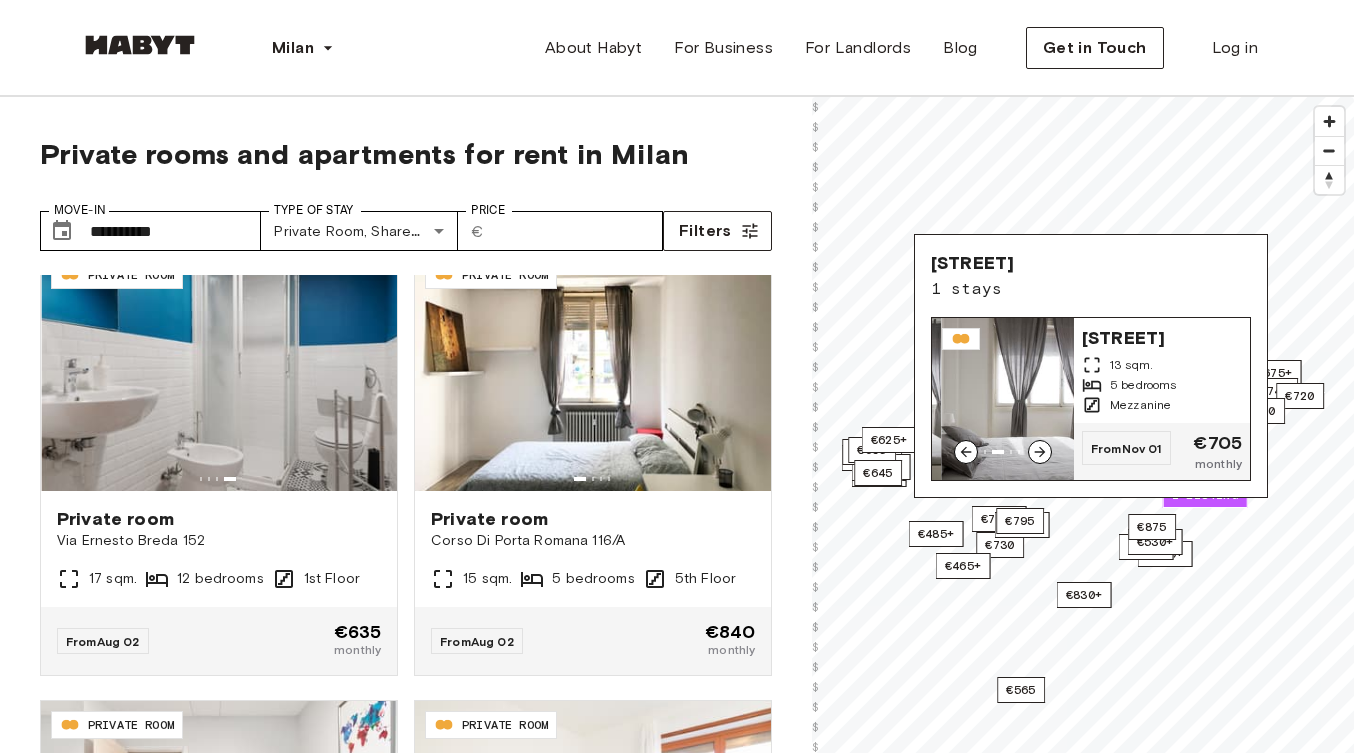 click 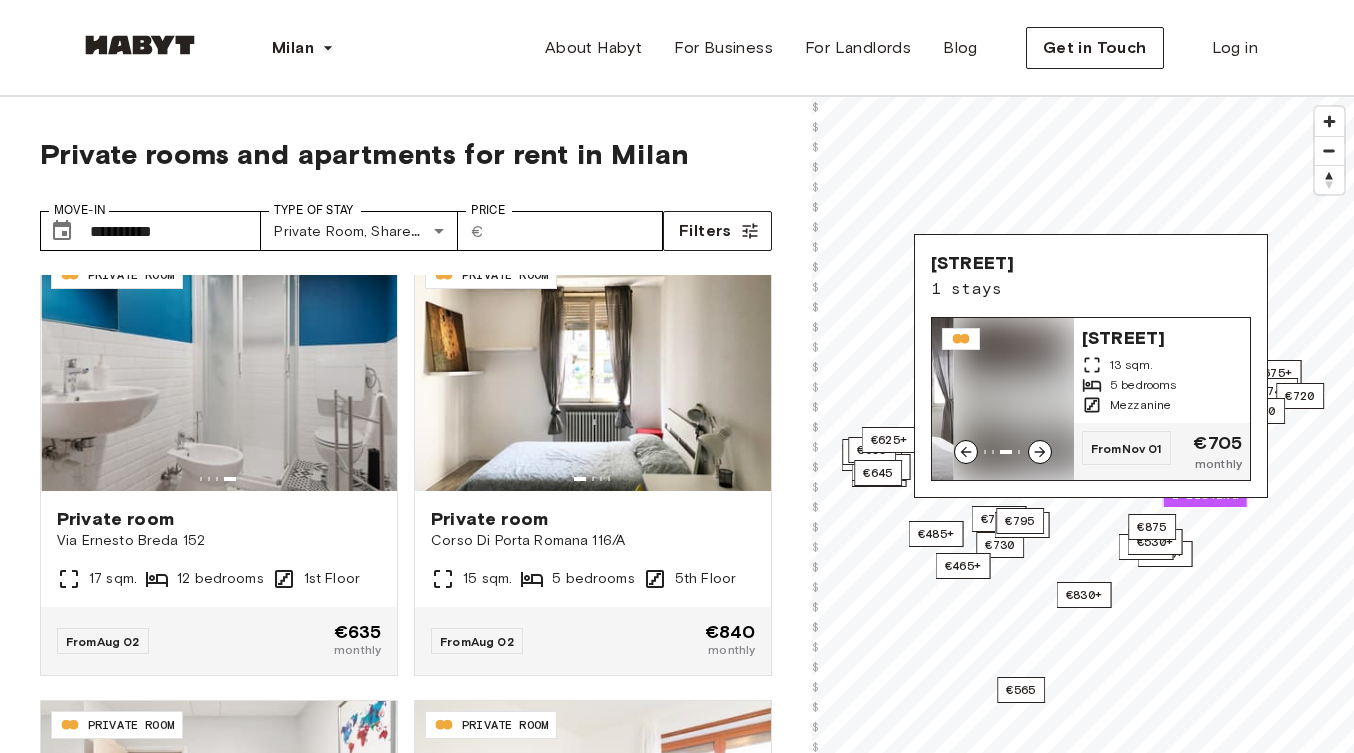 click 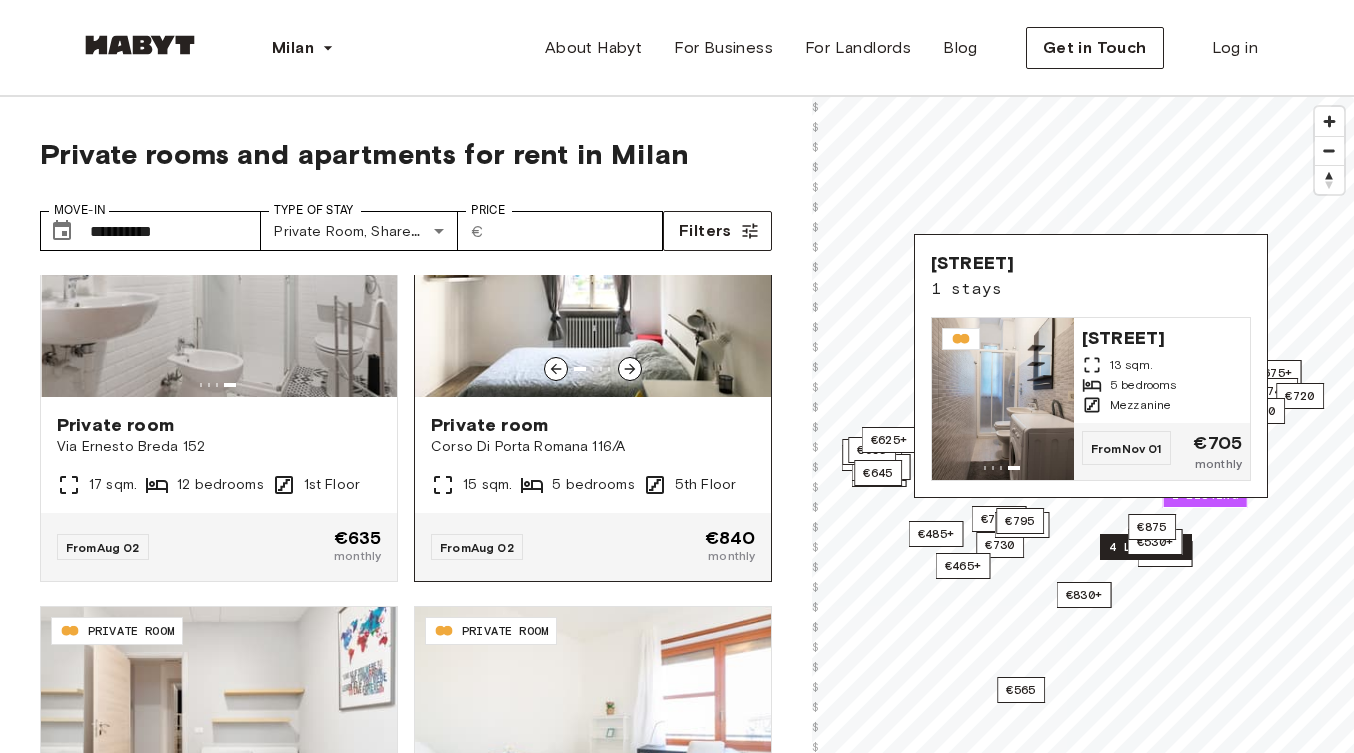 scroll, scrollTop: 588, scrollLeft: 0, axis: vertical 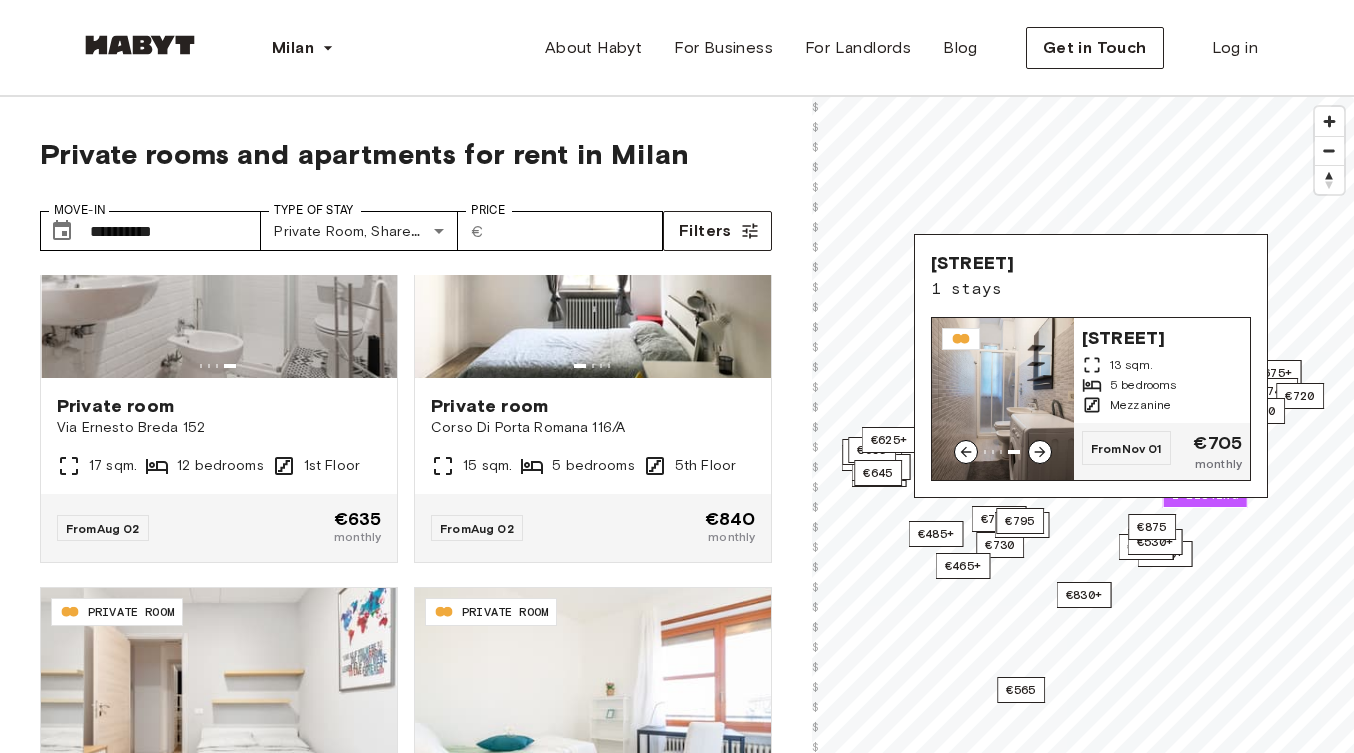 click on "[STREET]" at bounding box center [1162, 336] 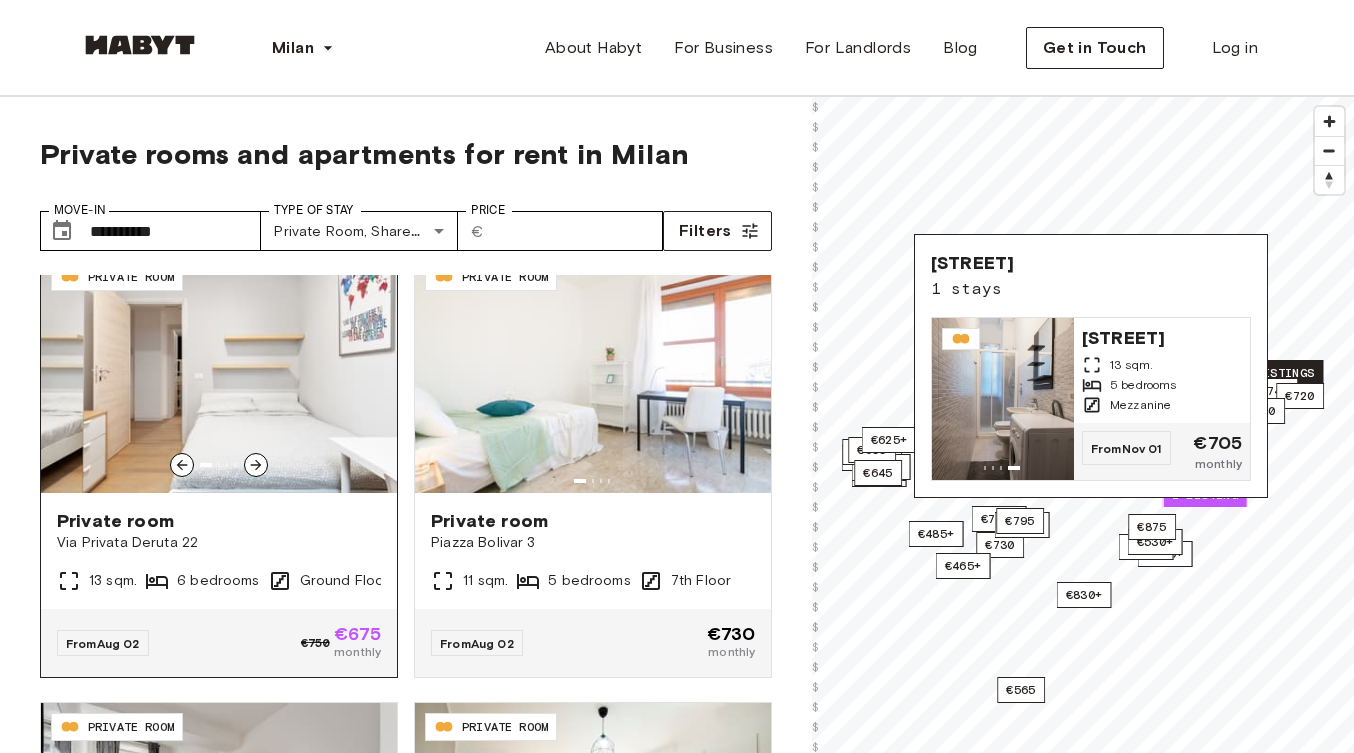 scroll, scrollTop: 927, scrollLeft: 0, axis: vertical 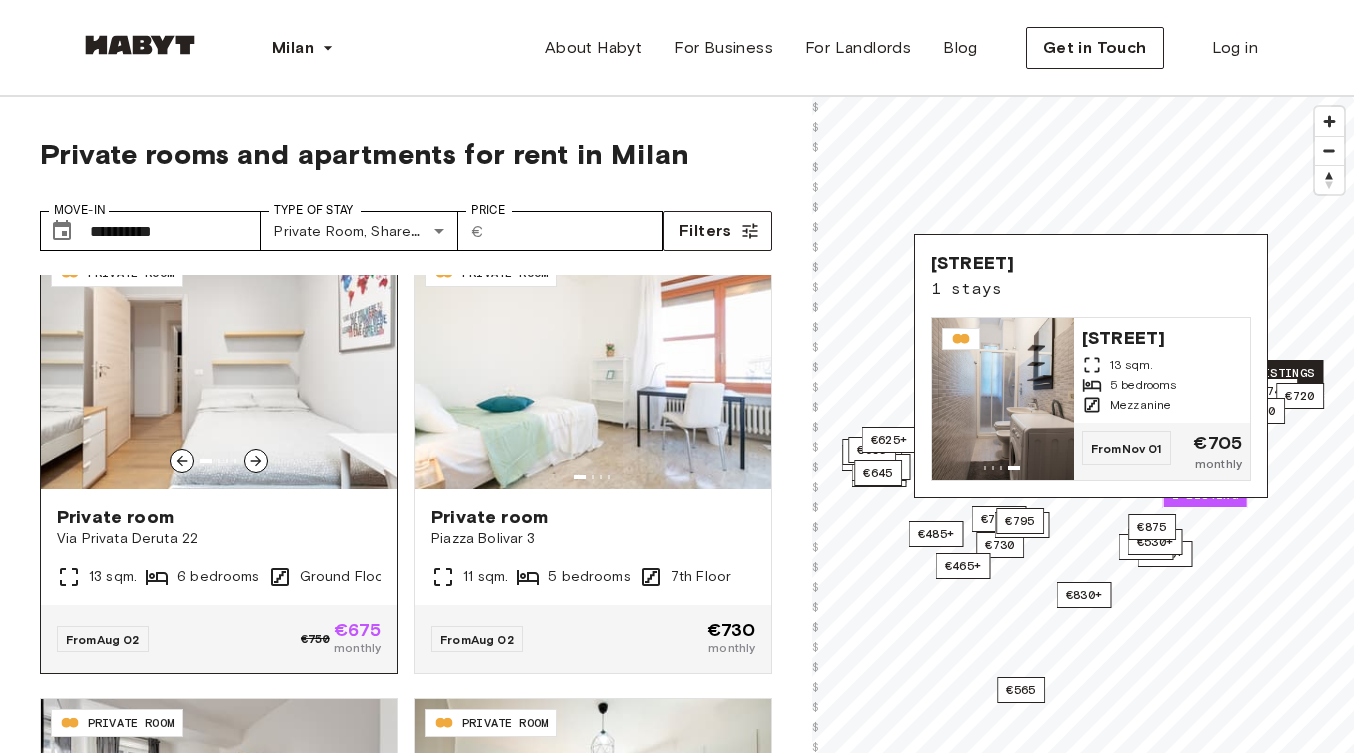 click 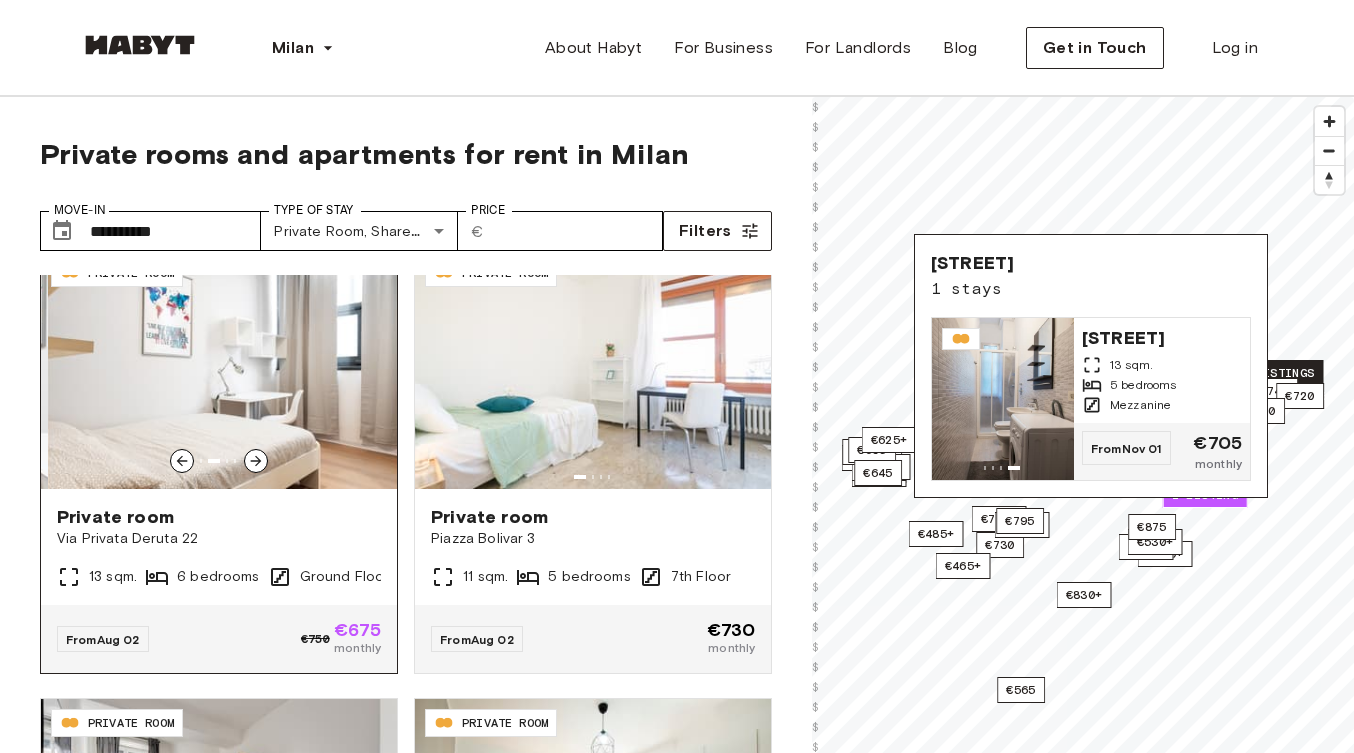 click 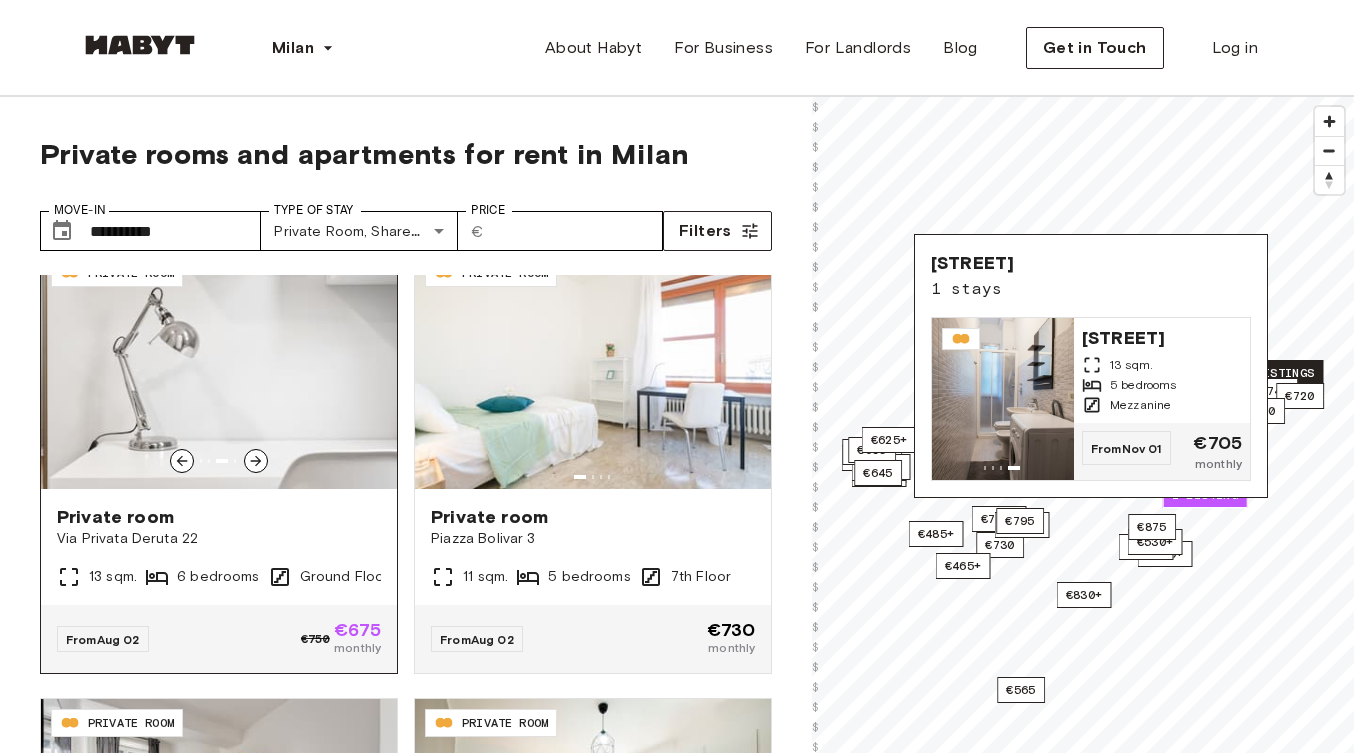 click 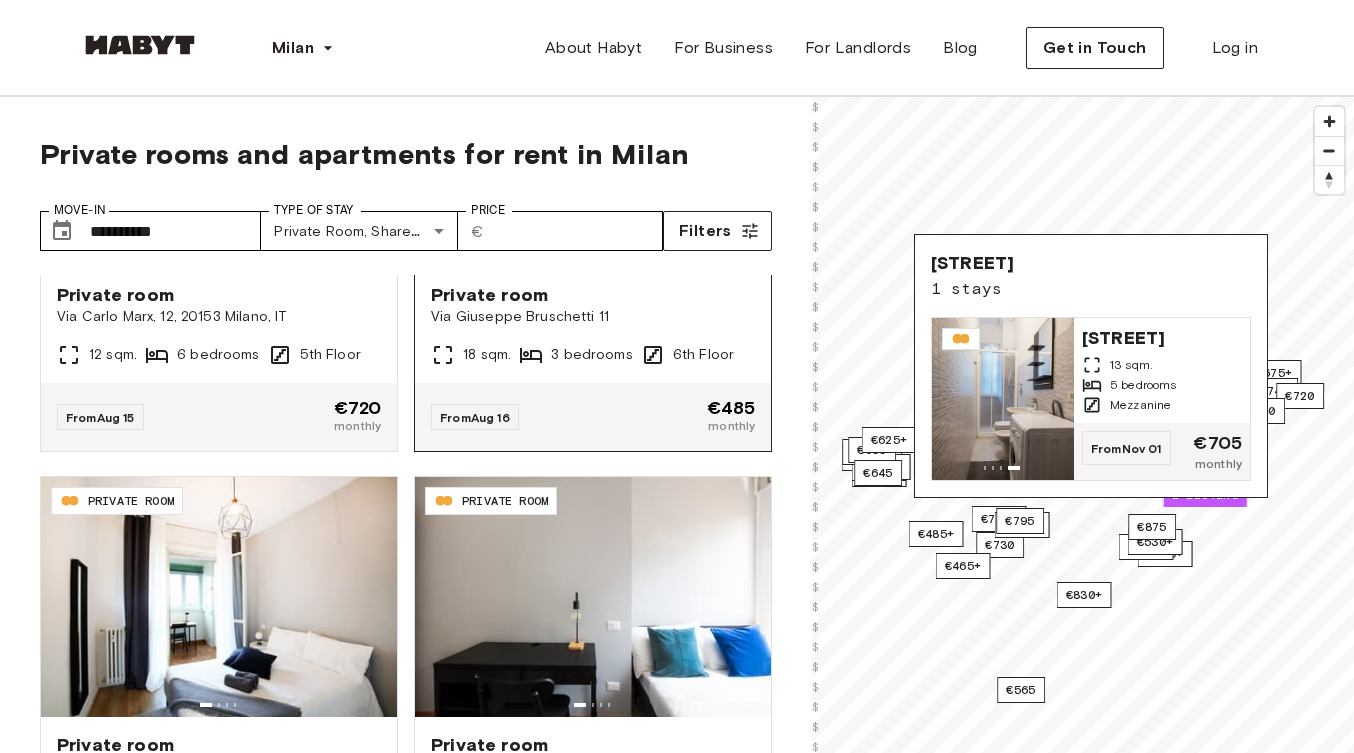 scroll, scrollTop: 3214, scrollLeft: 0, axis: vertical 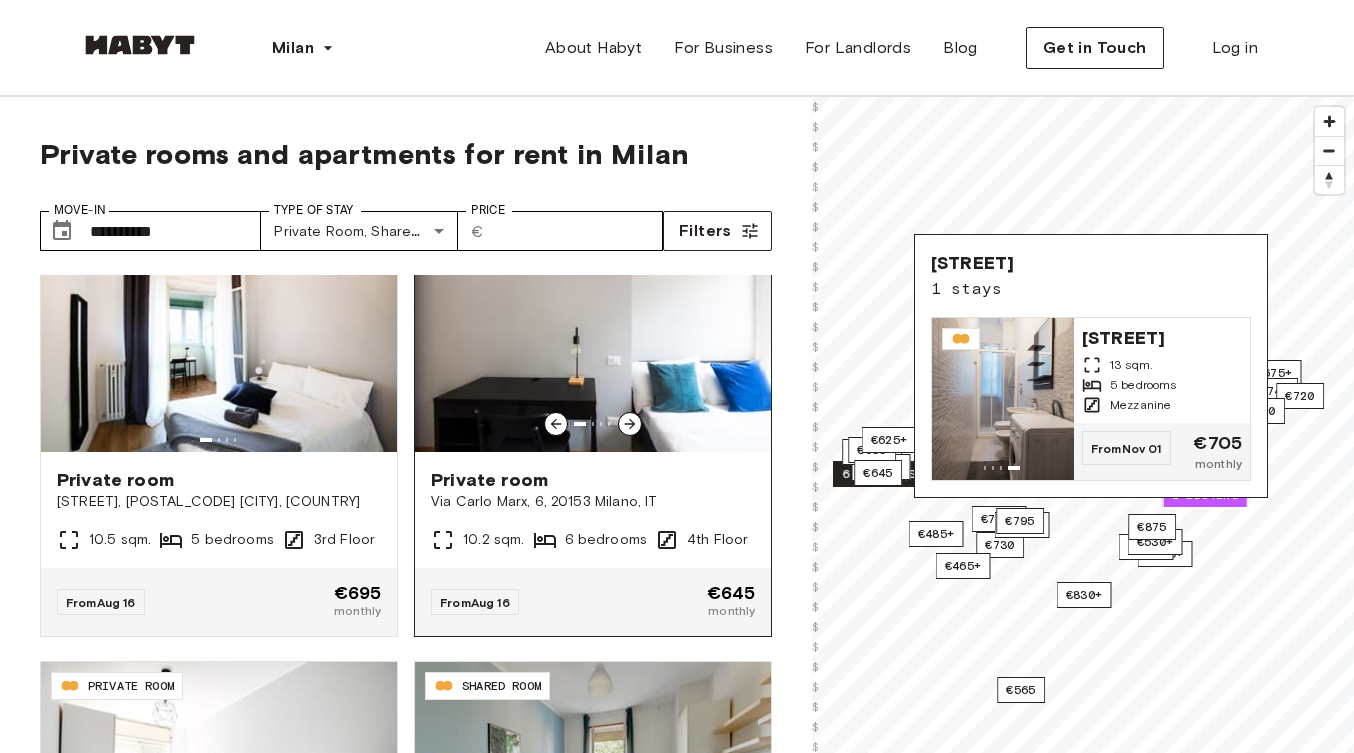 click 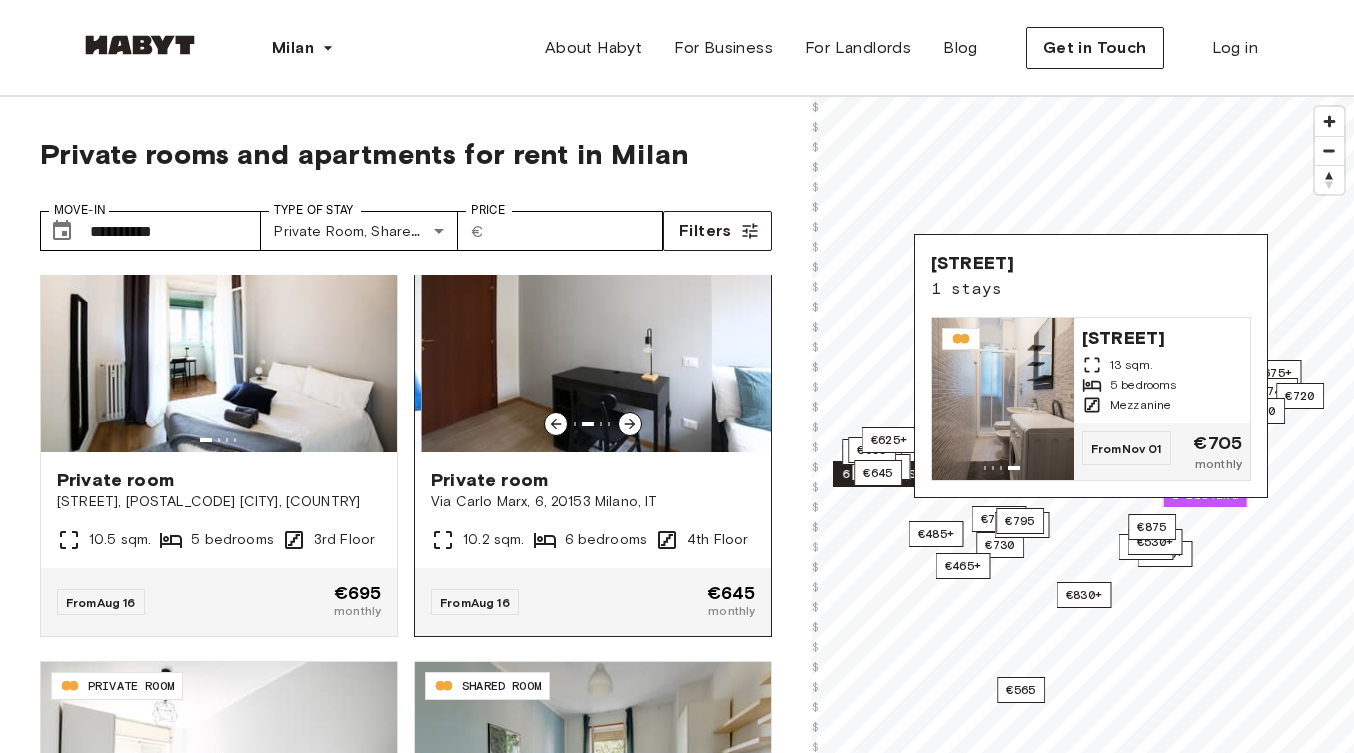 click 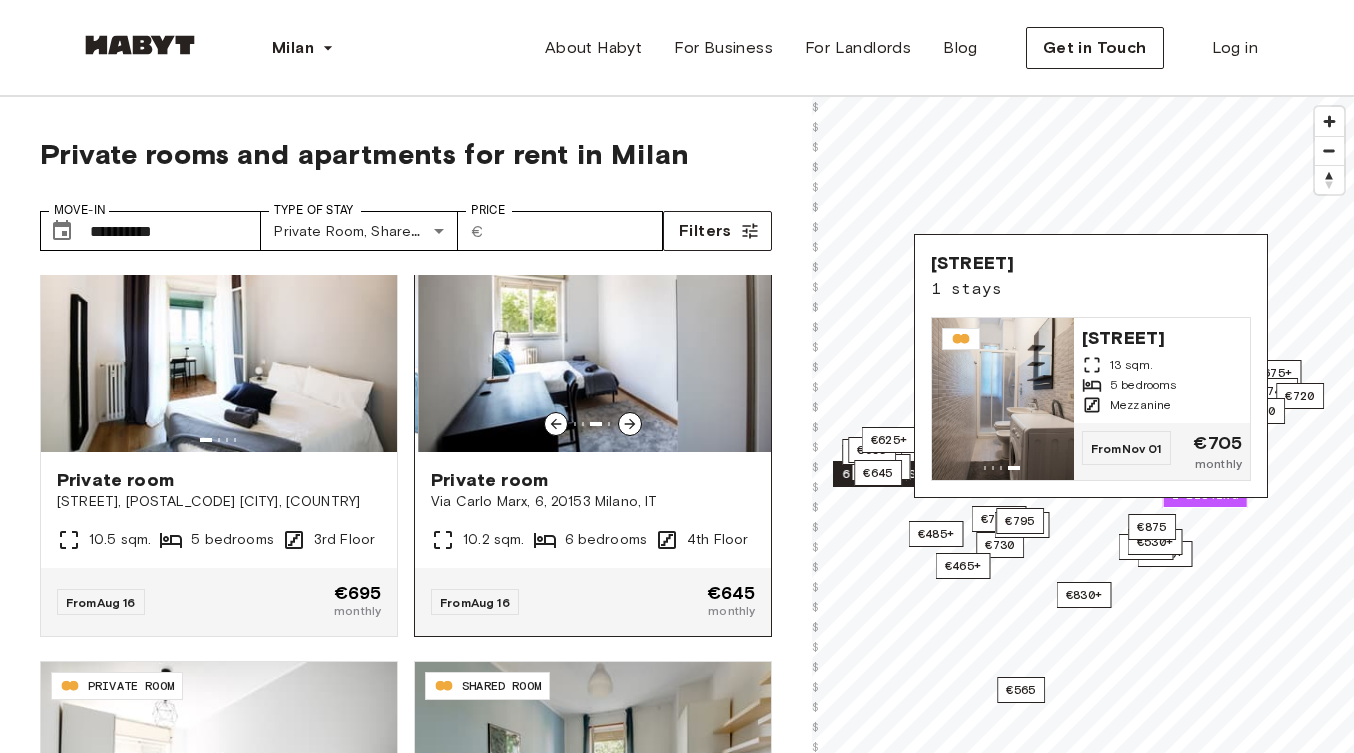 click 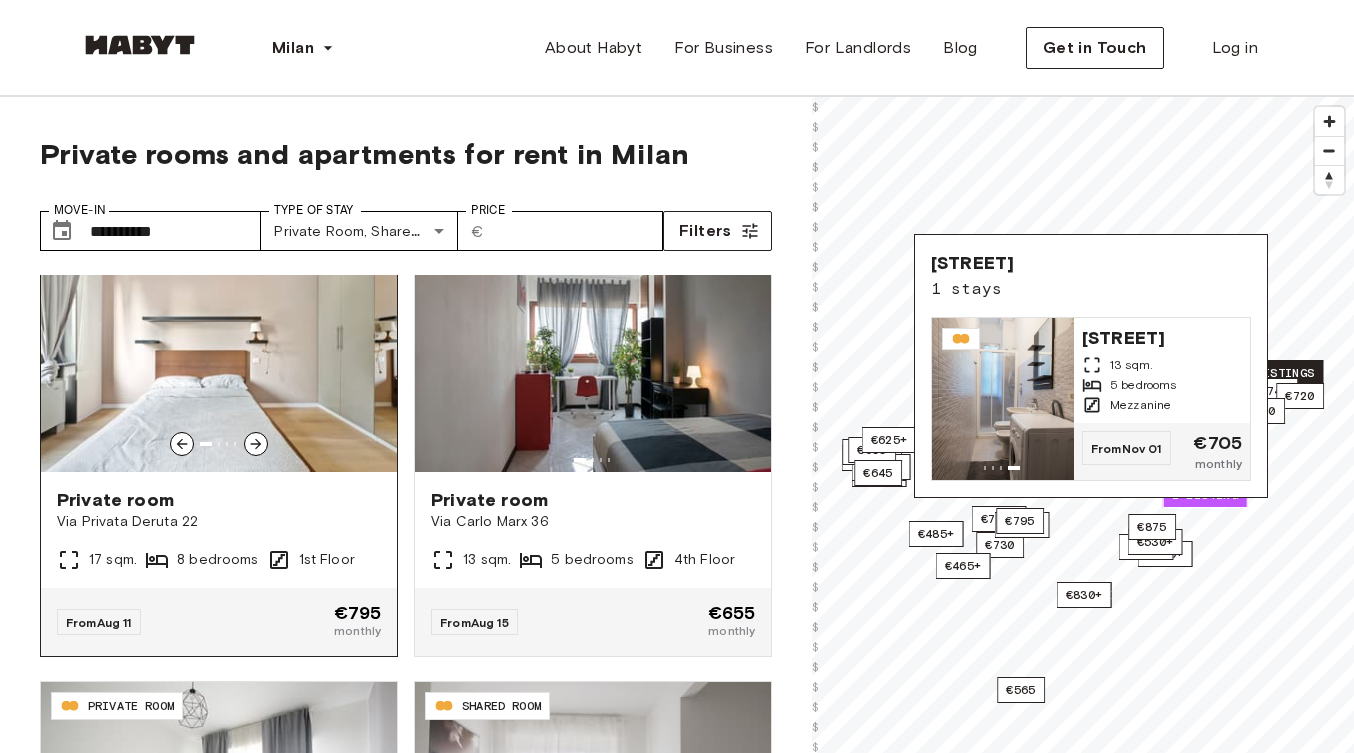 scroll, scrollTop: 2300, scrollLeft: 0, axis: vertical 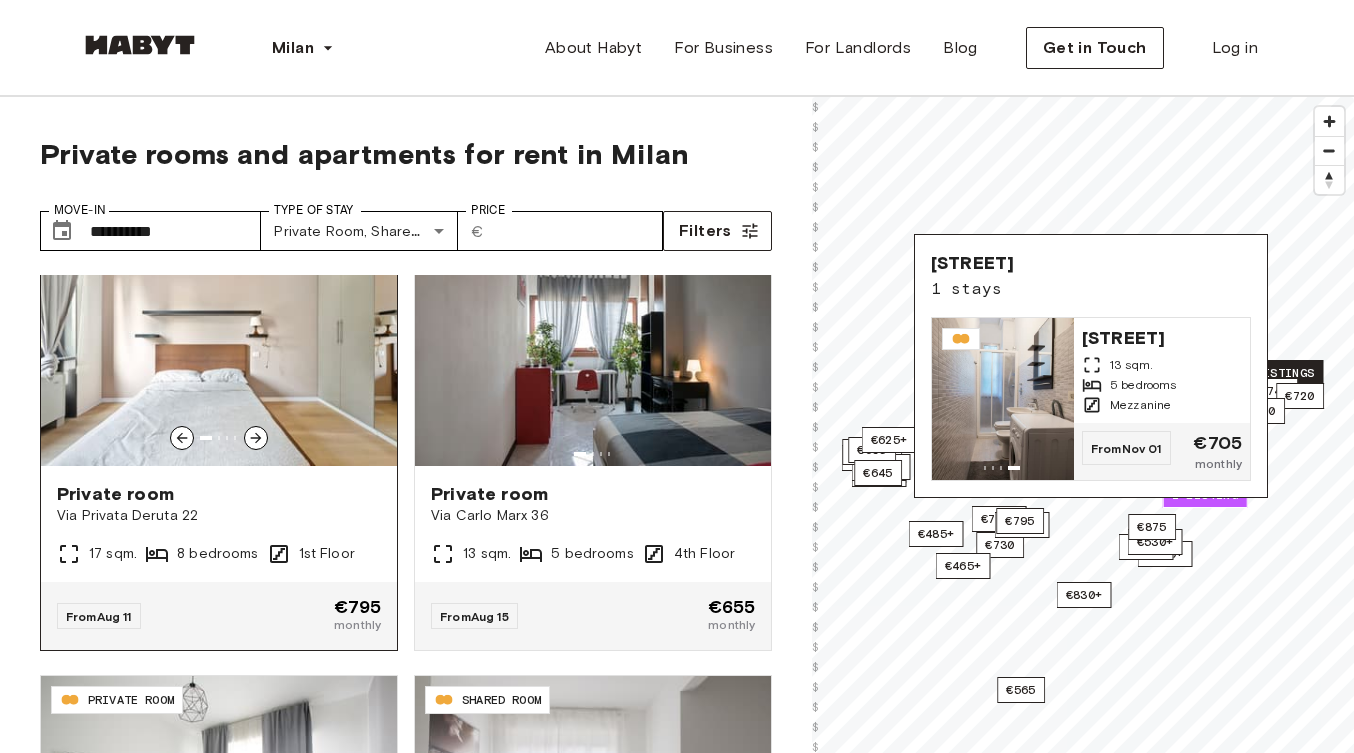 click at bounding box center [256, 438] 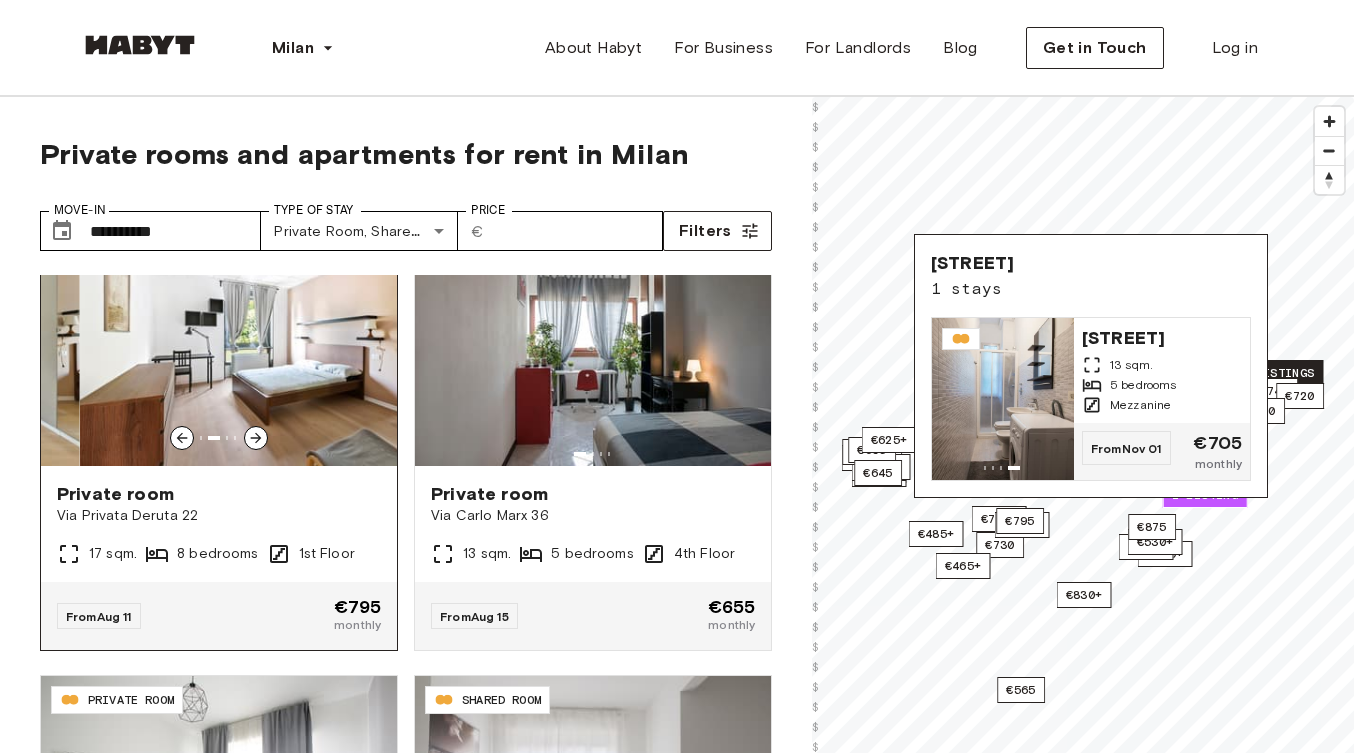 click 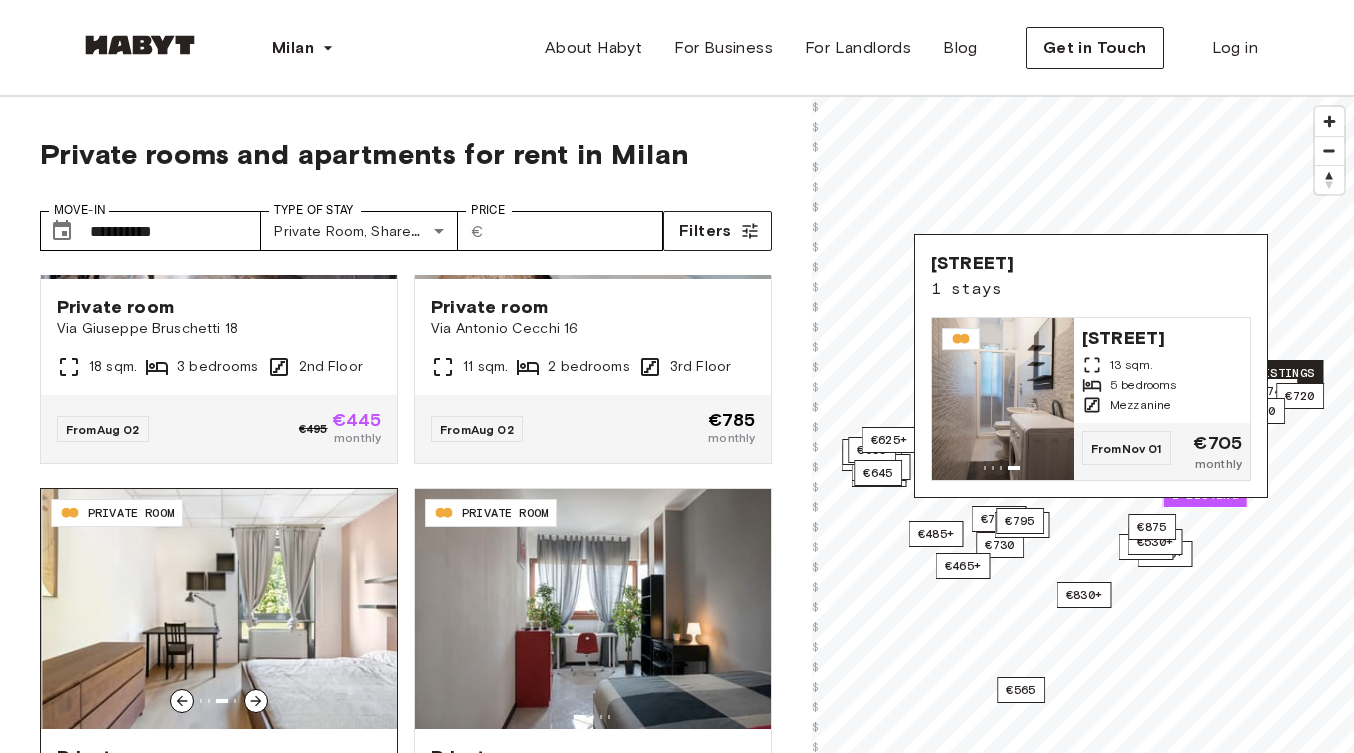 scroll, scrollTop: 1421, scrollLeft: 0, axis: vertical 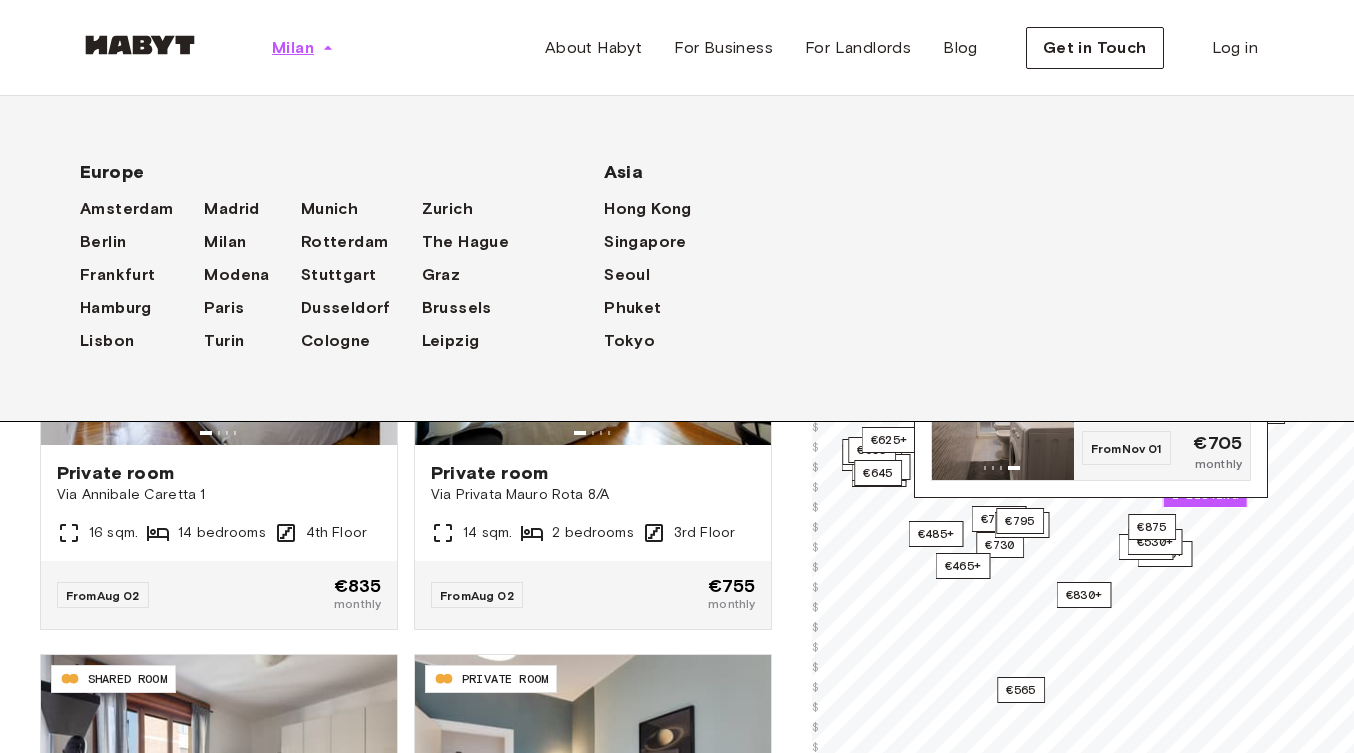 click on "Milan" at bounding box center (303, 48) 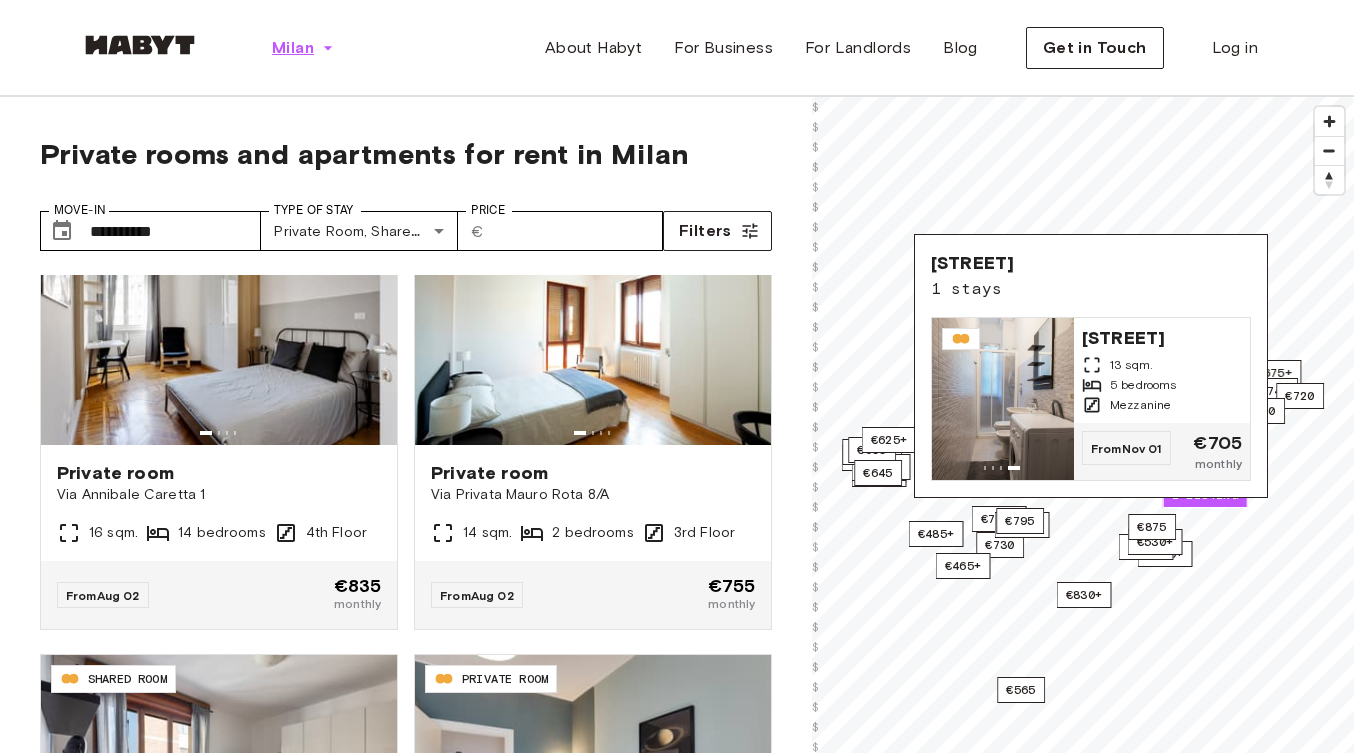 click 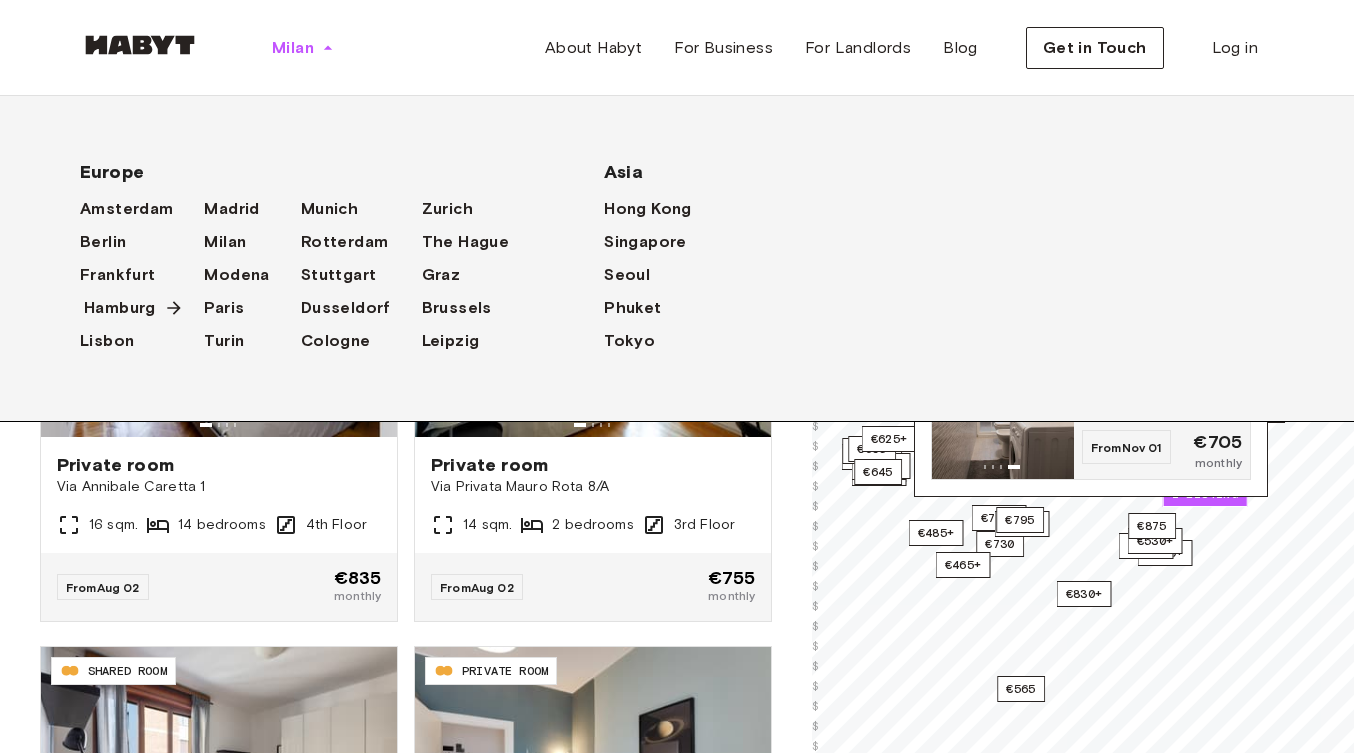 scroll, scrollTop: 10, scrollLeft: 0, axis: vertical 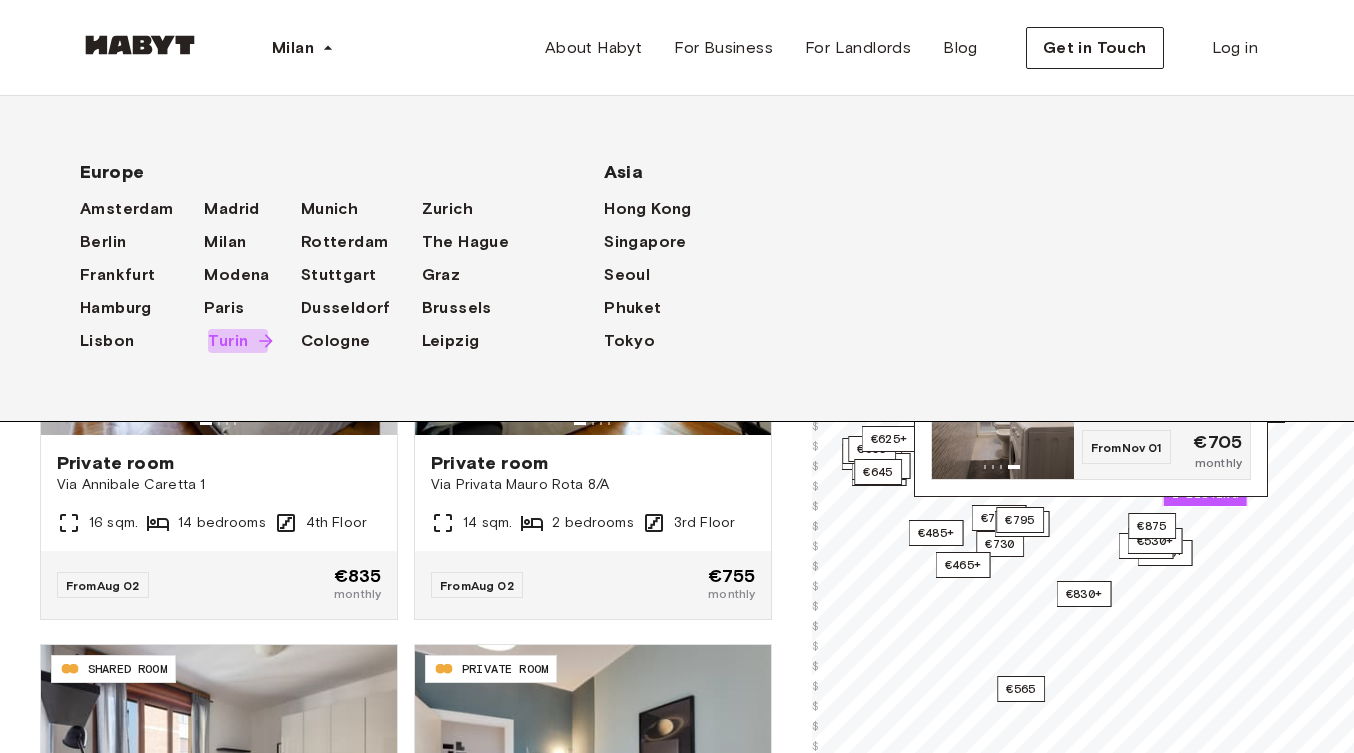 click on "Turin" at bounding box center [228, 341] 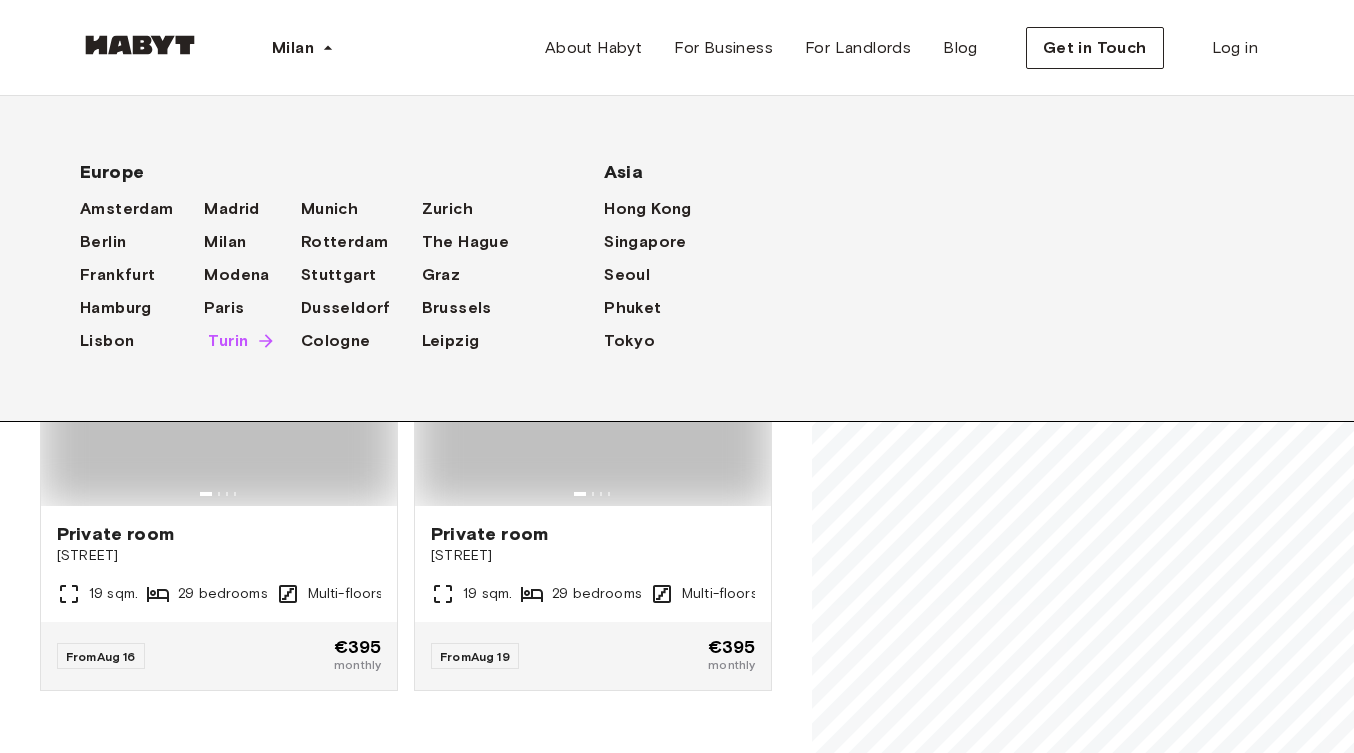 scroll, scrollTop: 0, scrollLeft: 0, axis: both 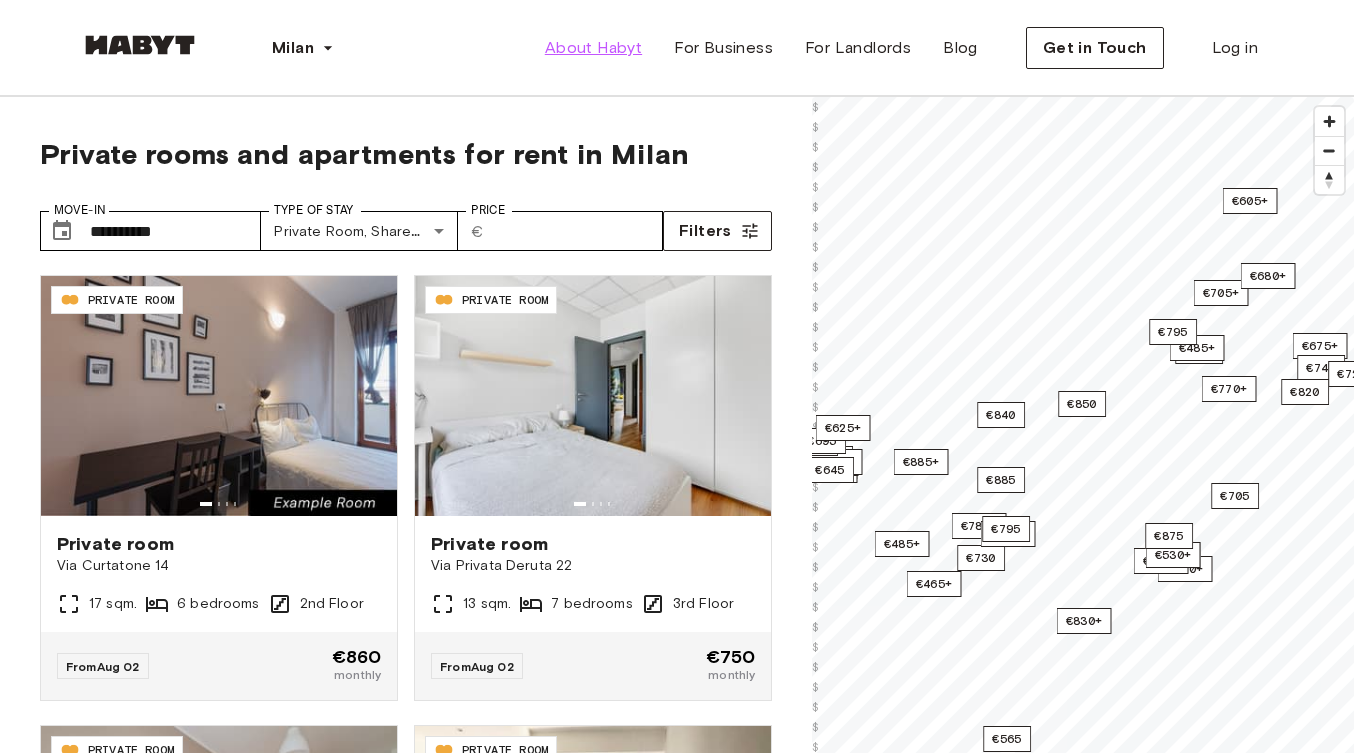 click on "About Habyt" at bounding box center (593, 48) 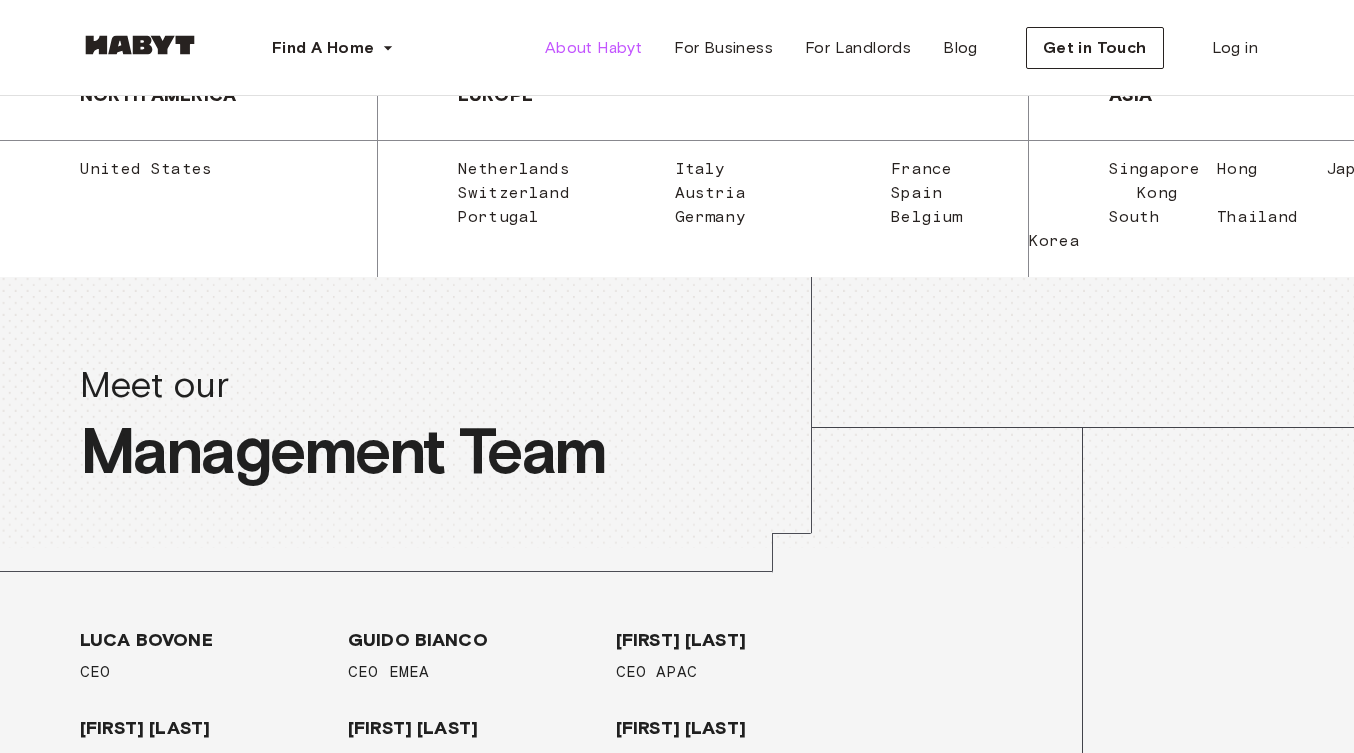 scroll, scrollTop: 2121, scrollLeft: 0, axis: vertical 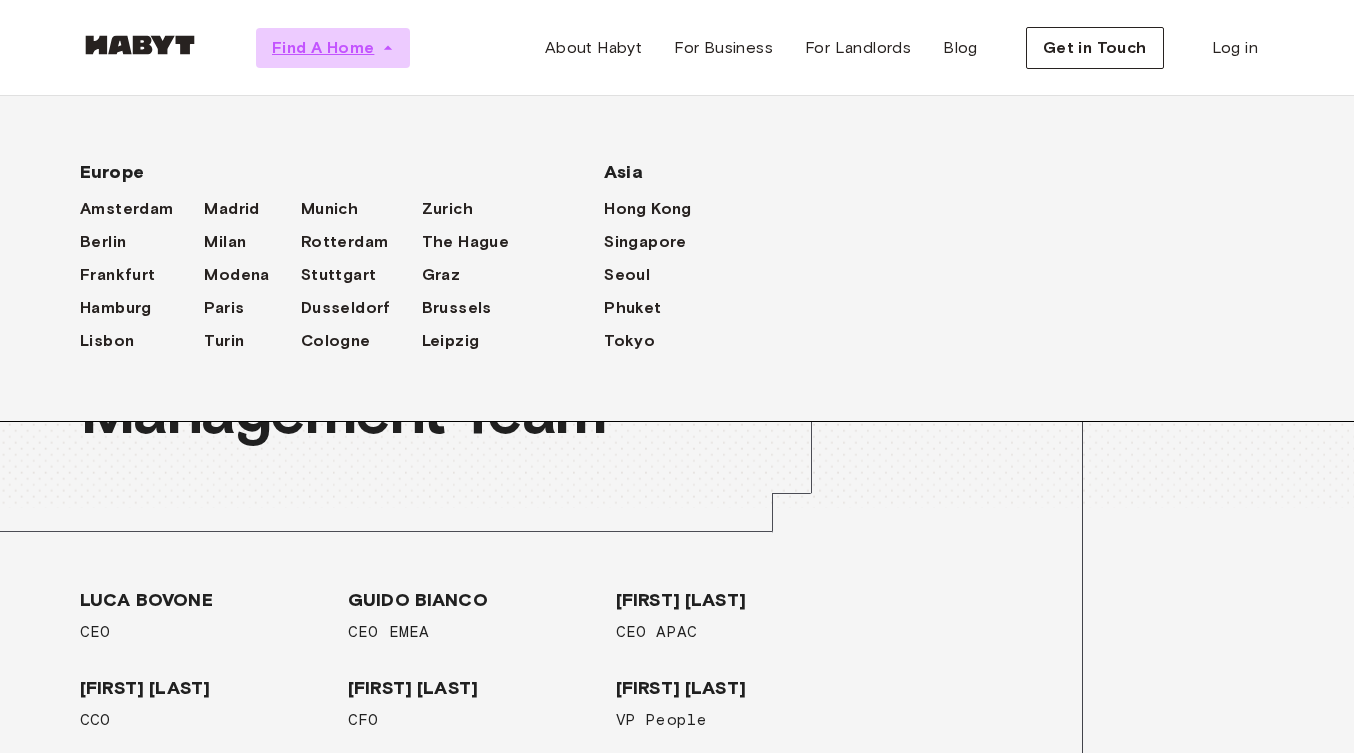 click on "Find A Home" at bounding box center (323, 48) 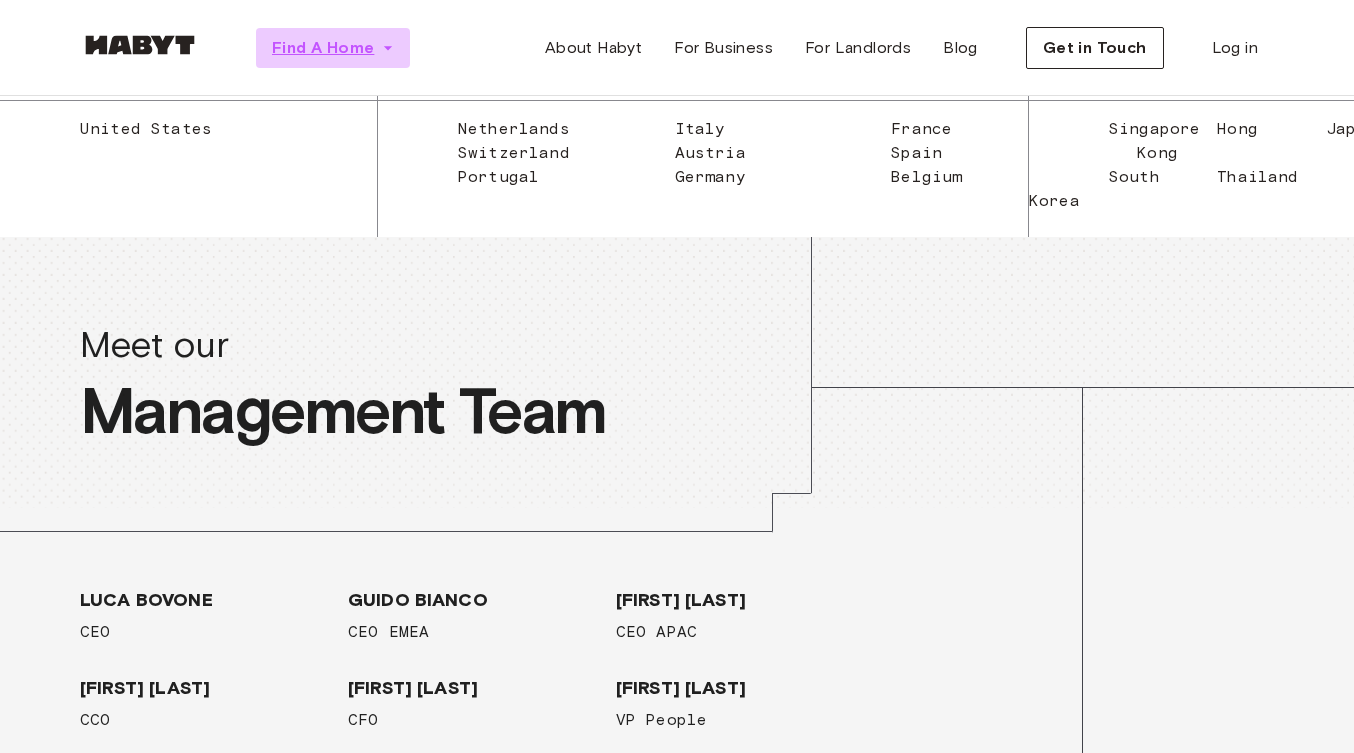 click on "Find A Home" at bounding box center (323, 48) 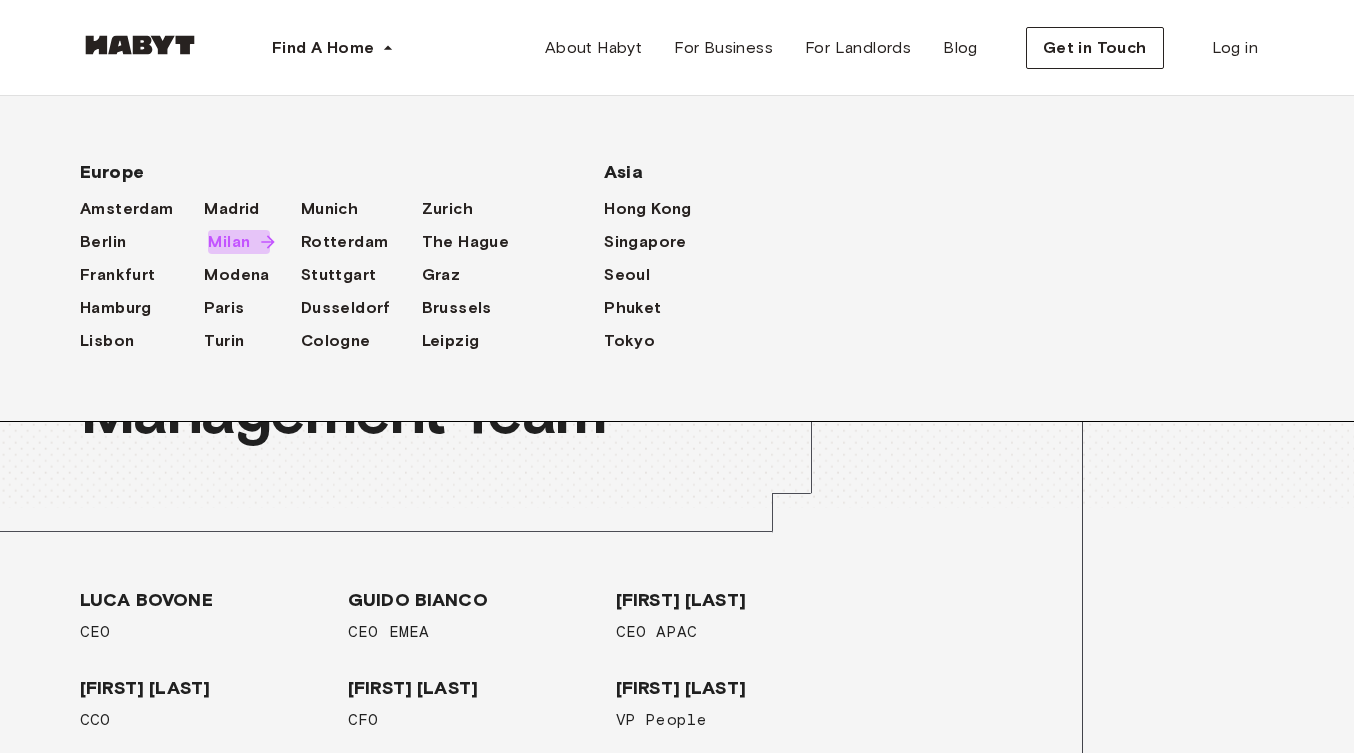 click on "Milan" at bounding box center [229, 242] 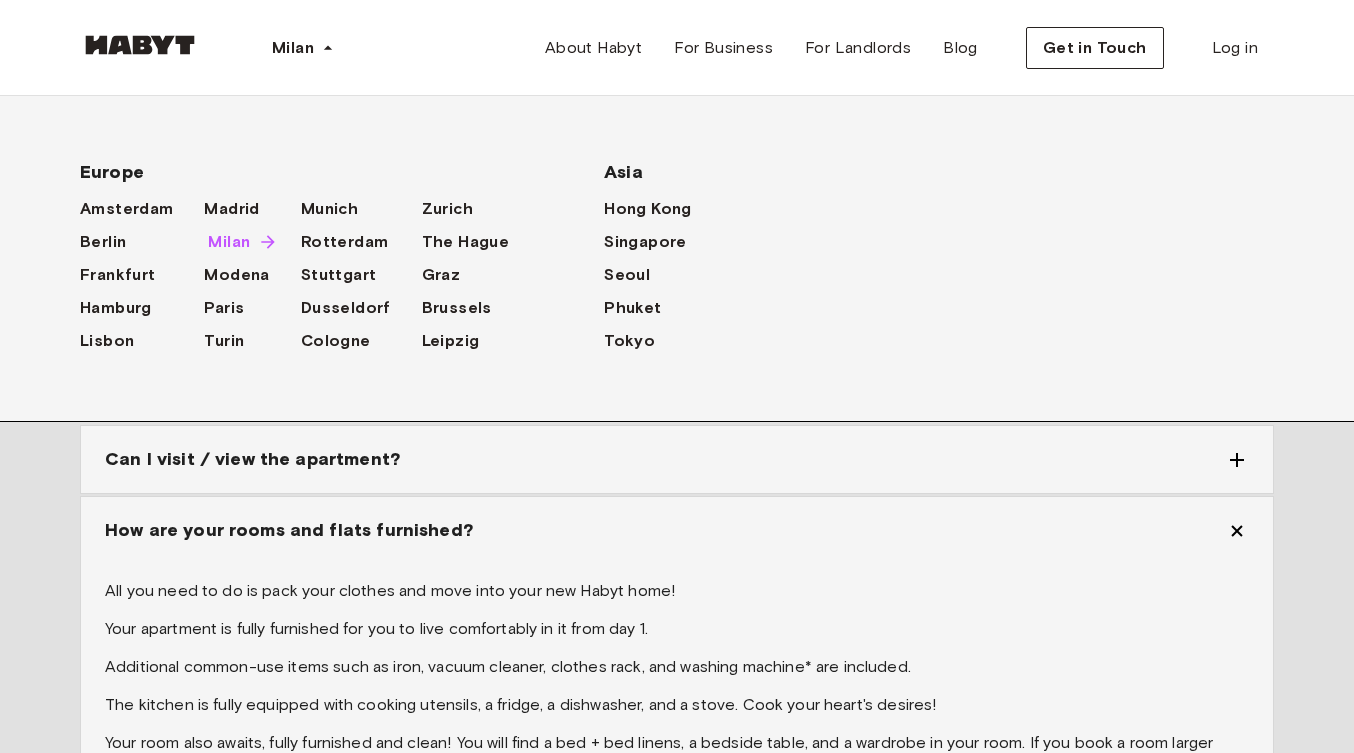 scroll, scrollTop: 0, scrollLeft: 0, axis: both 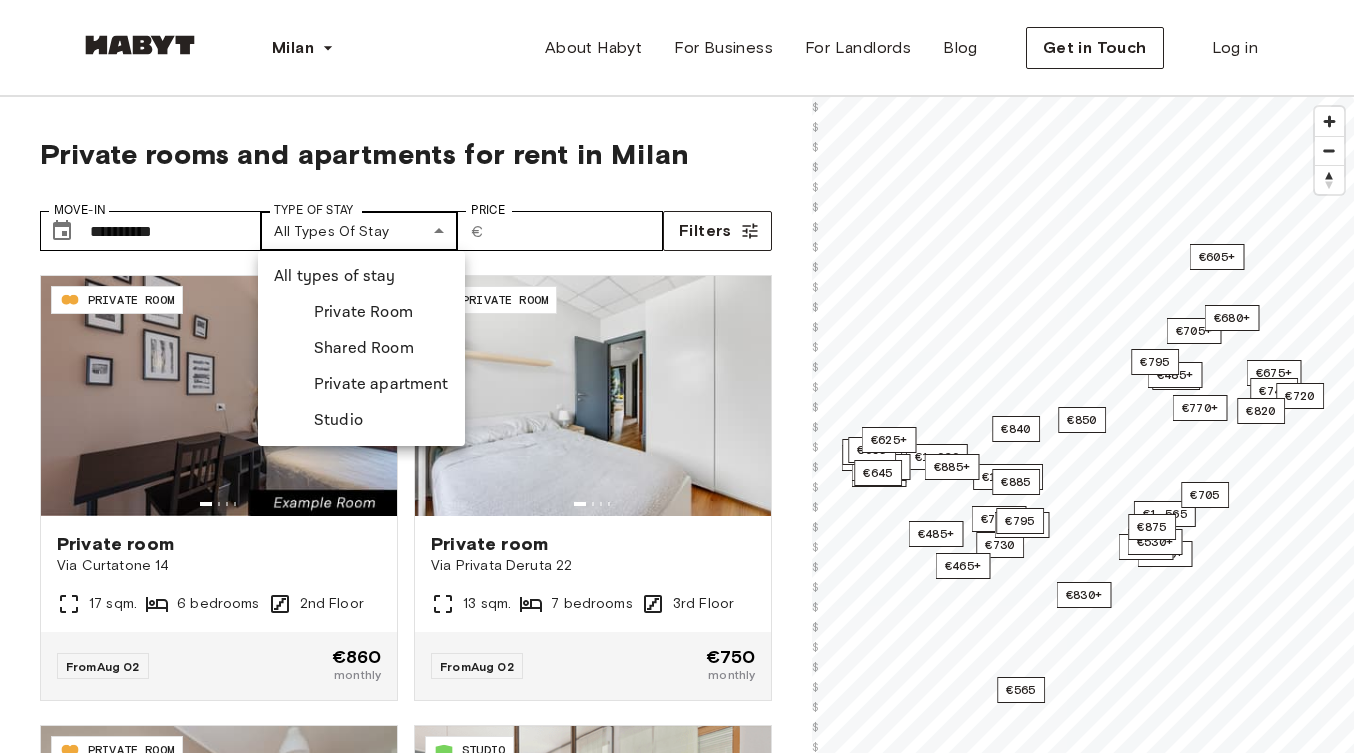 click on "**********" at bounding box center [677, 2452] 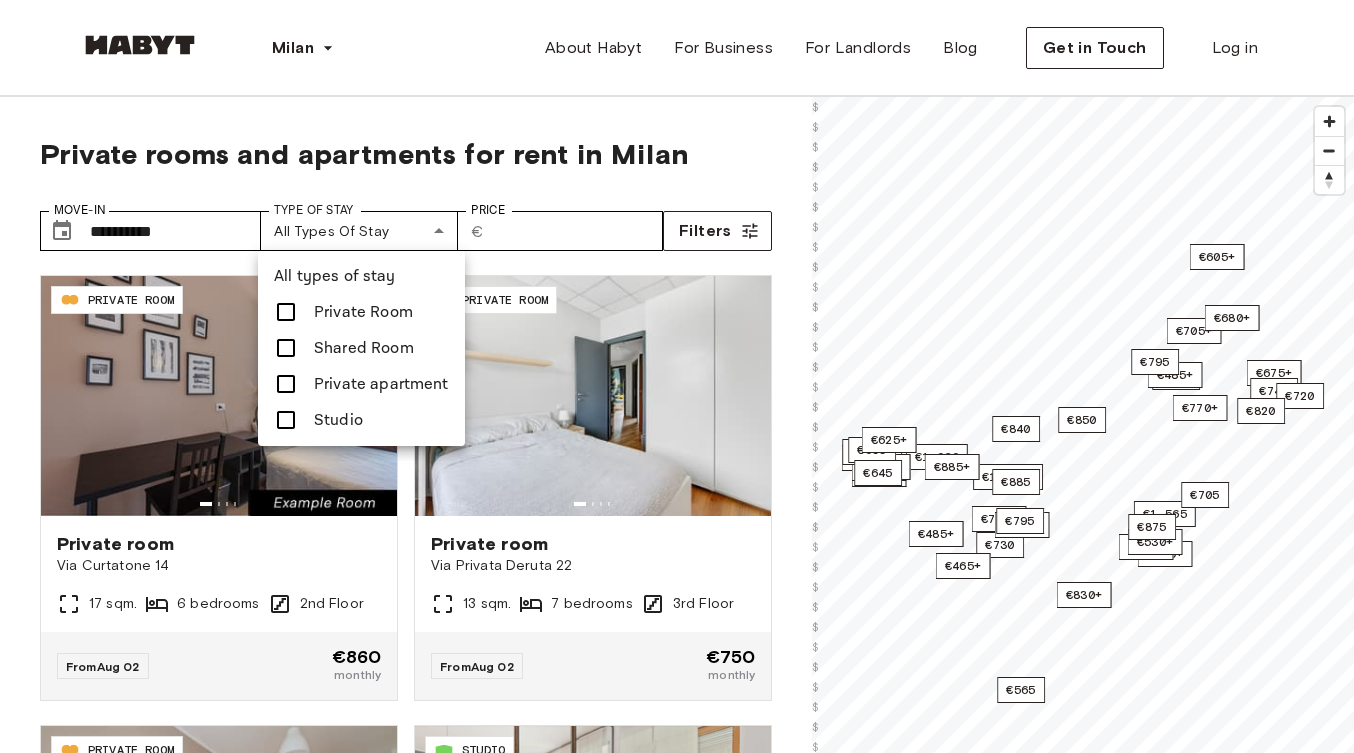 click at bounding box center [677, 376] 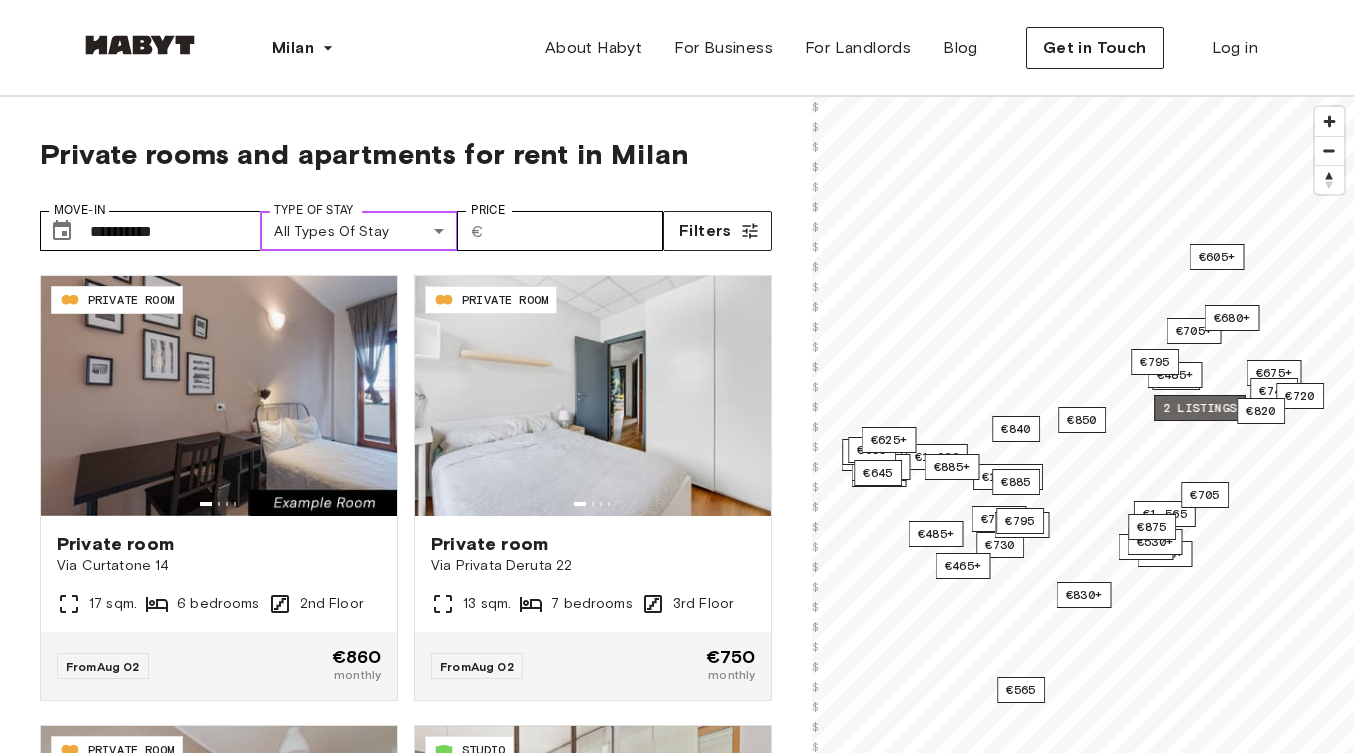 click on "2 listings" at bounding box center [1200, 408] 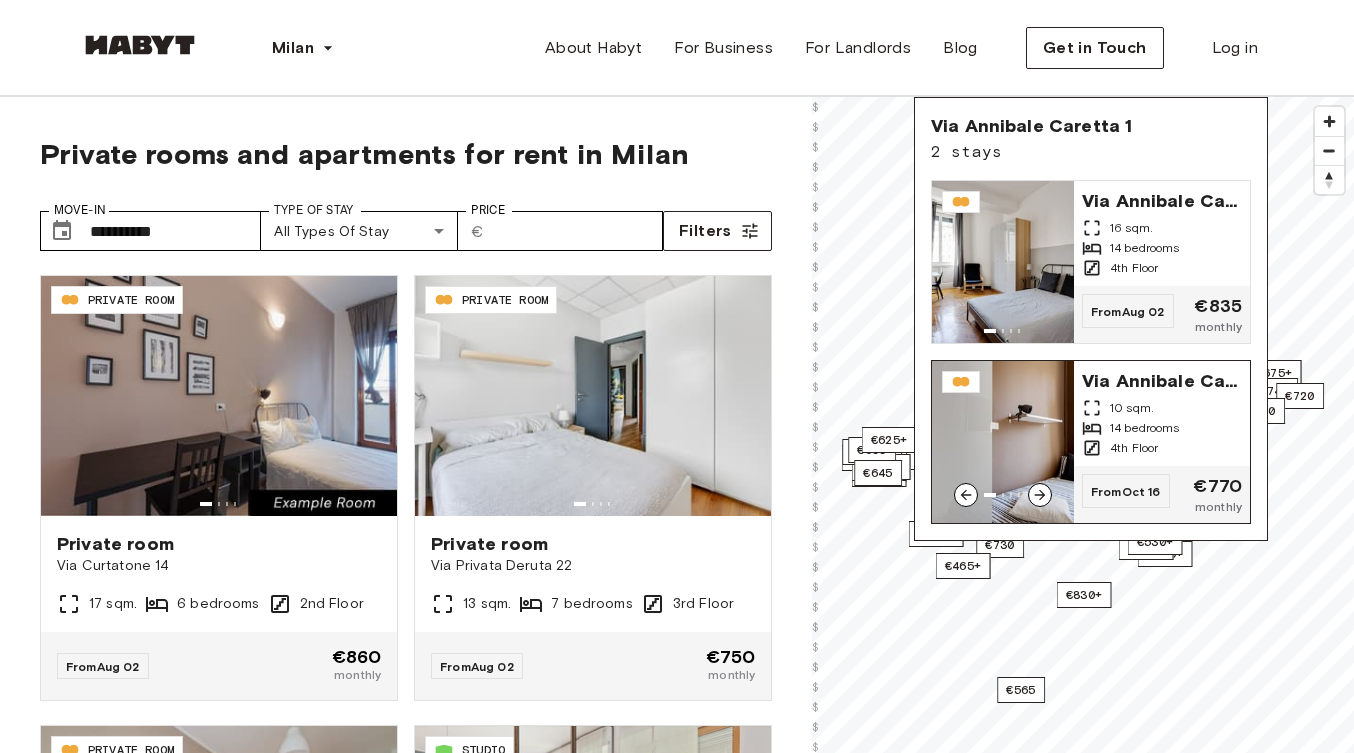 click 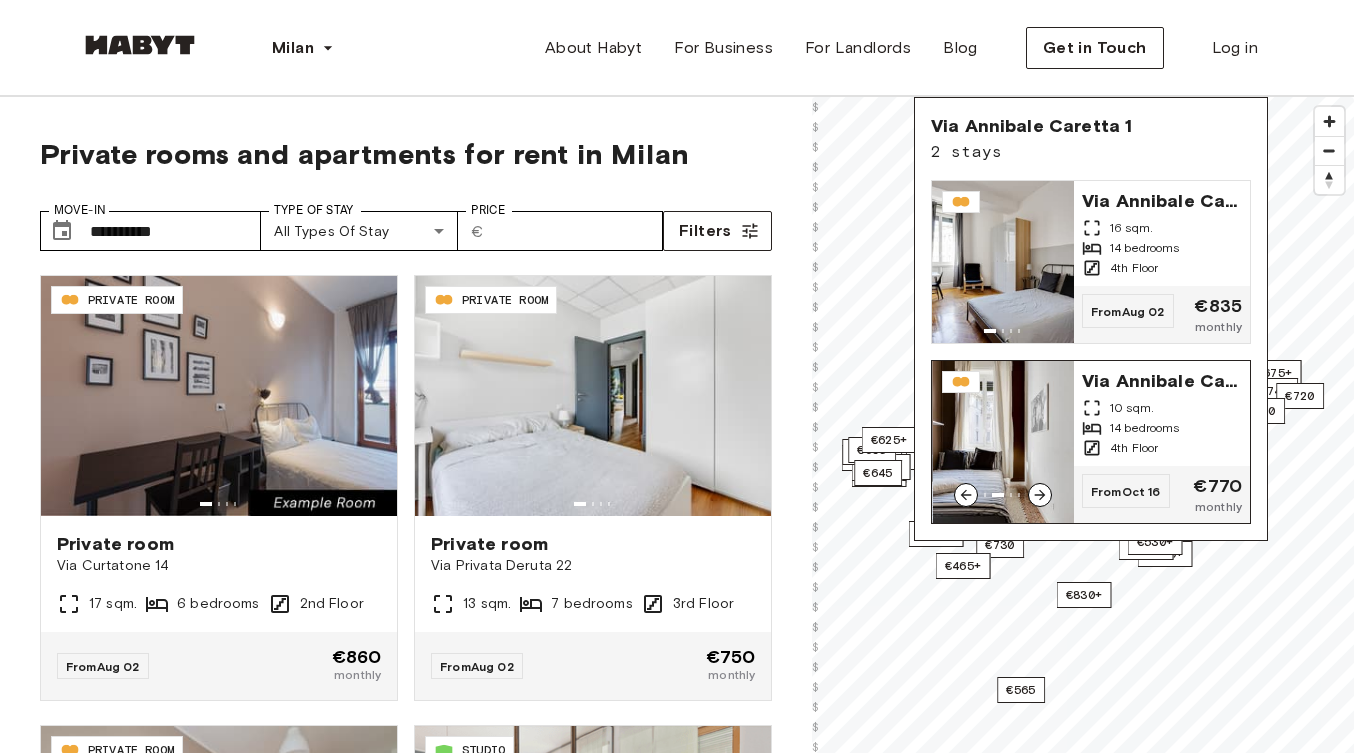 click 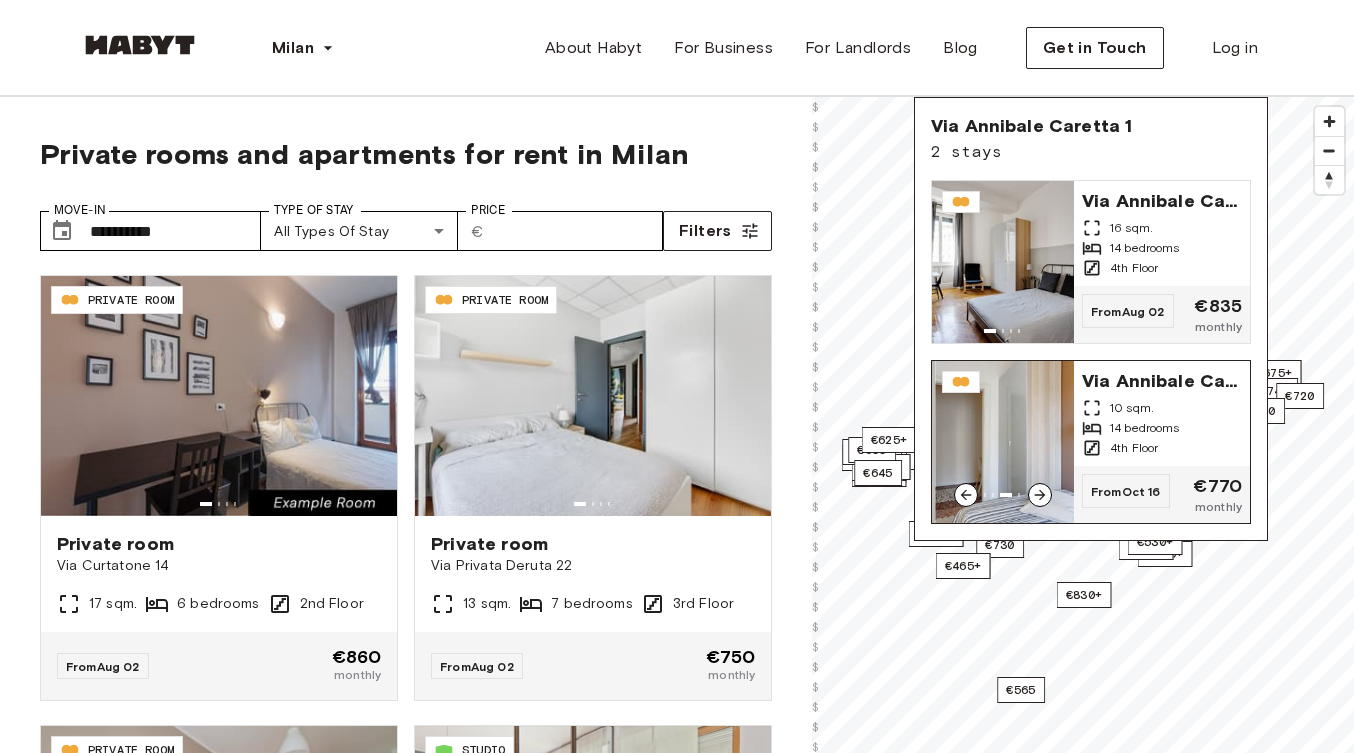 click 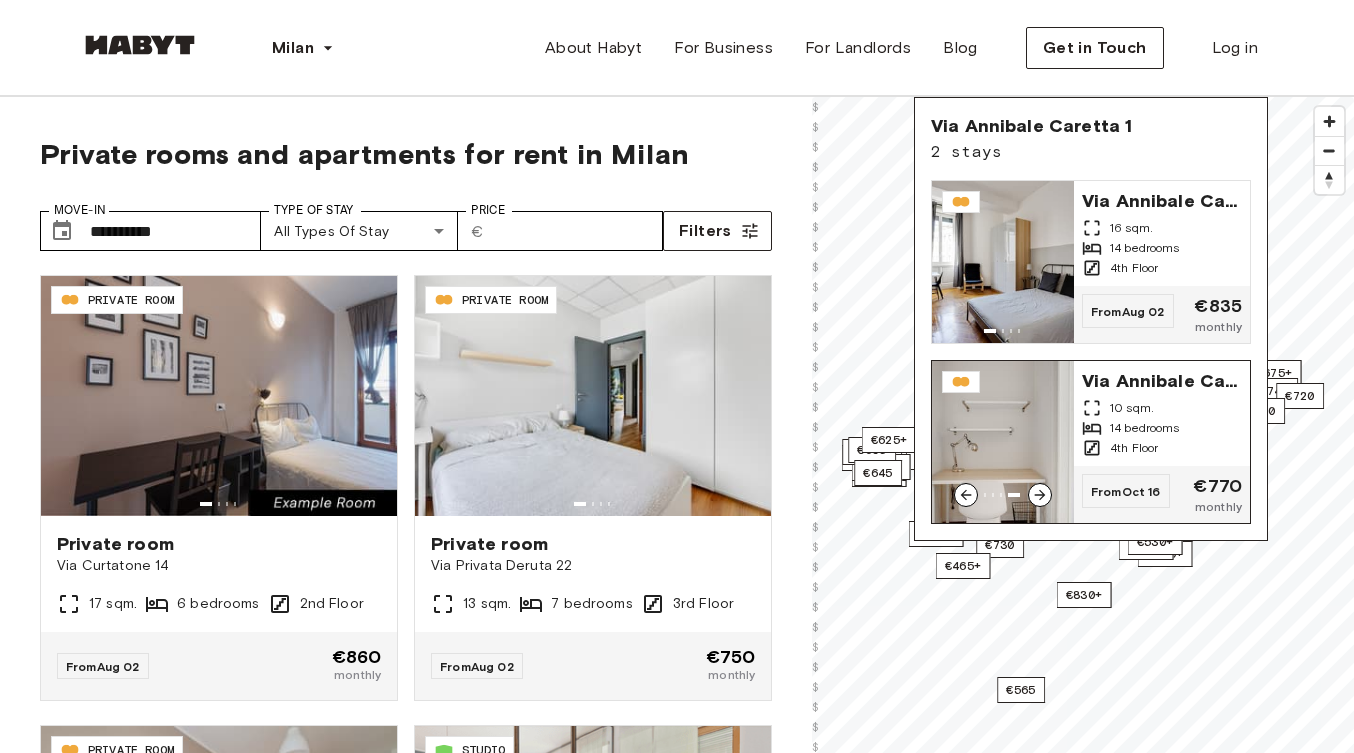 click 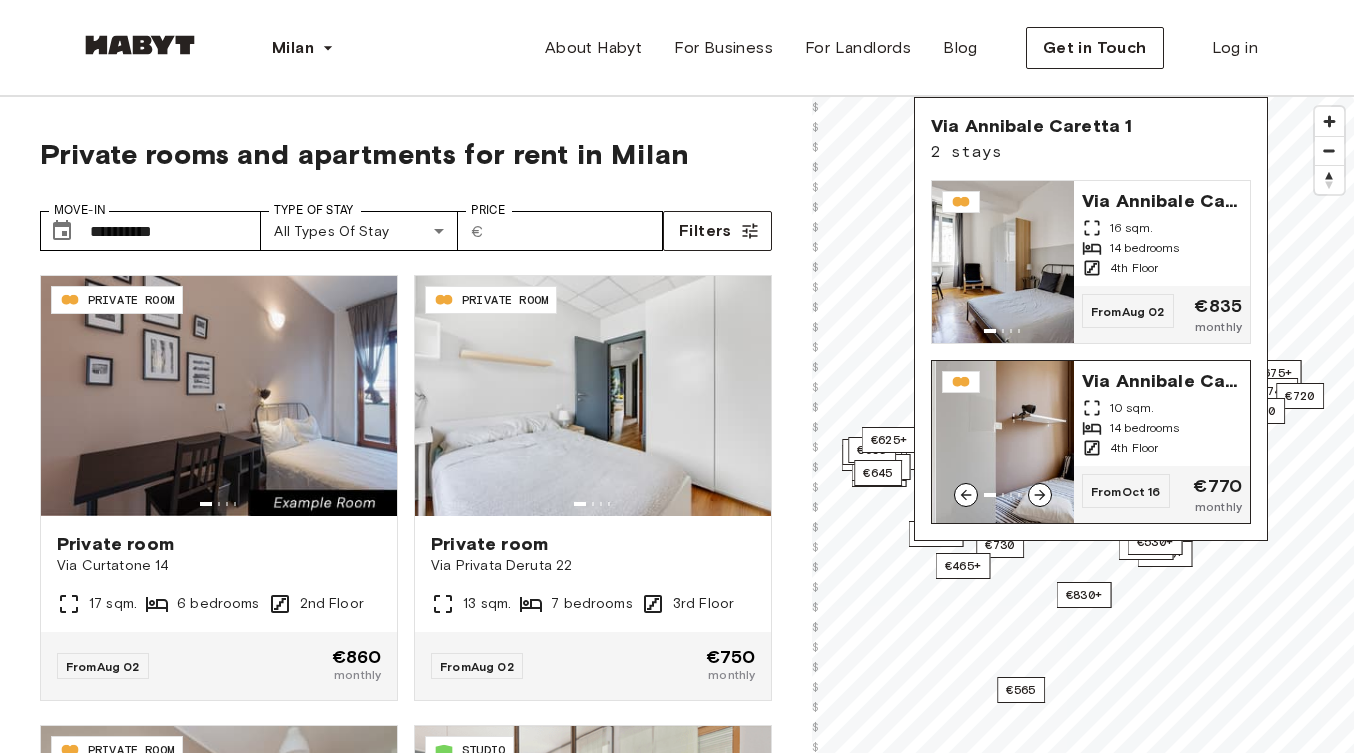 click 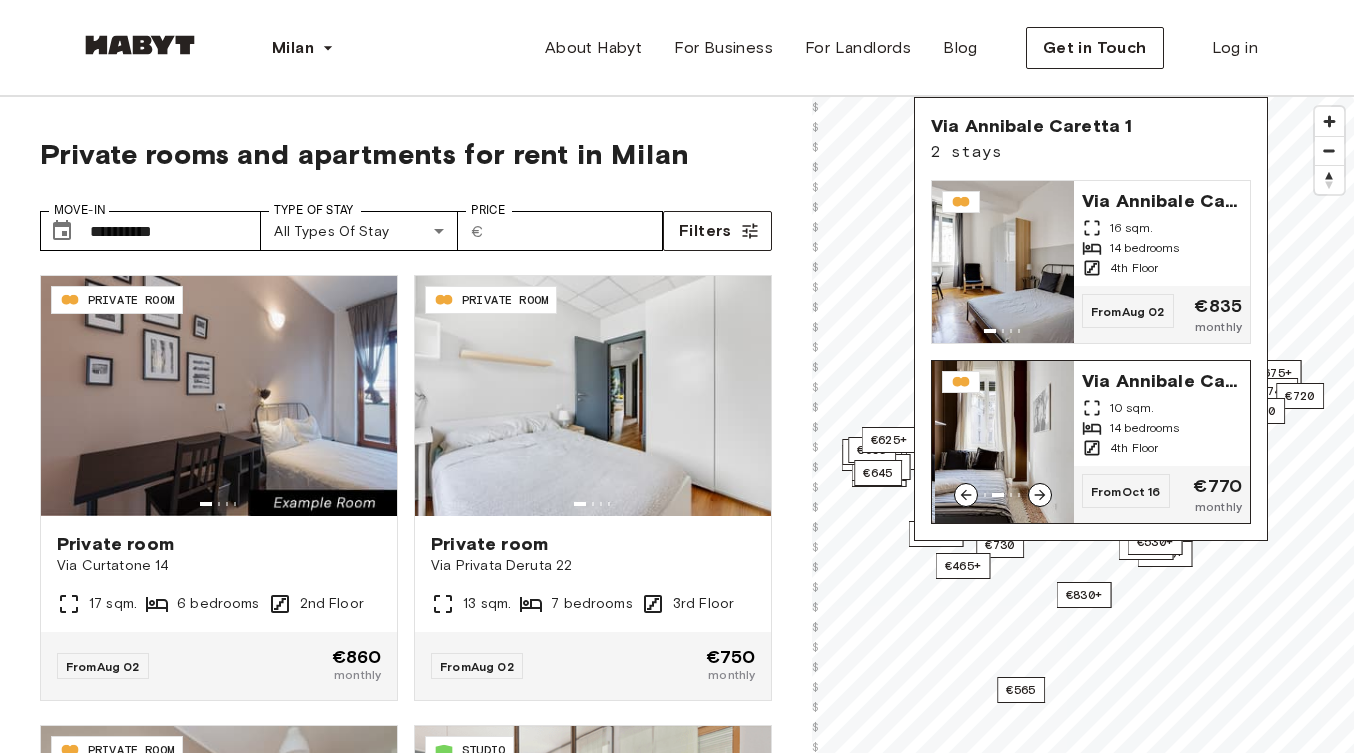 click 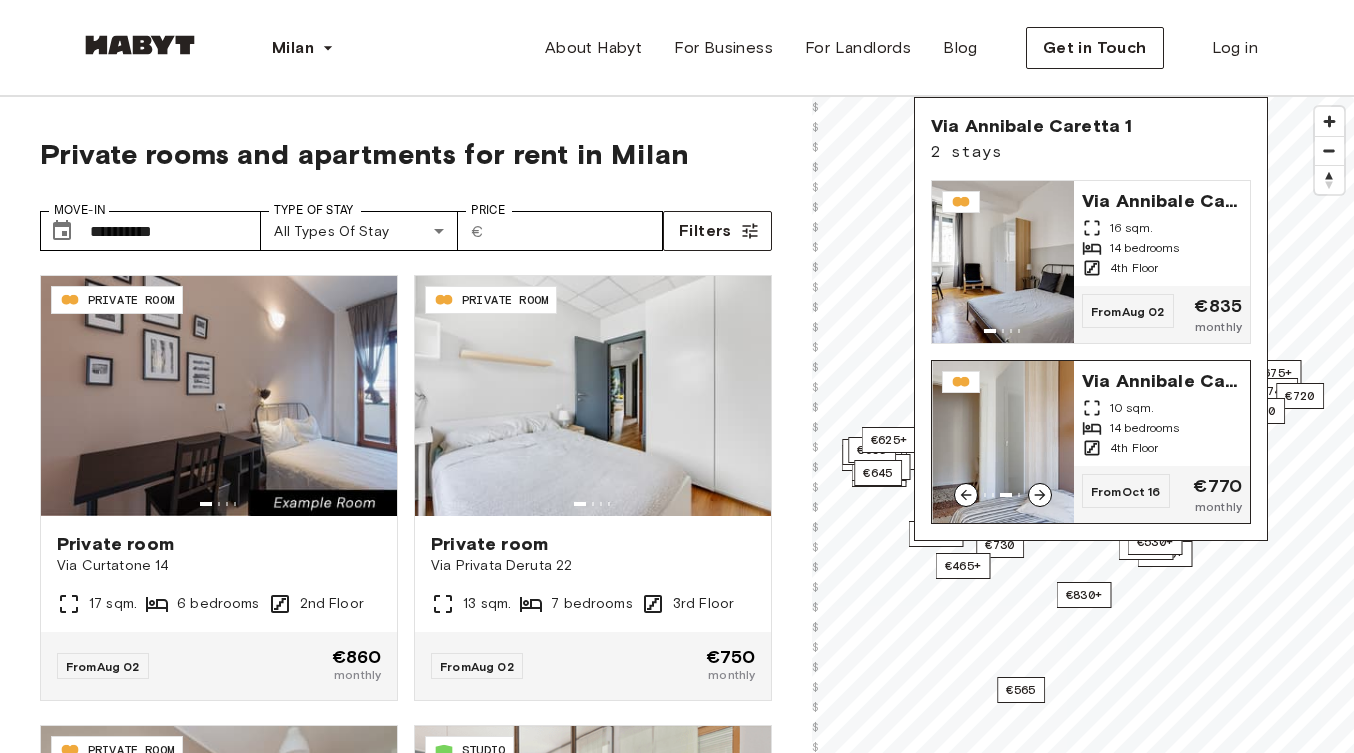 click 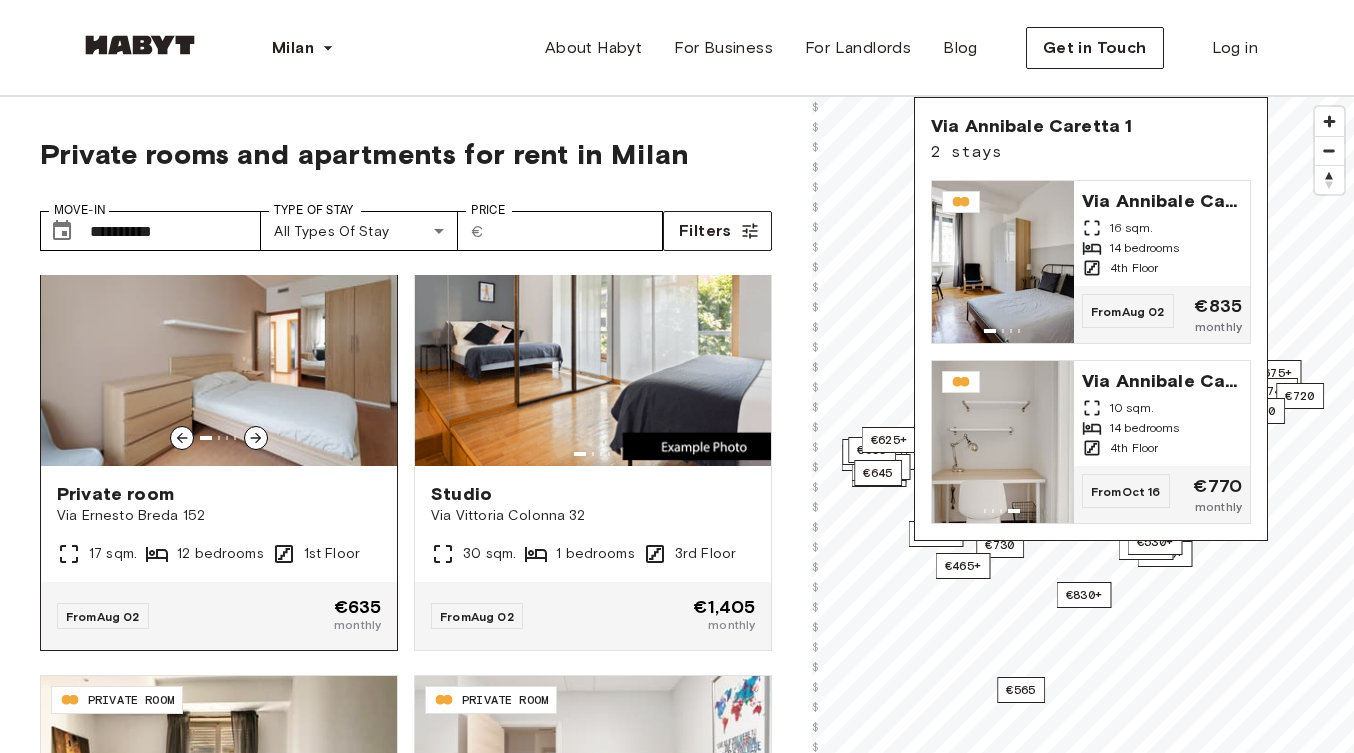 scroll, scrollTop: 454, scrollLeft: 0, axis: vertical 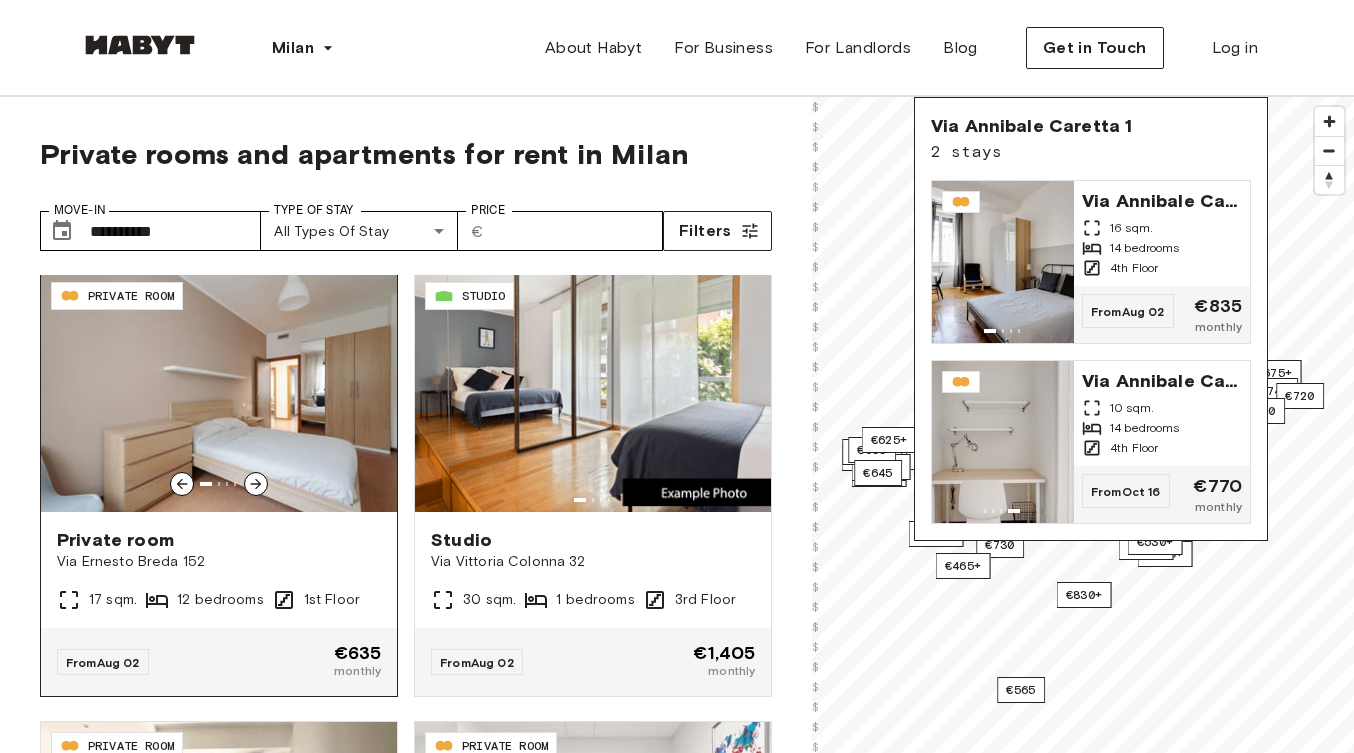 click at bounding box center [256, 484] 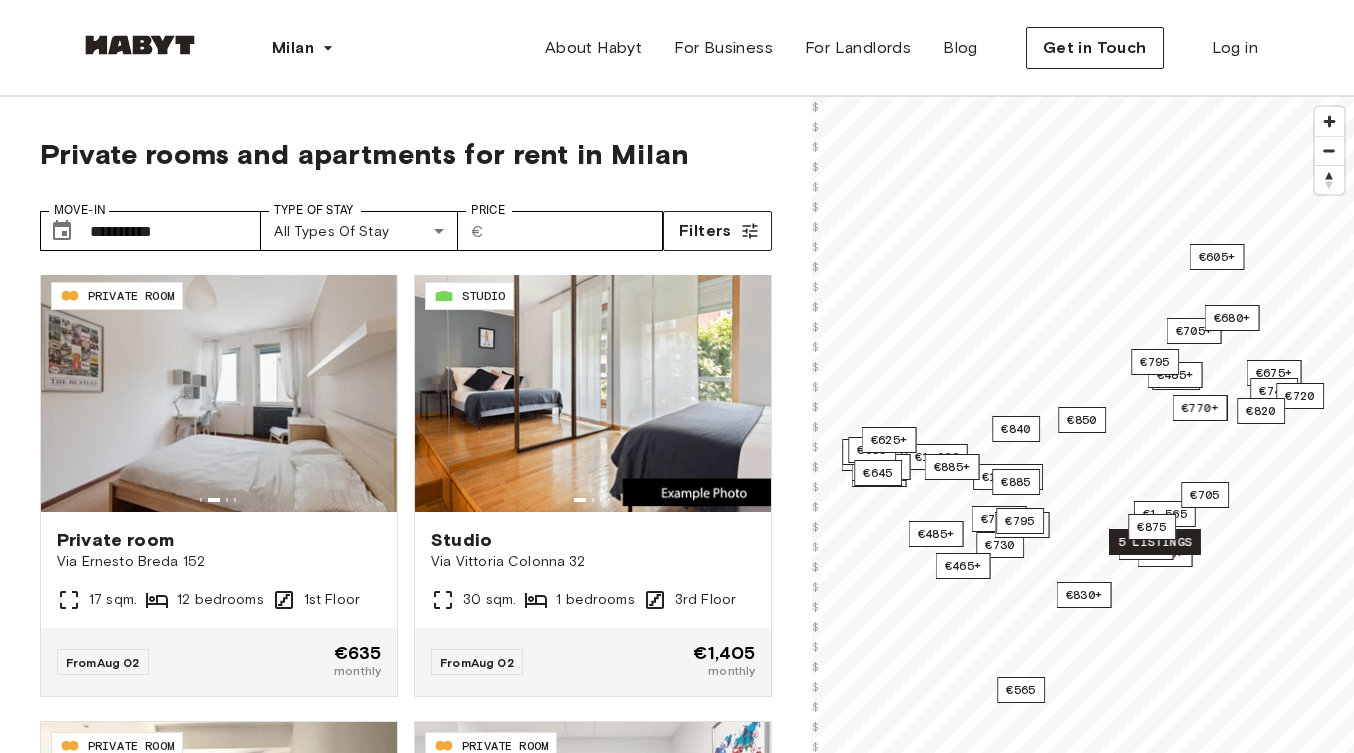 click on "5 listings" at bounding box center (1155, 542) 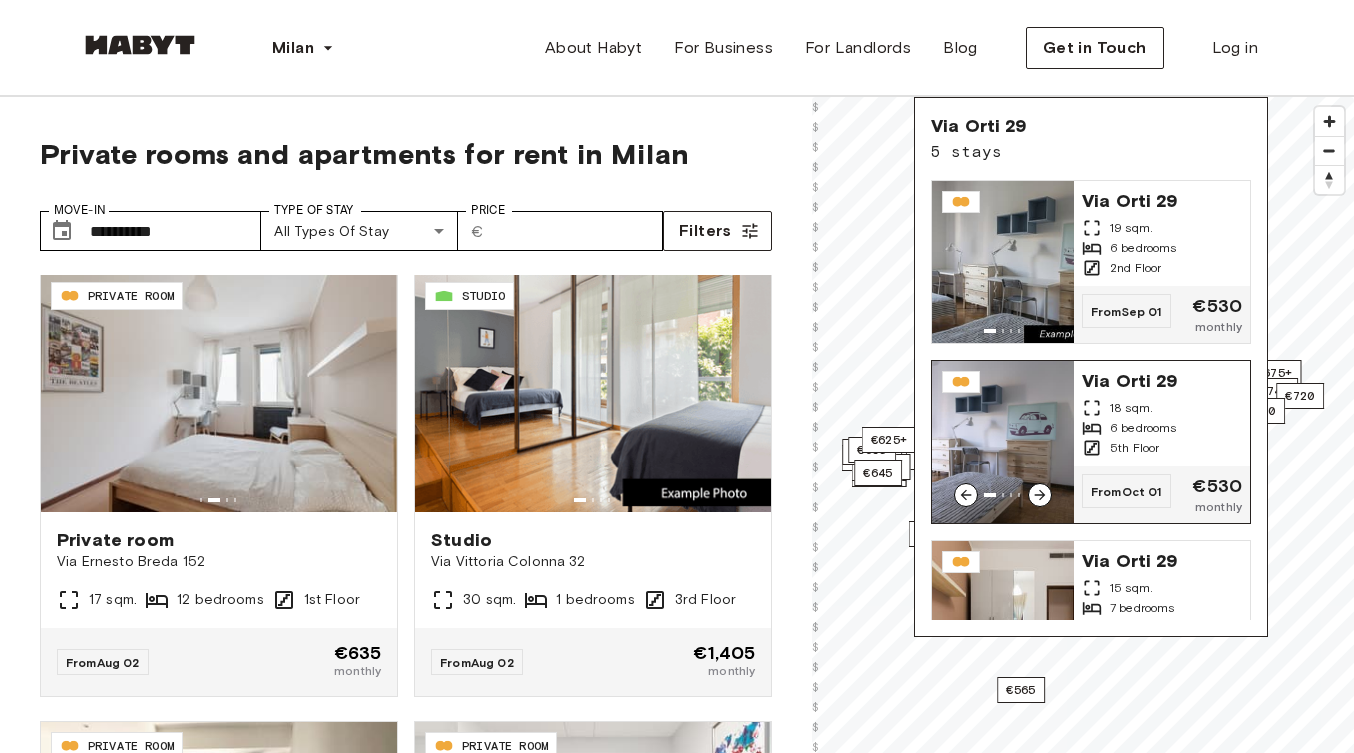 click 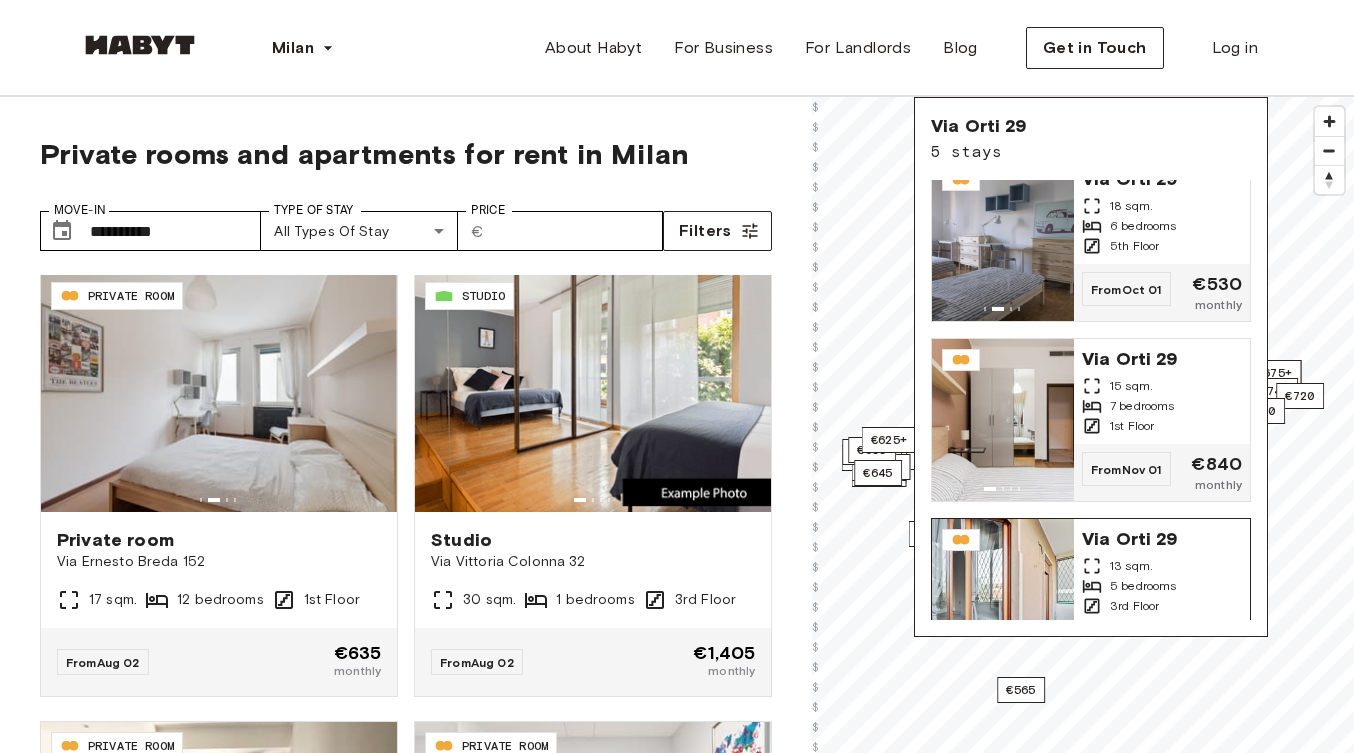 scroll, scrollTop: 203, scrollLeft: 0, axis: vertical 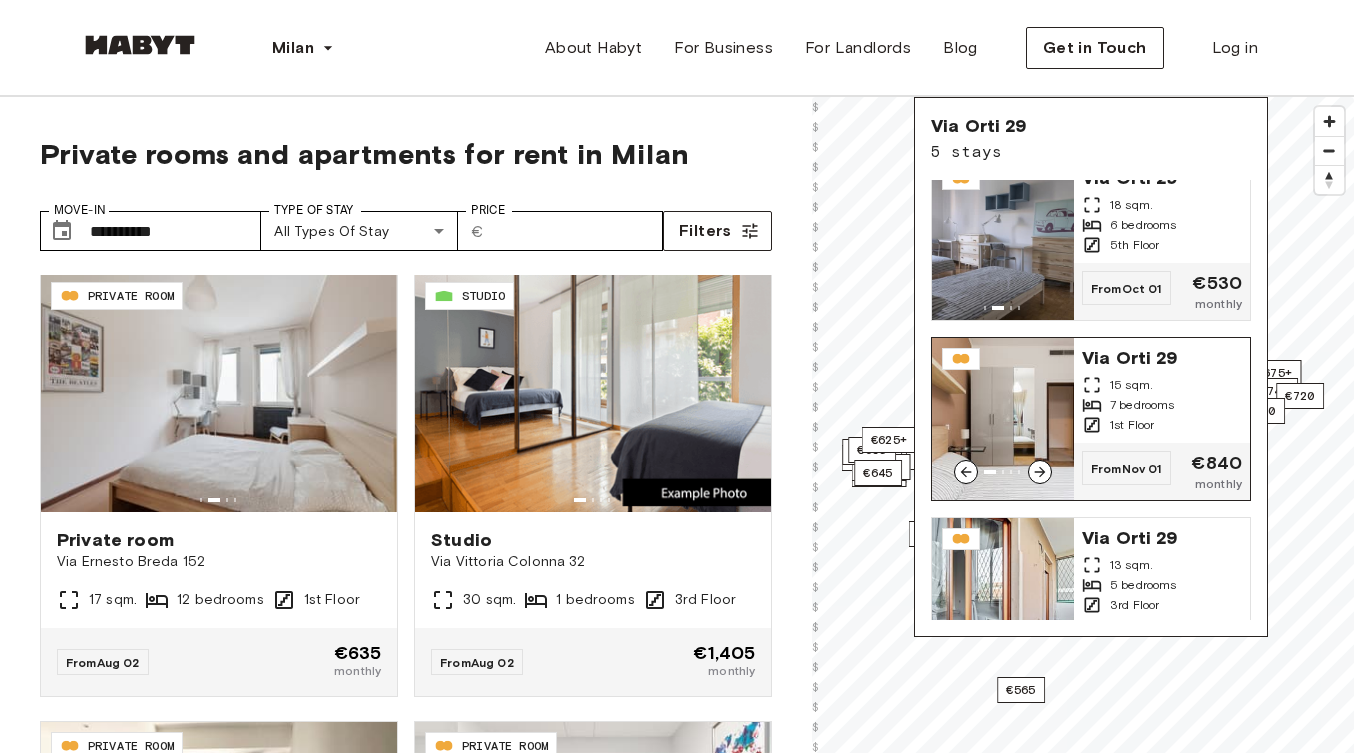 click 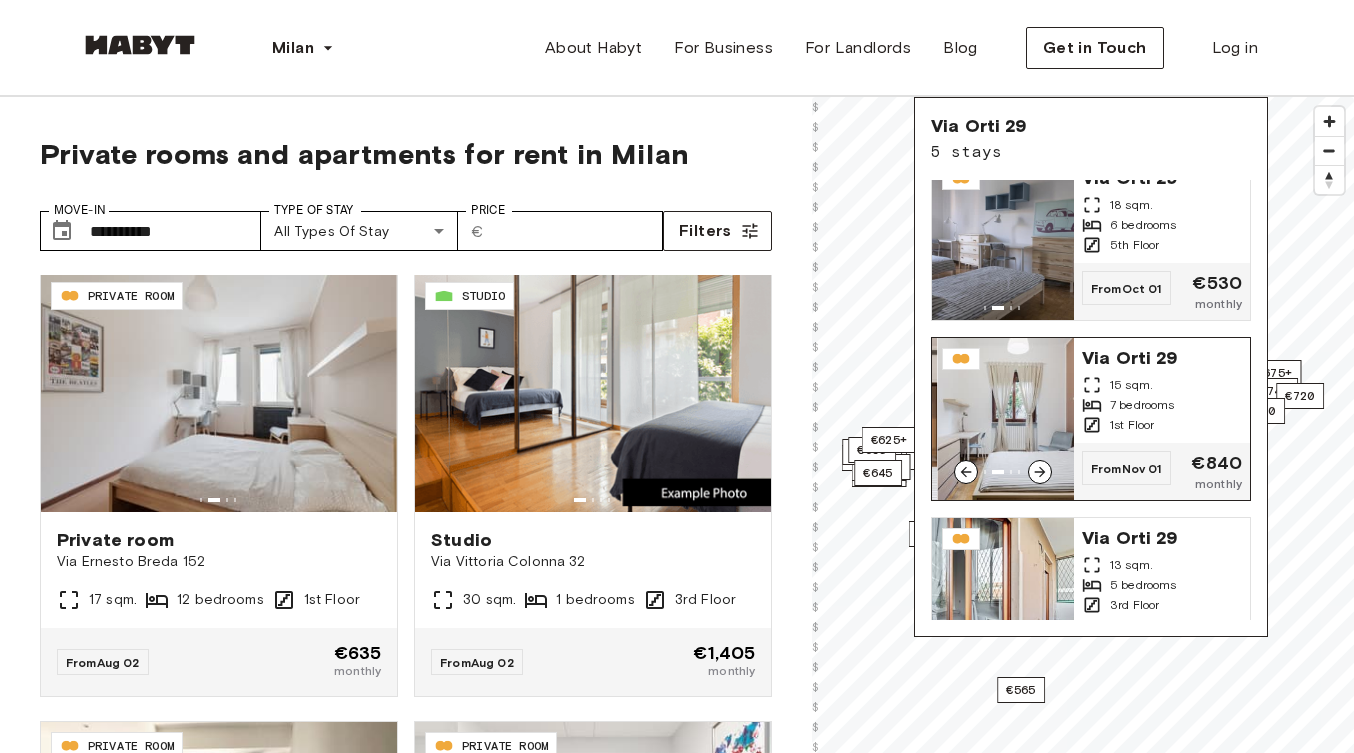 click 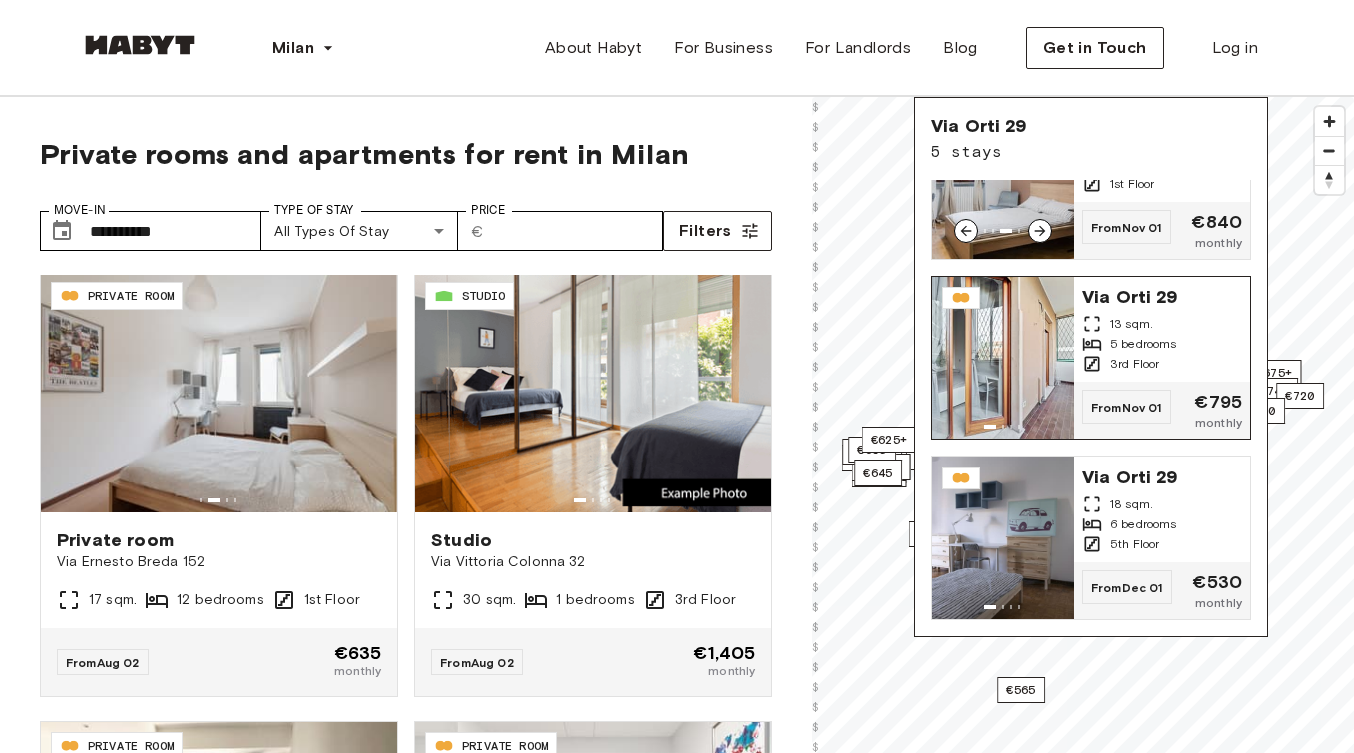 scroll, scrollTop: 444, scrollLeft: 0, axis: vertical 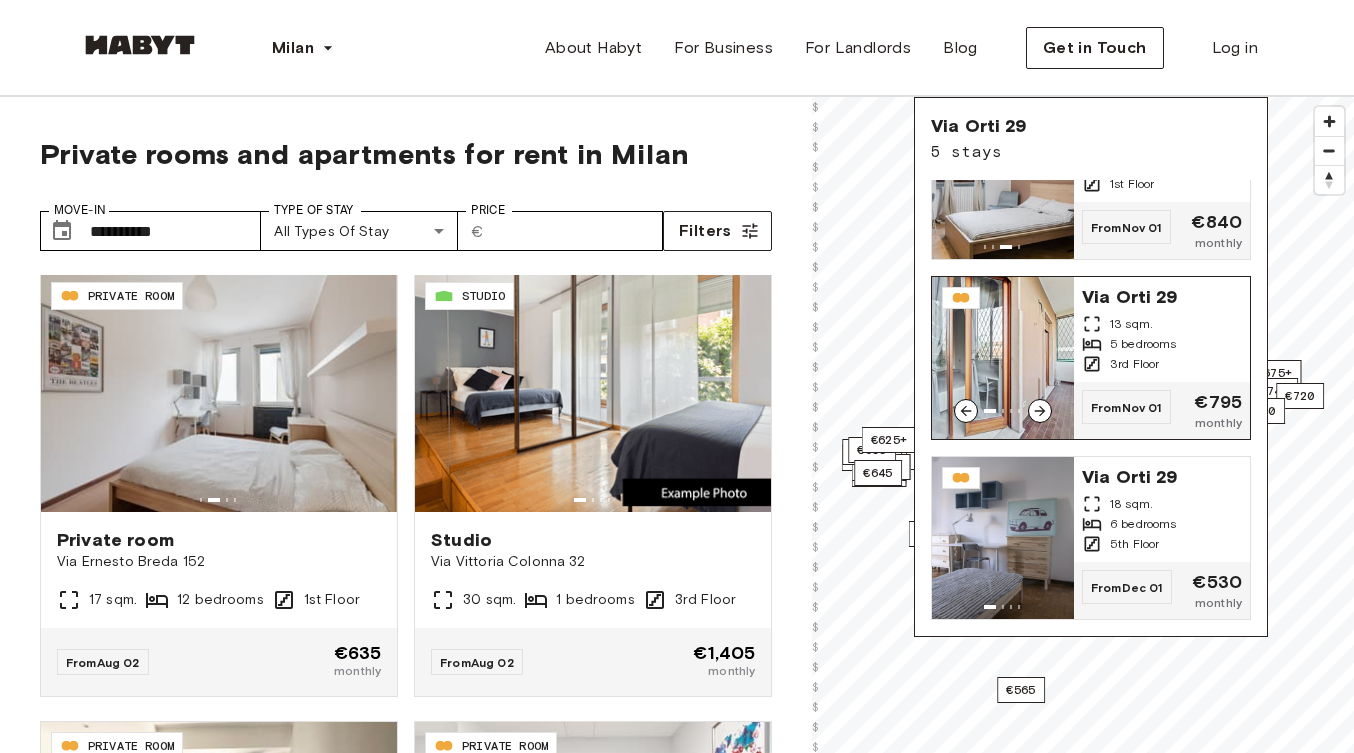 click 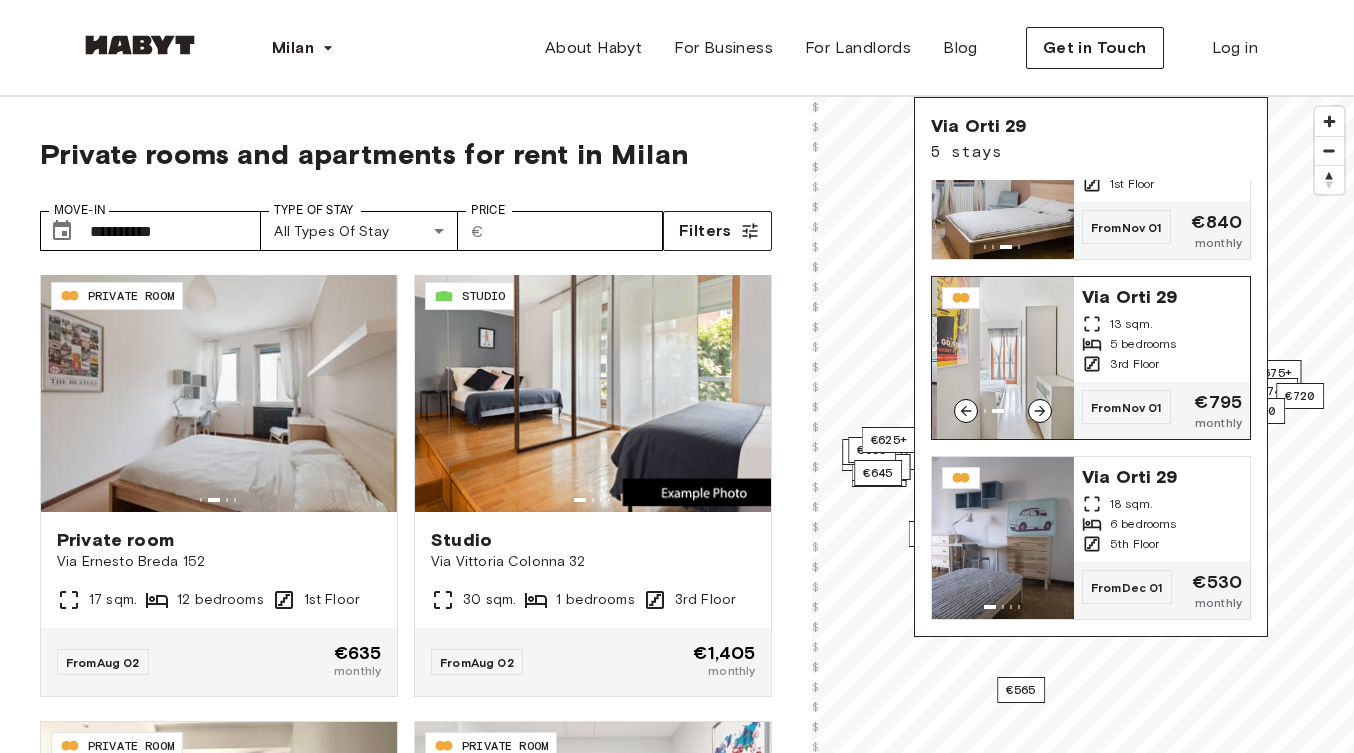 click 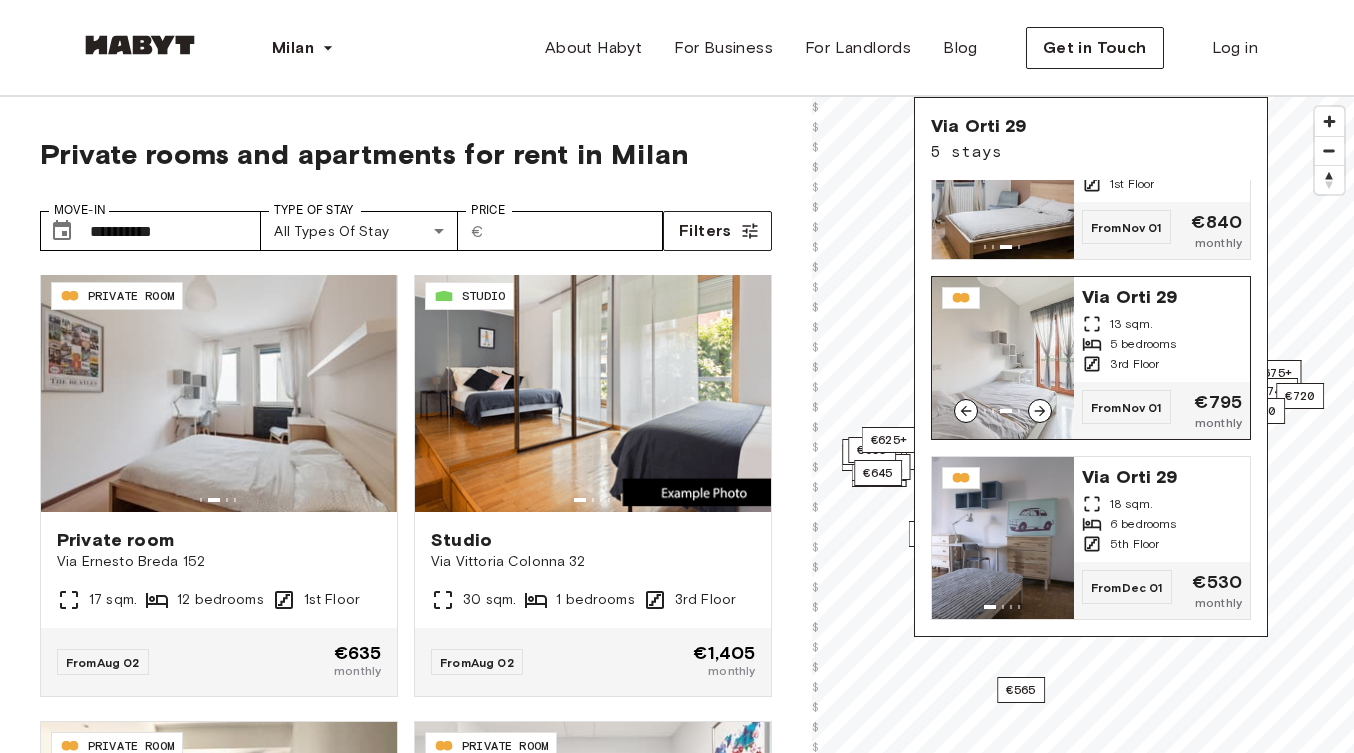 click 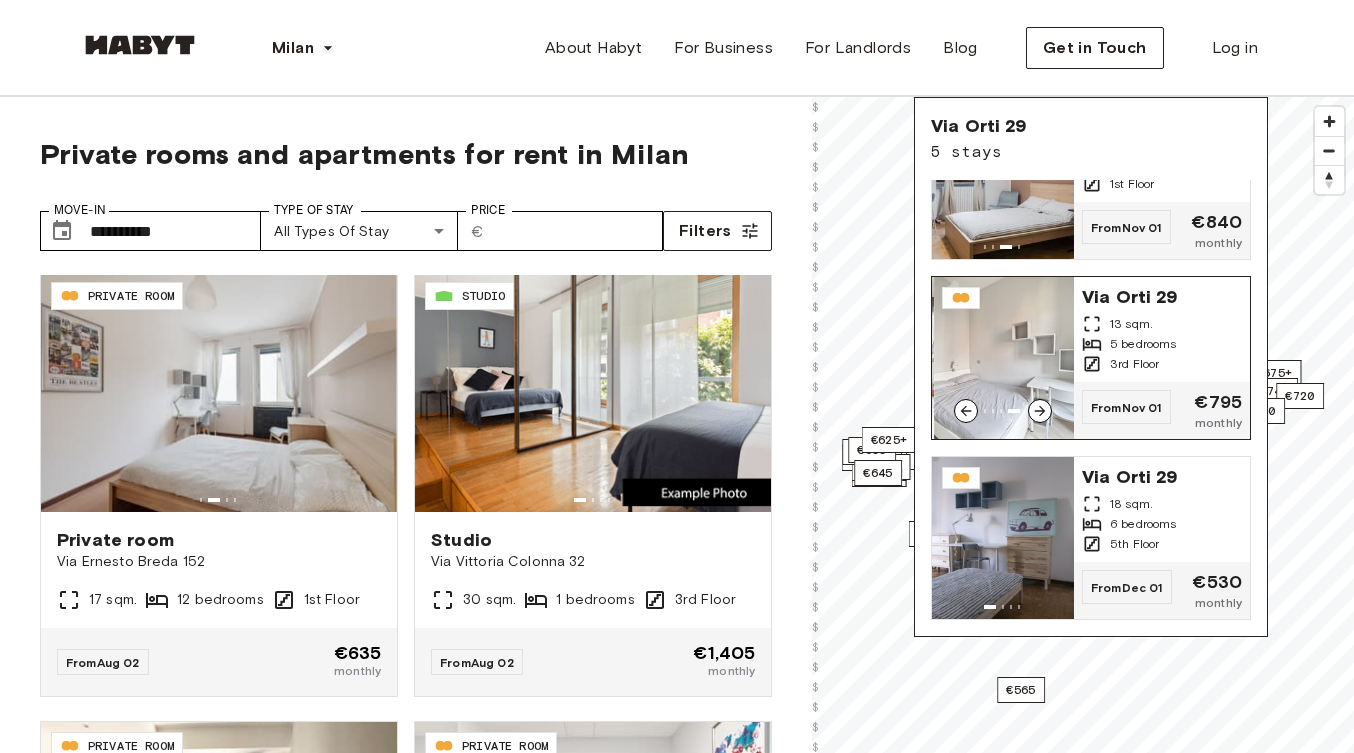 click 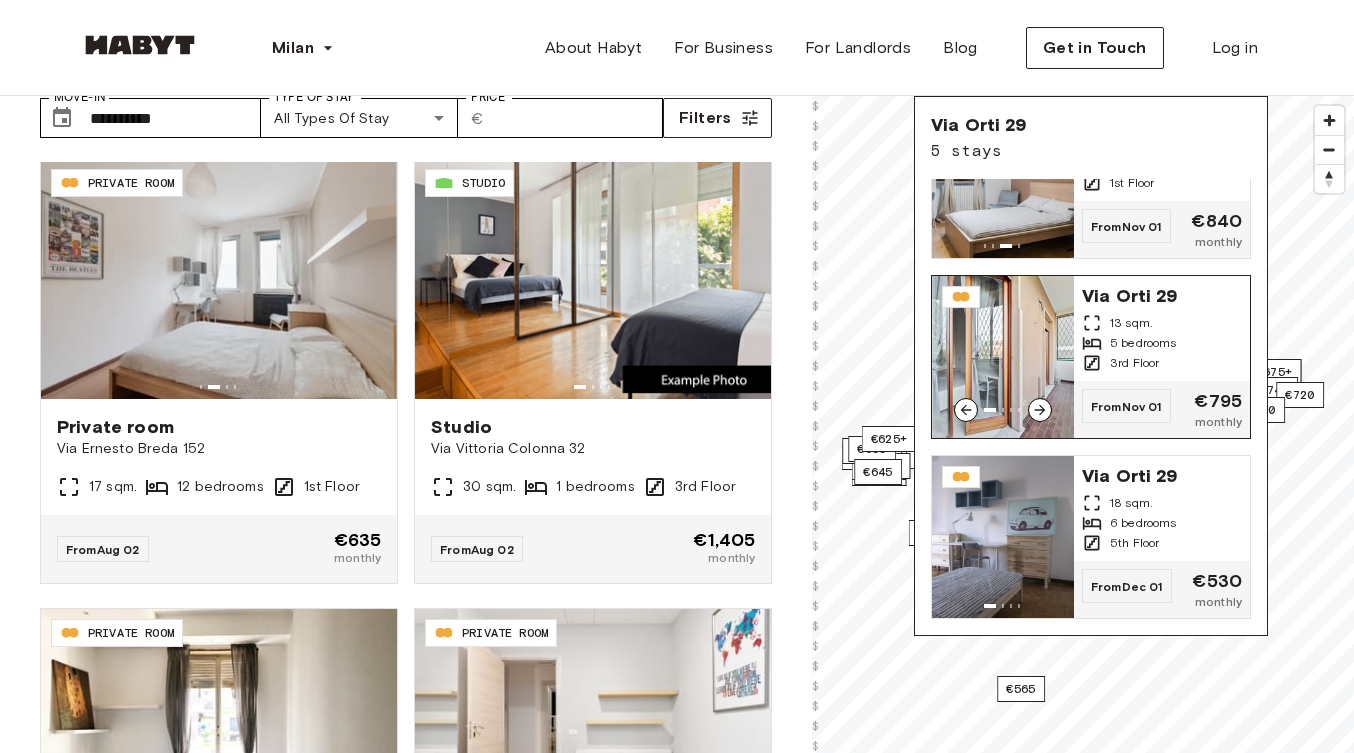 scroll, scrollTop: 280, scrollLeft: 0, axis: vertical 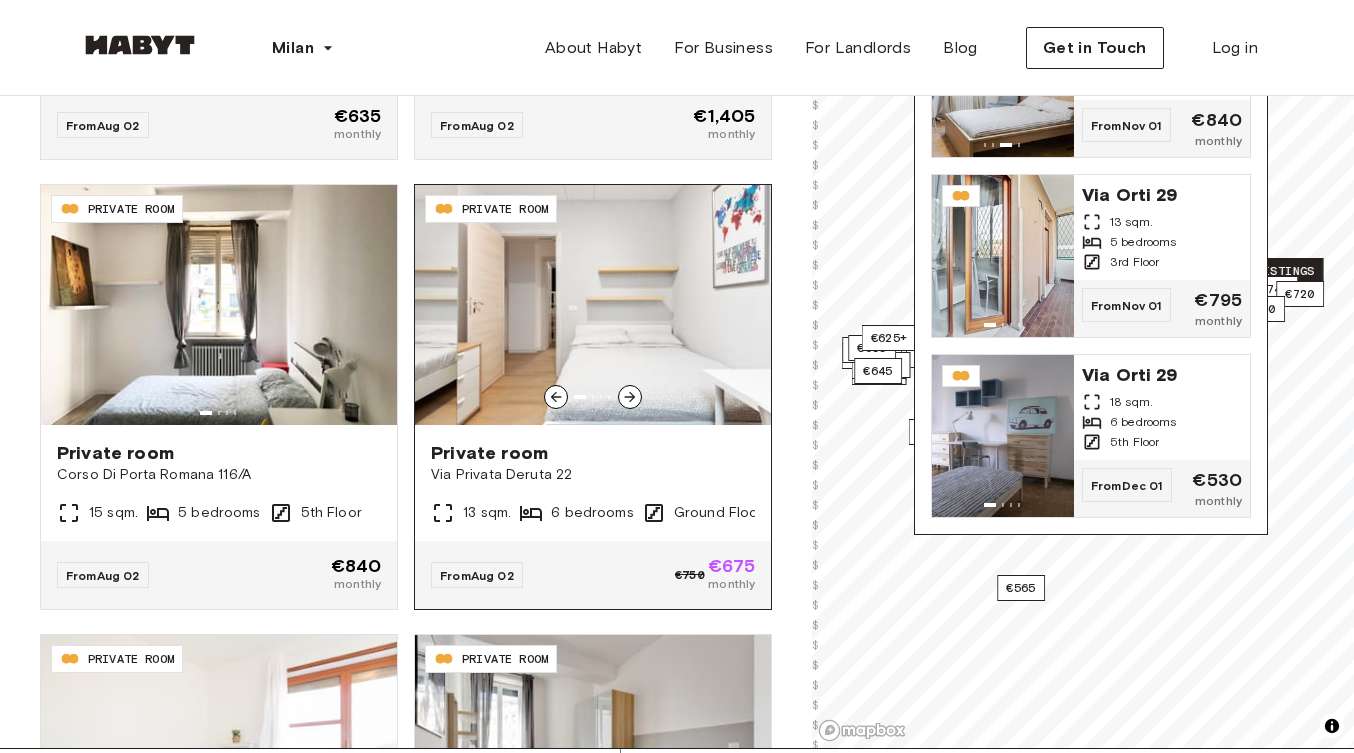 click 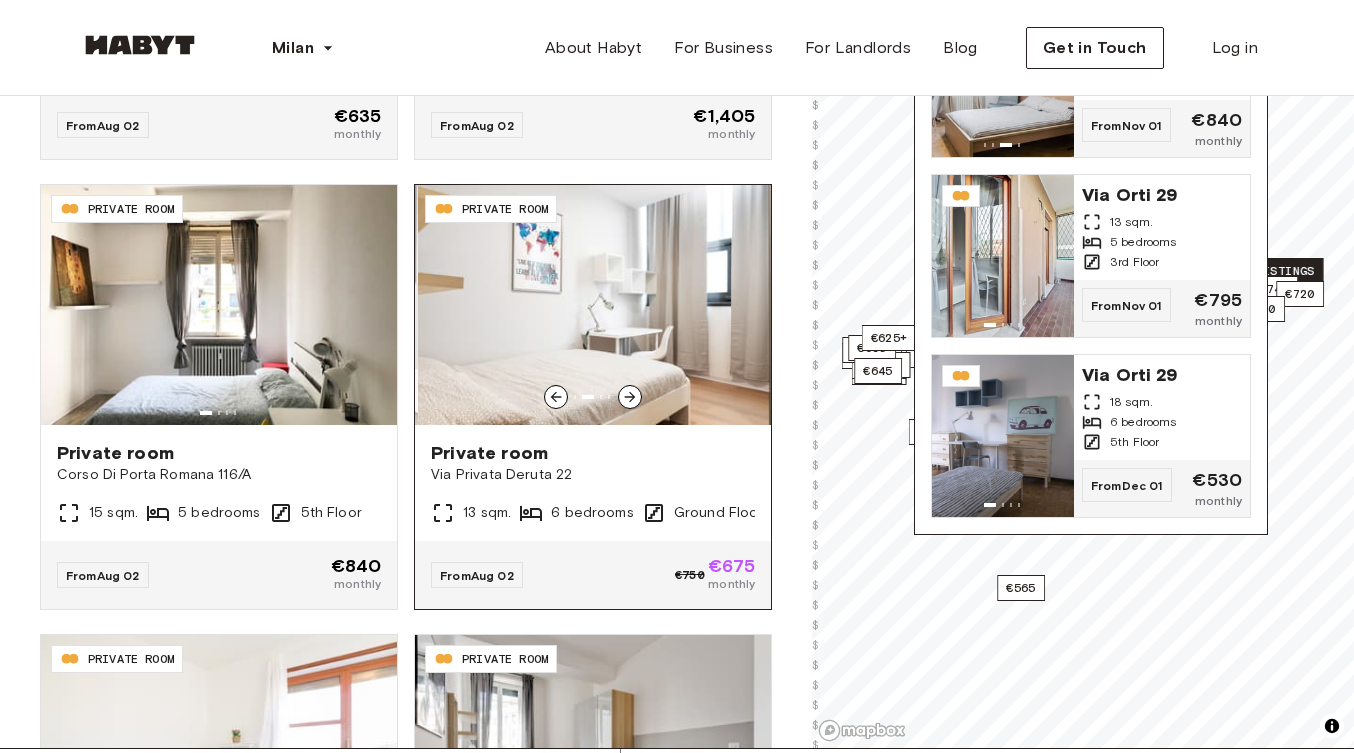click 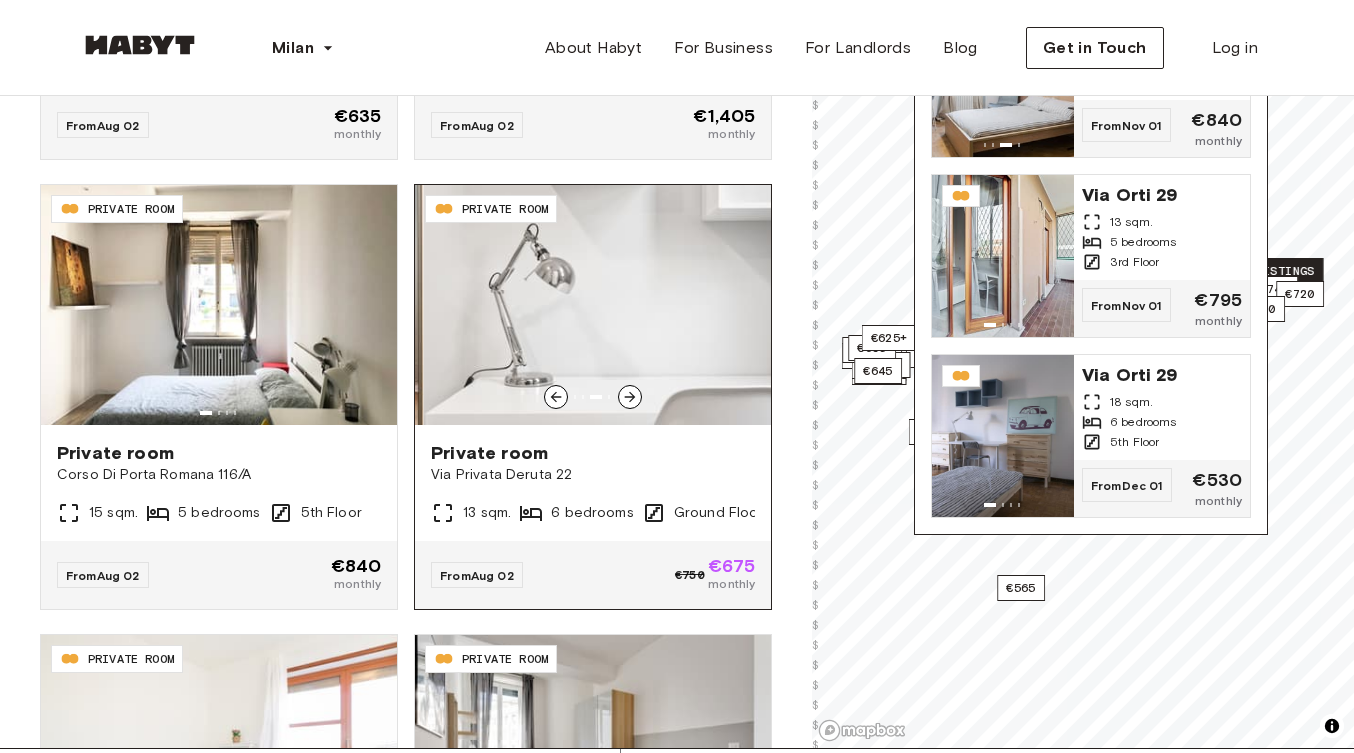 click 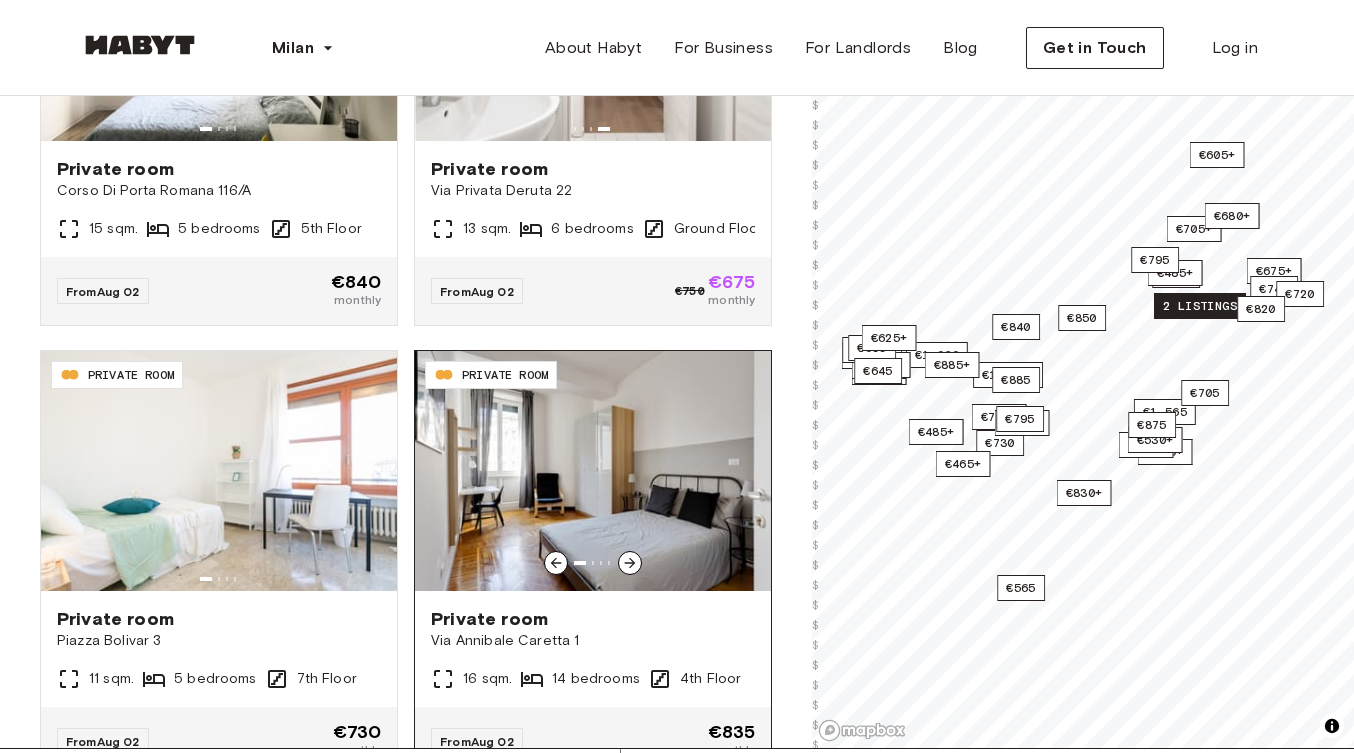 scroll, scrollTop: 1159, scrollLeft: 0, axis: vertical 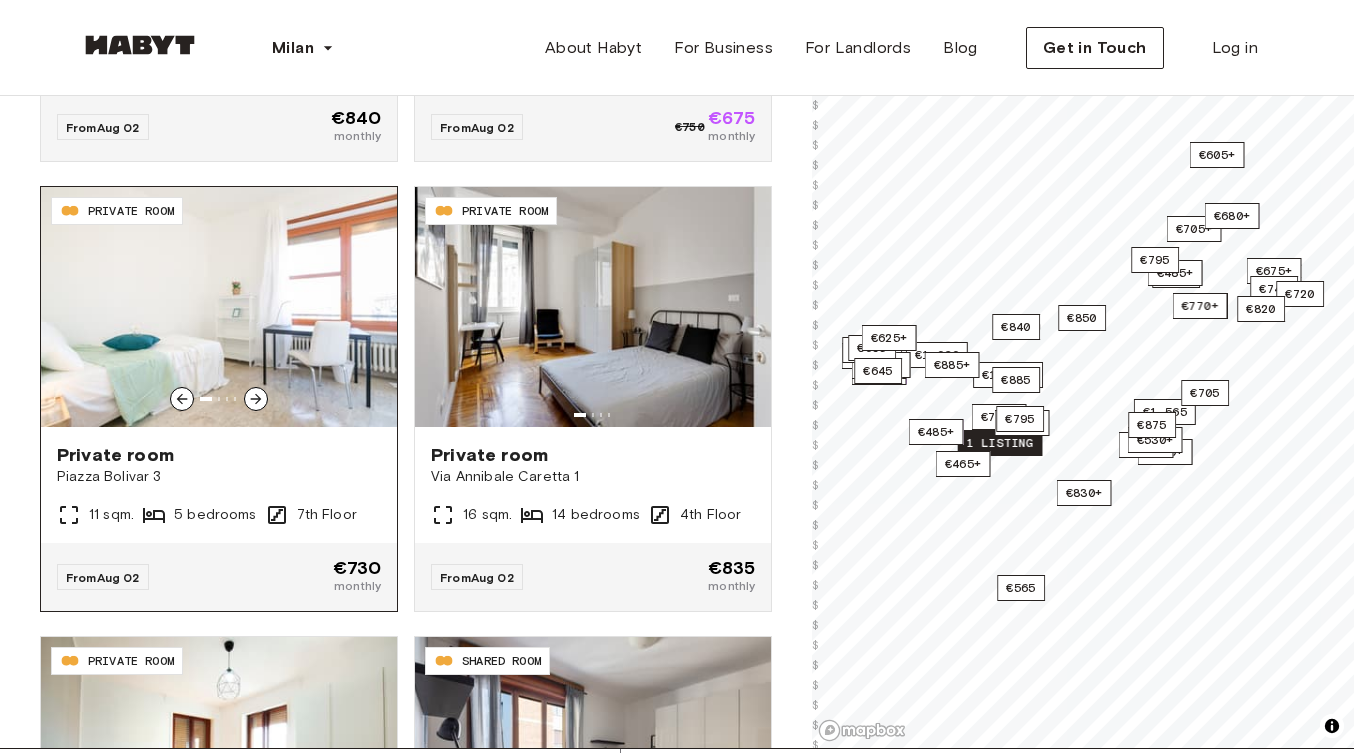 click at bounding box center [256, 399] 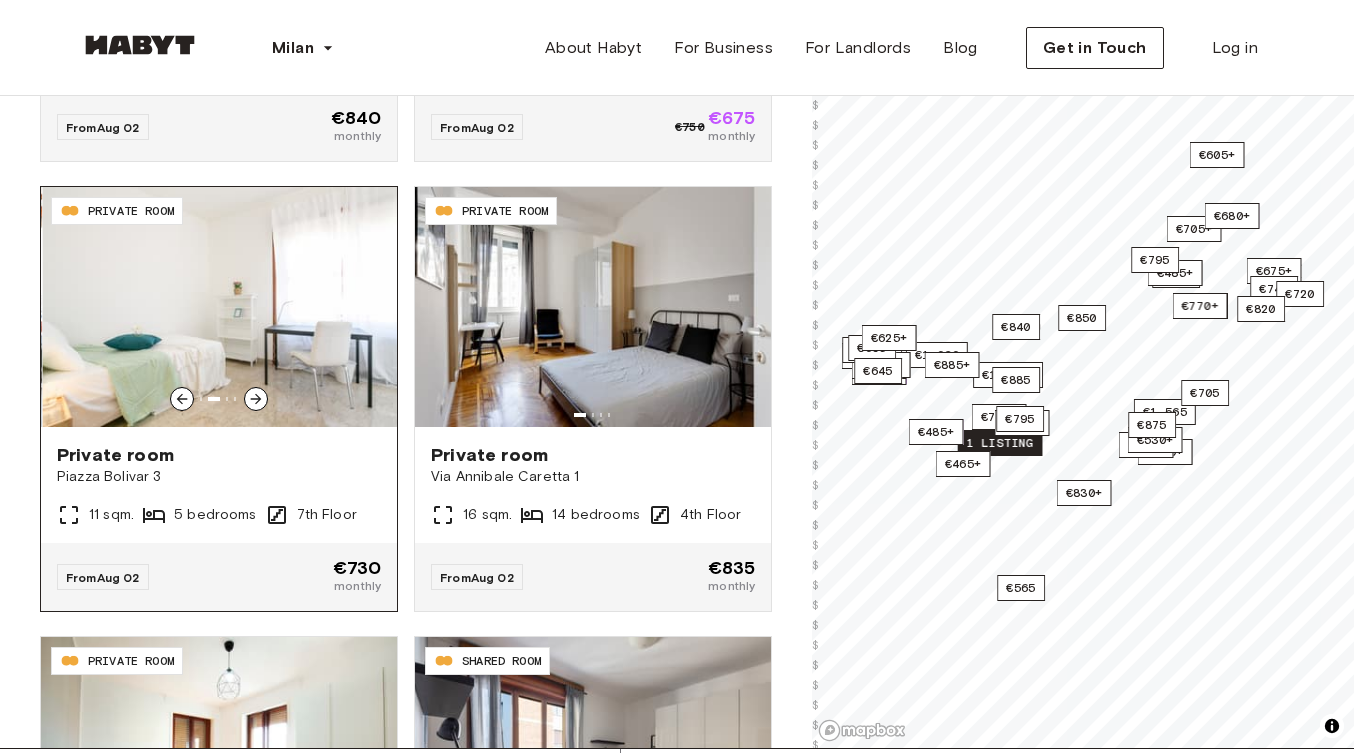 click 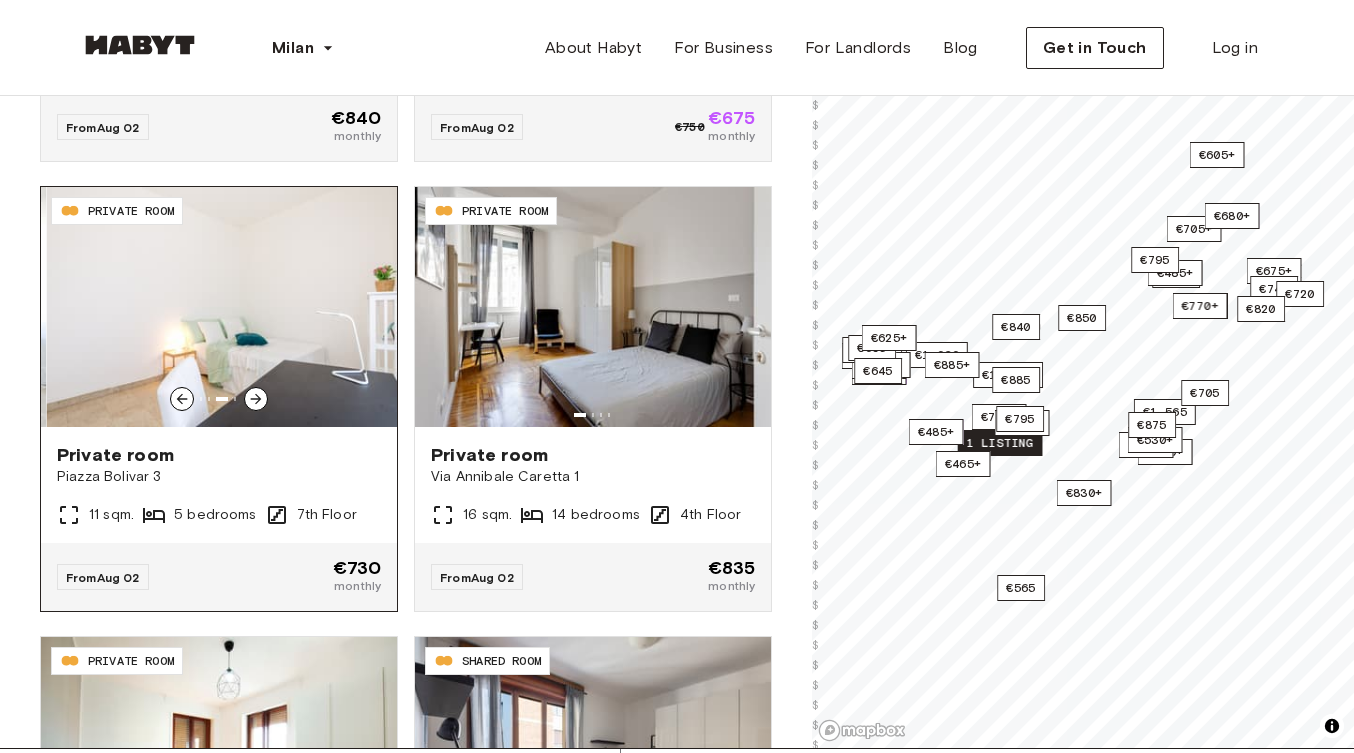 click 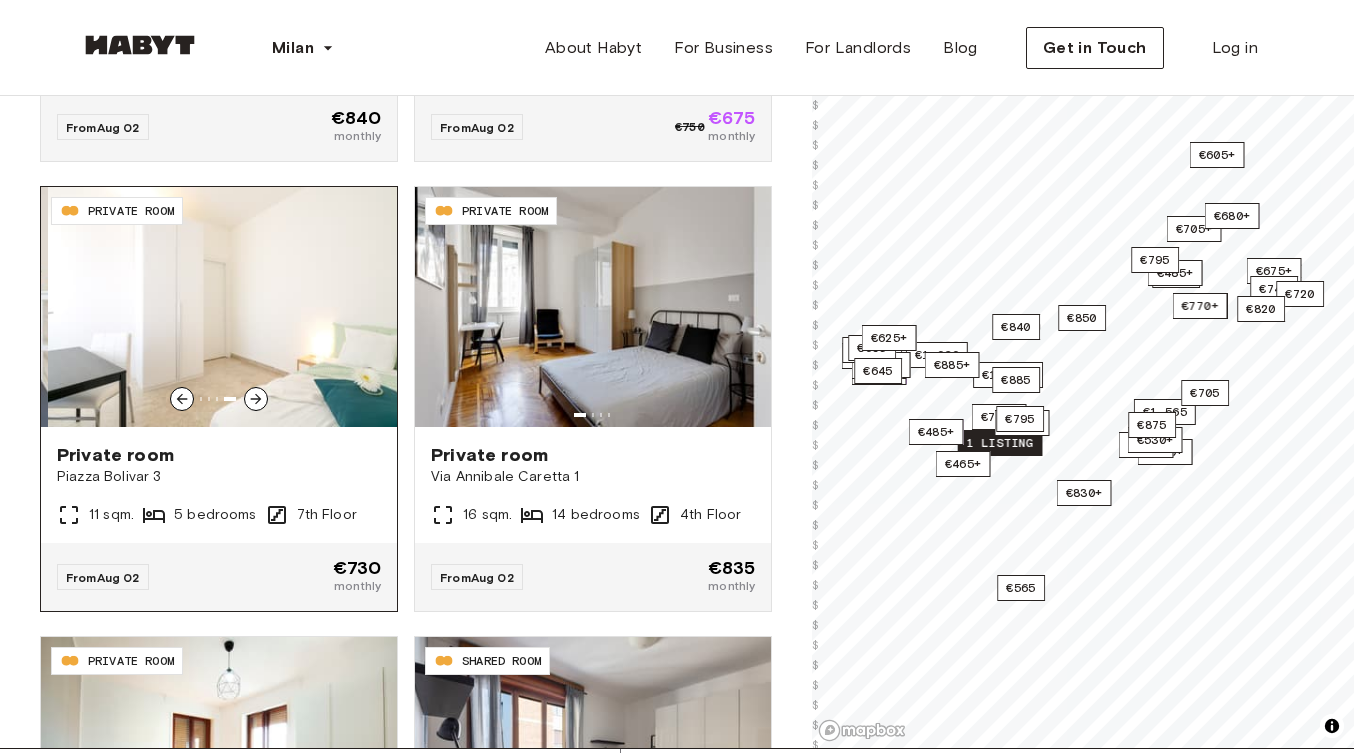 click 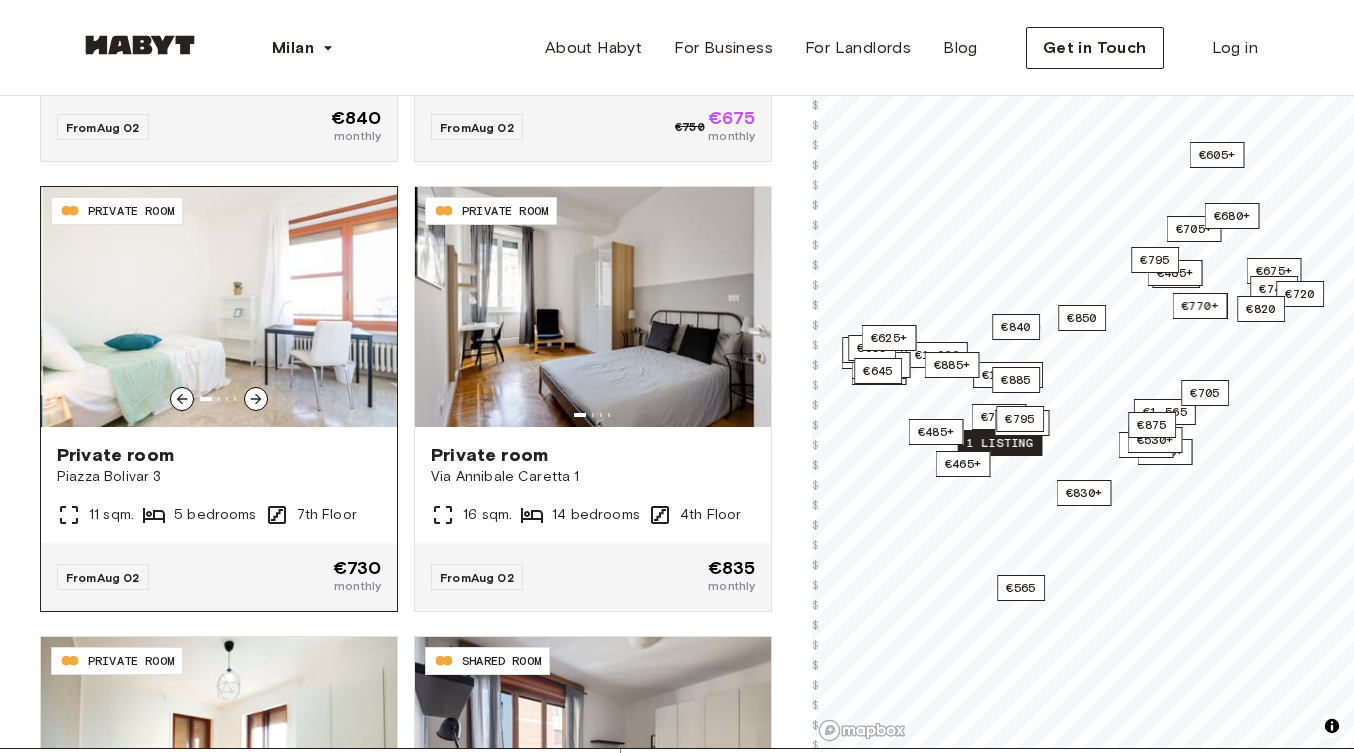 click 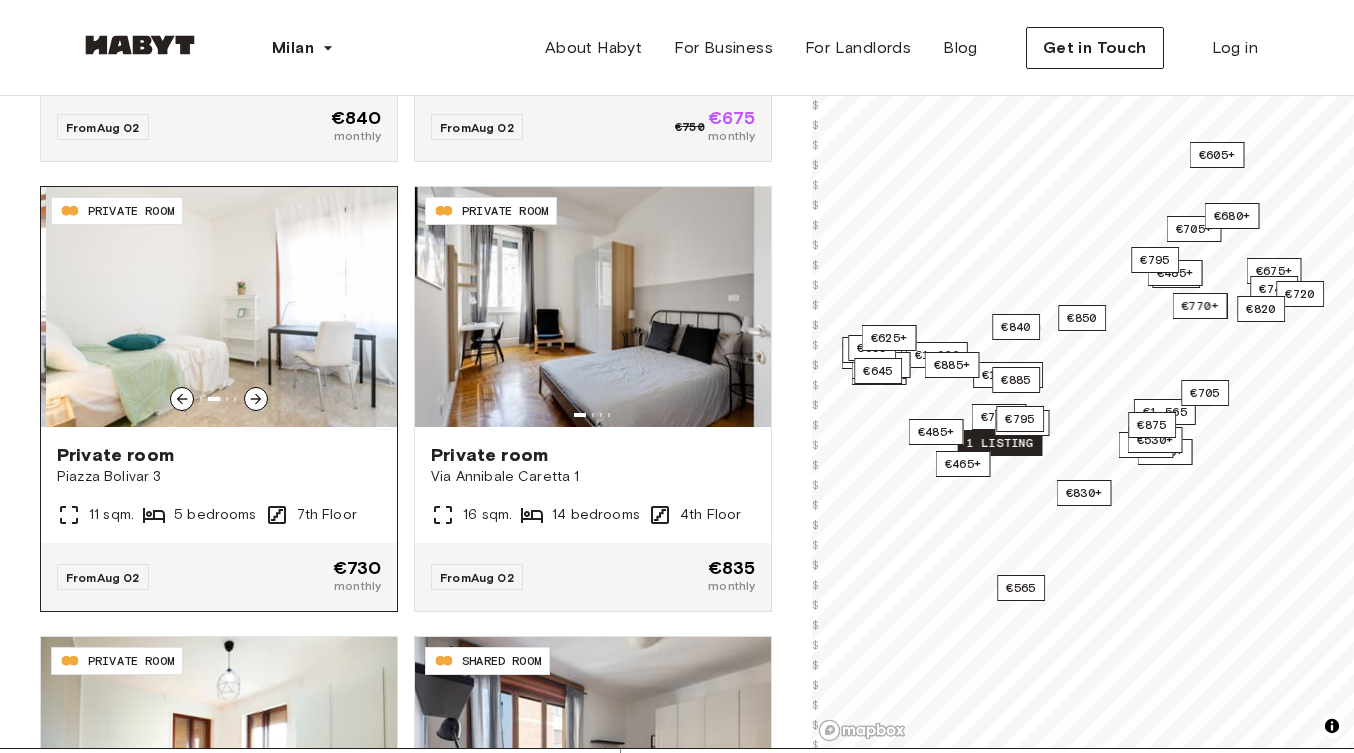 click 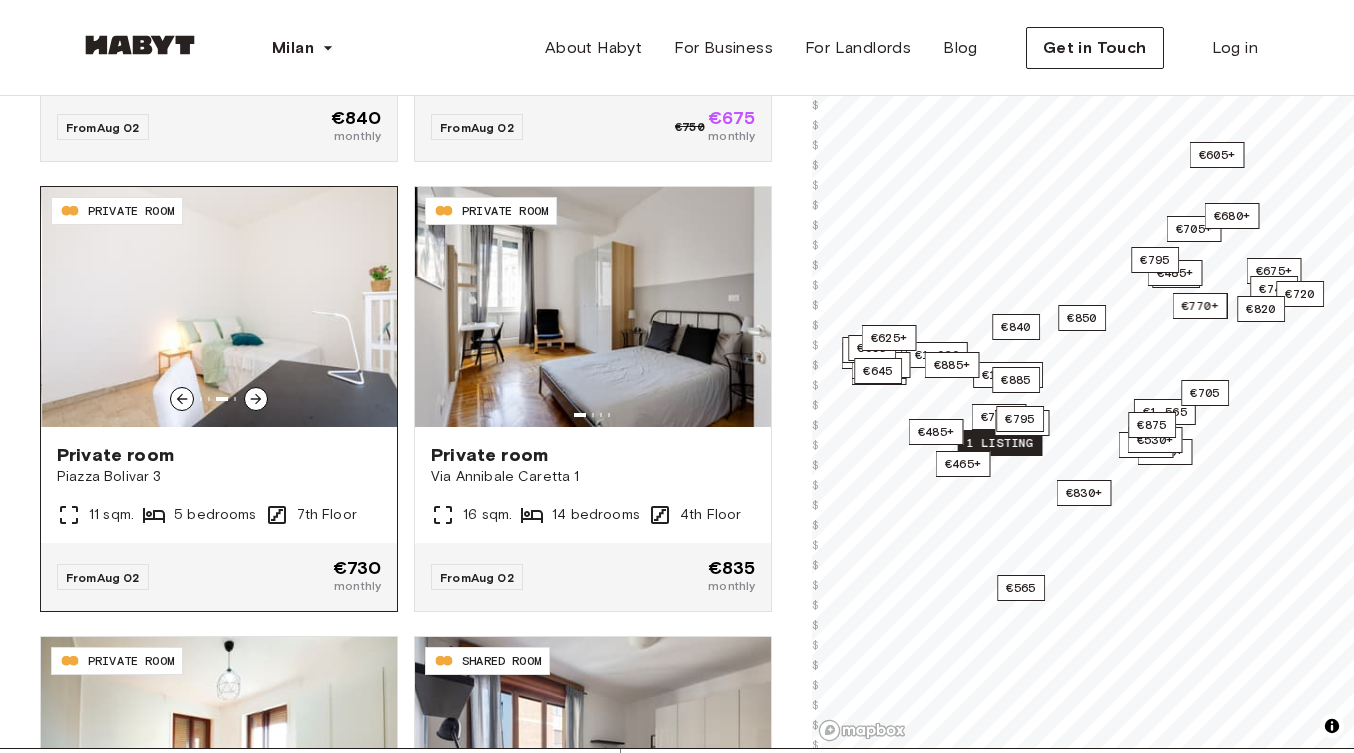 click 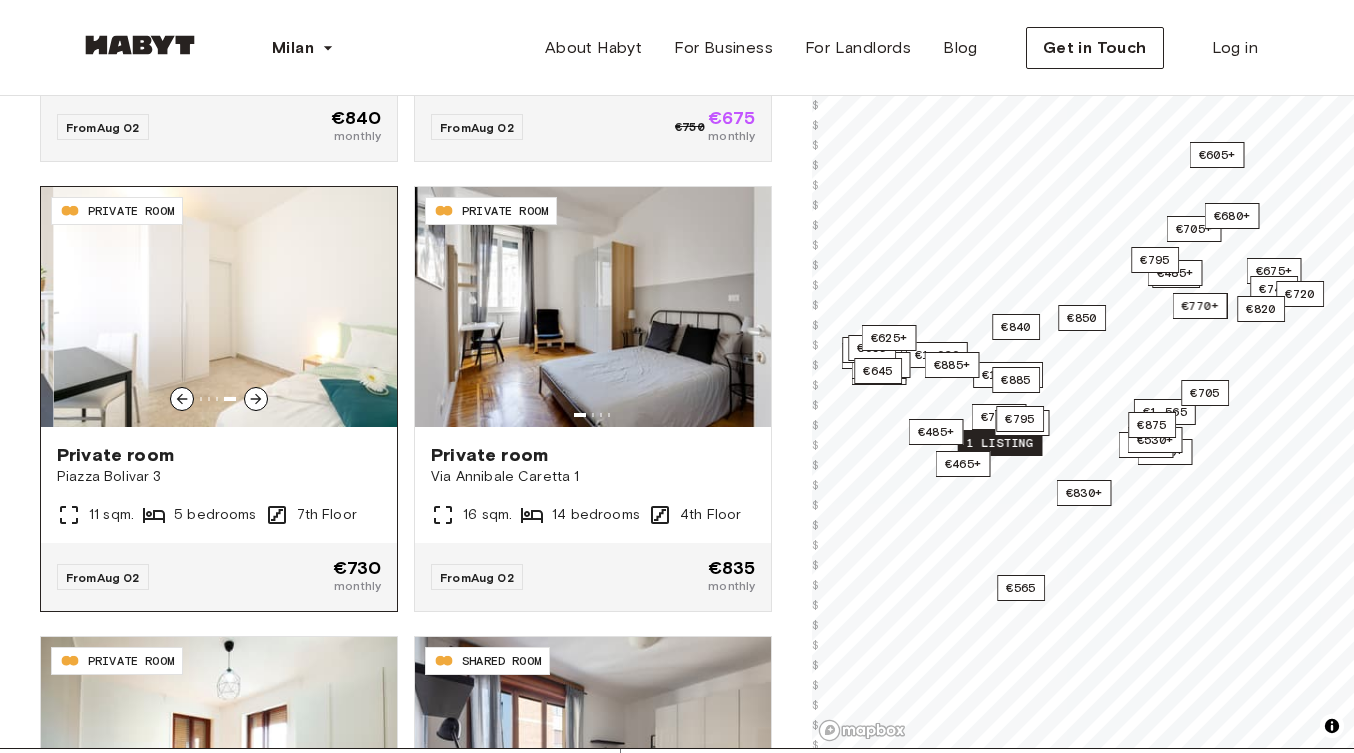 click 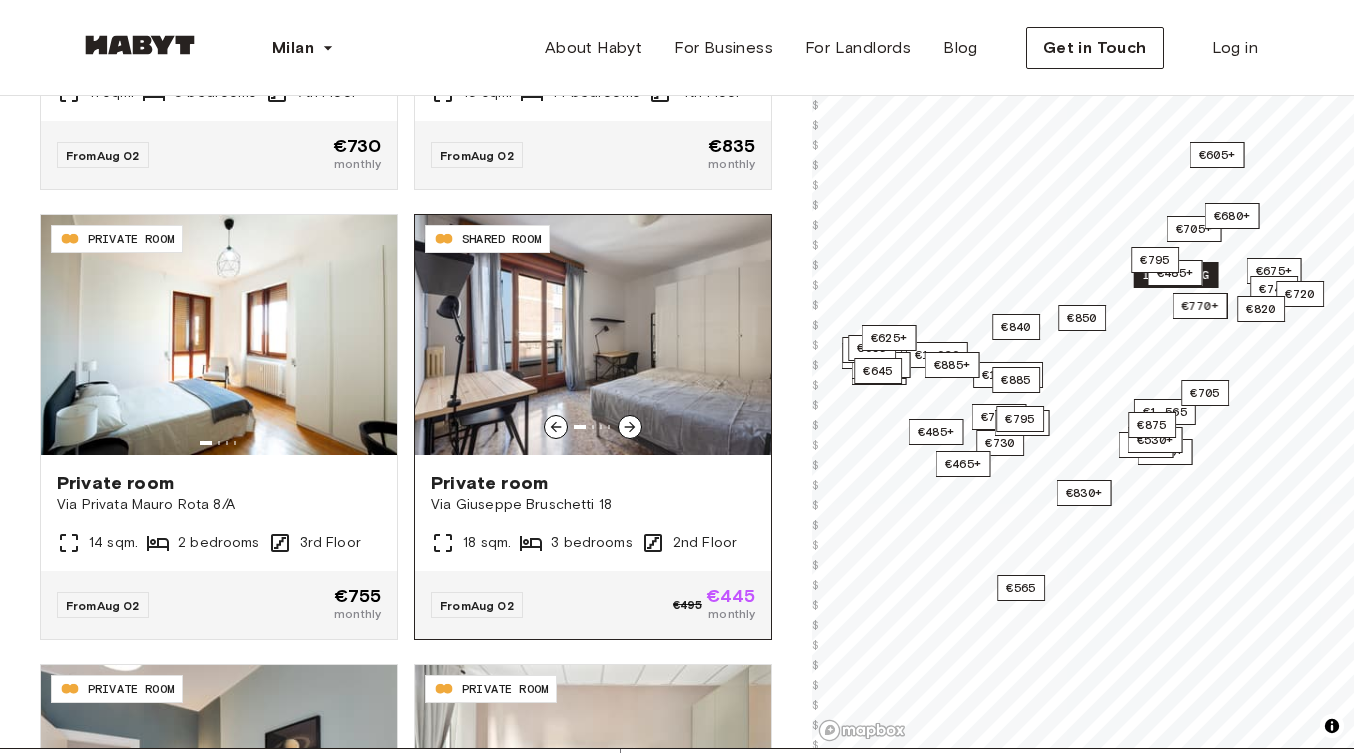 scroll, scrollTop: 1582, scrollLeft: 0, axis: vertical 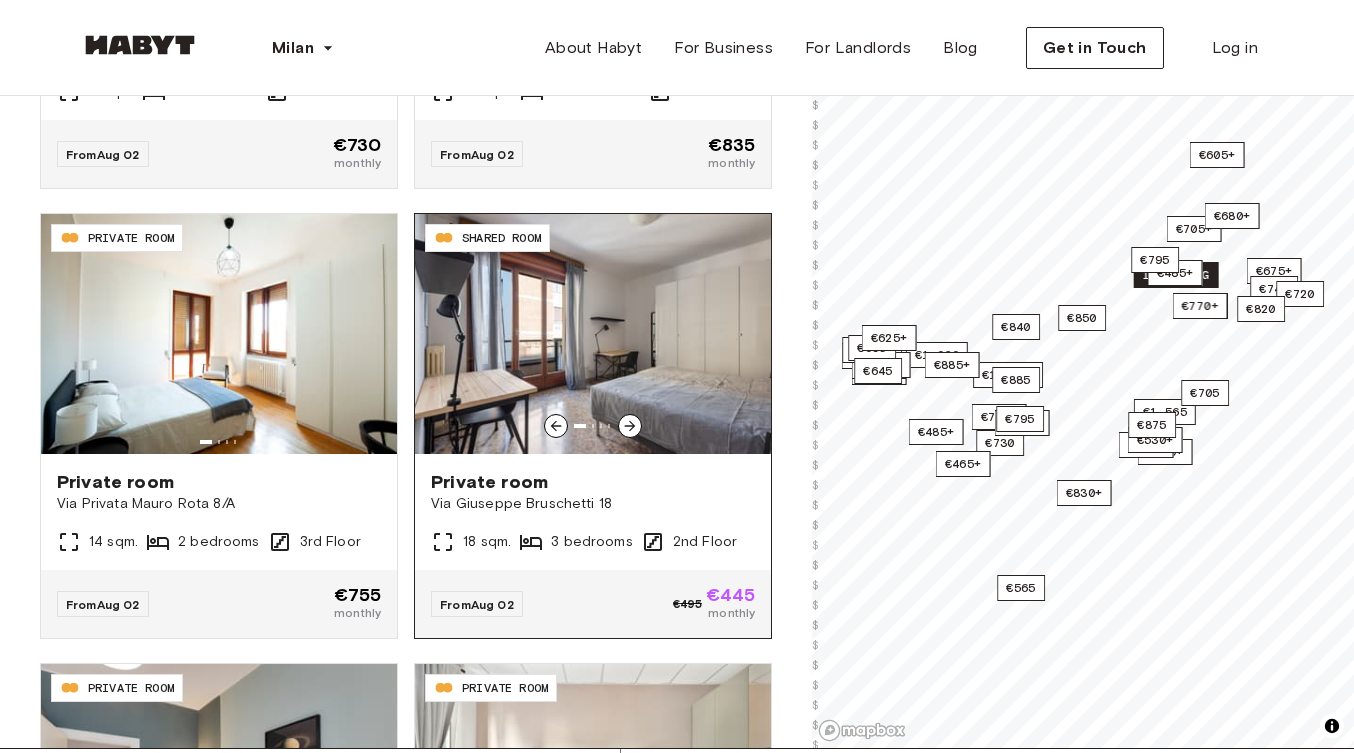 click 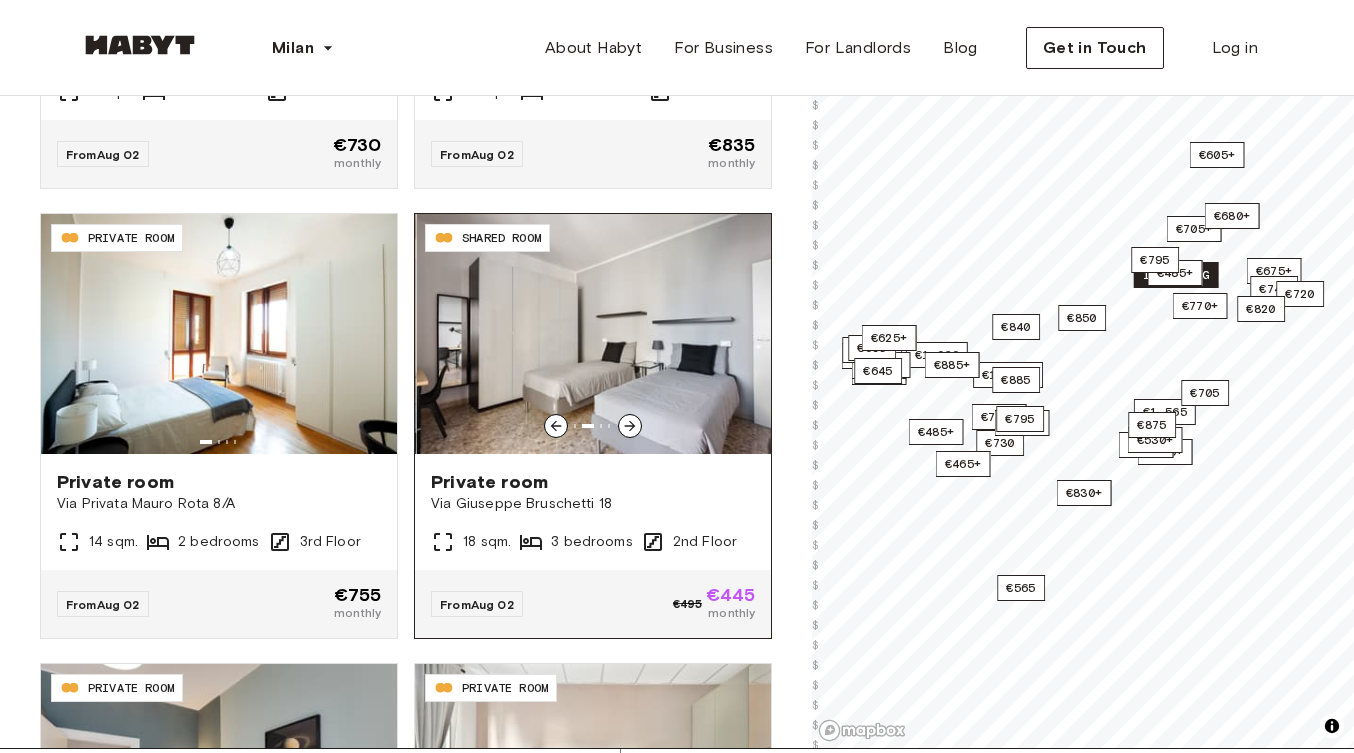 click 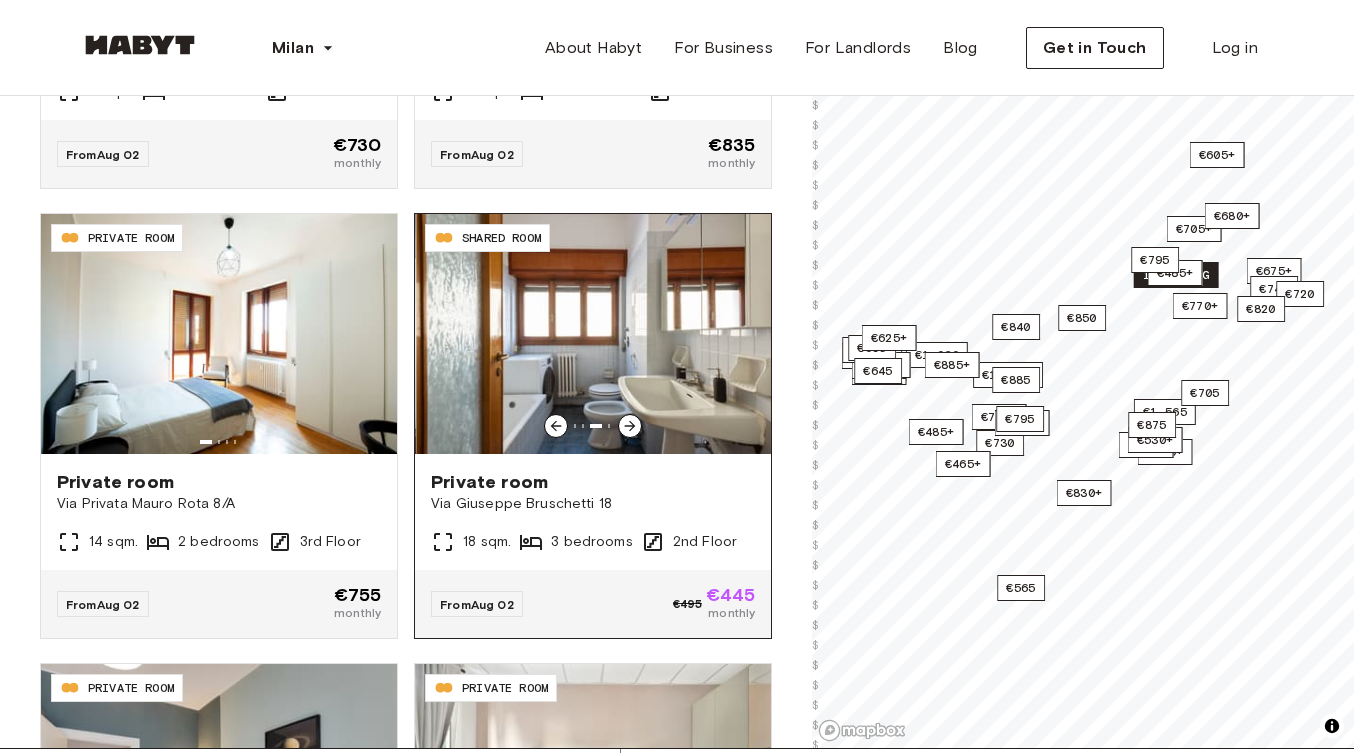 click 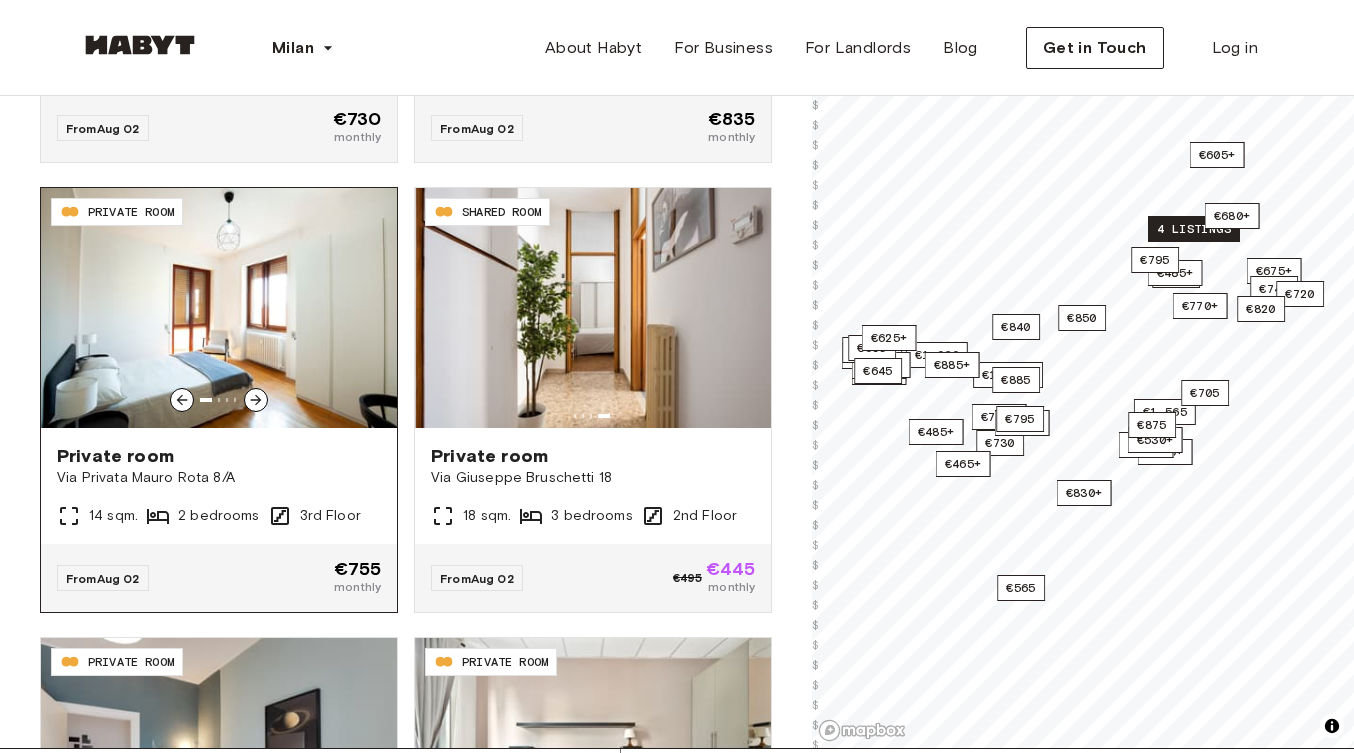 scroll, scrollTop: 1646, scrollLeft: 0, axis: vertical 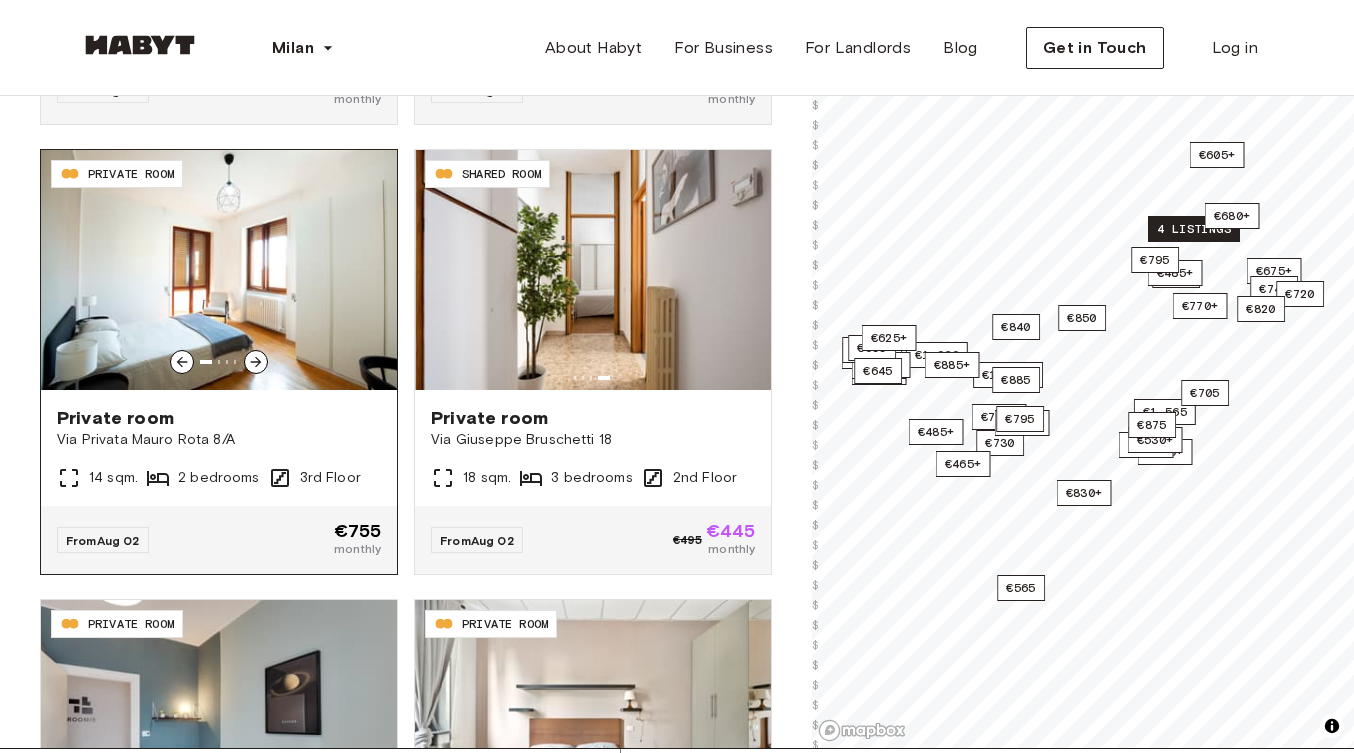 click 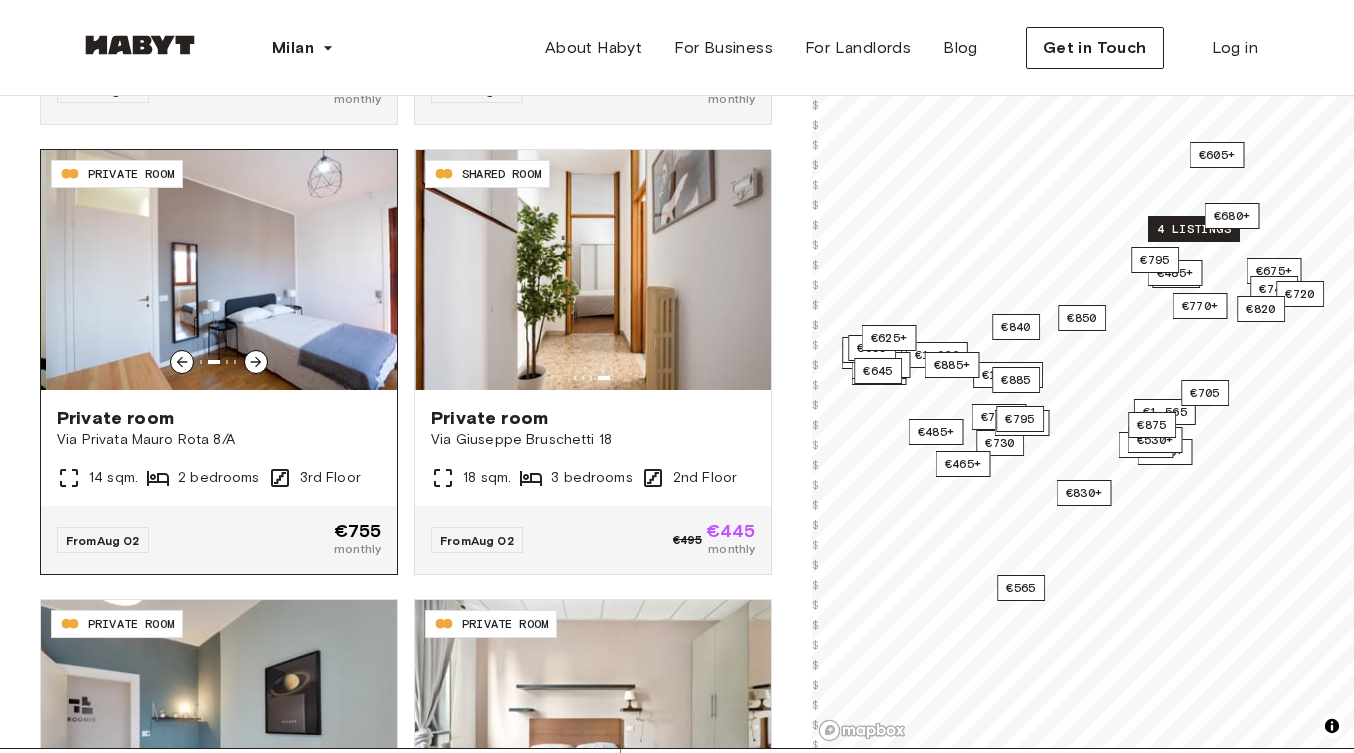 click 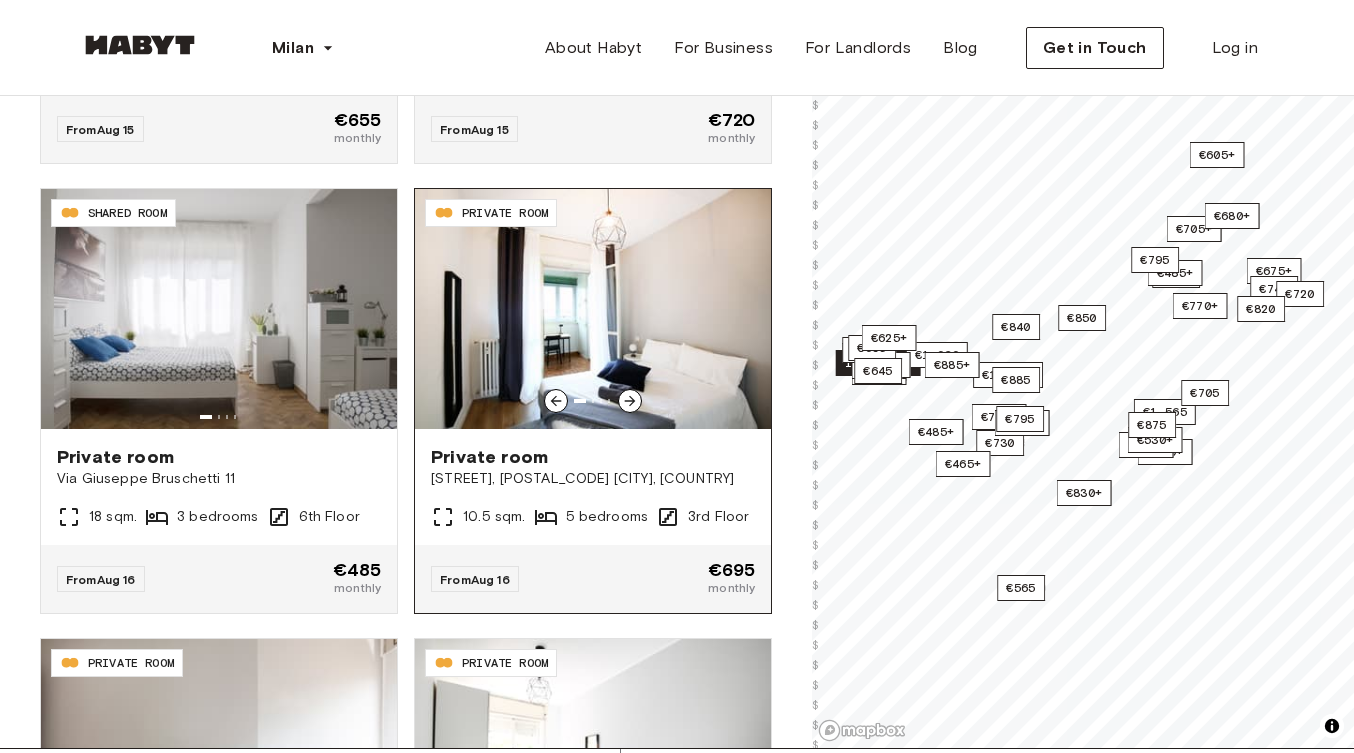 scroll, scrollTop: 2971, scrollLeft: 0, axis: vertical 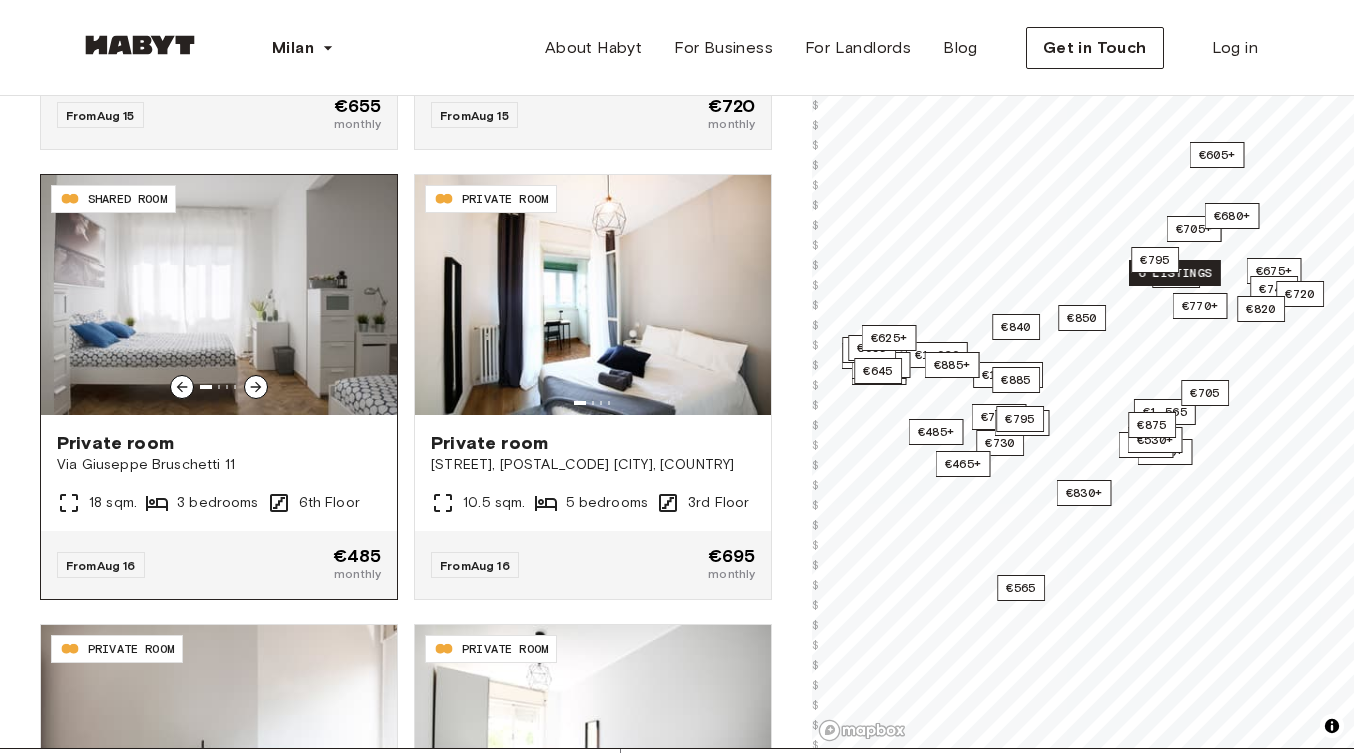 click 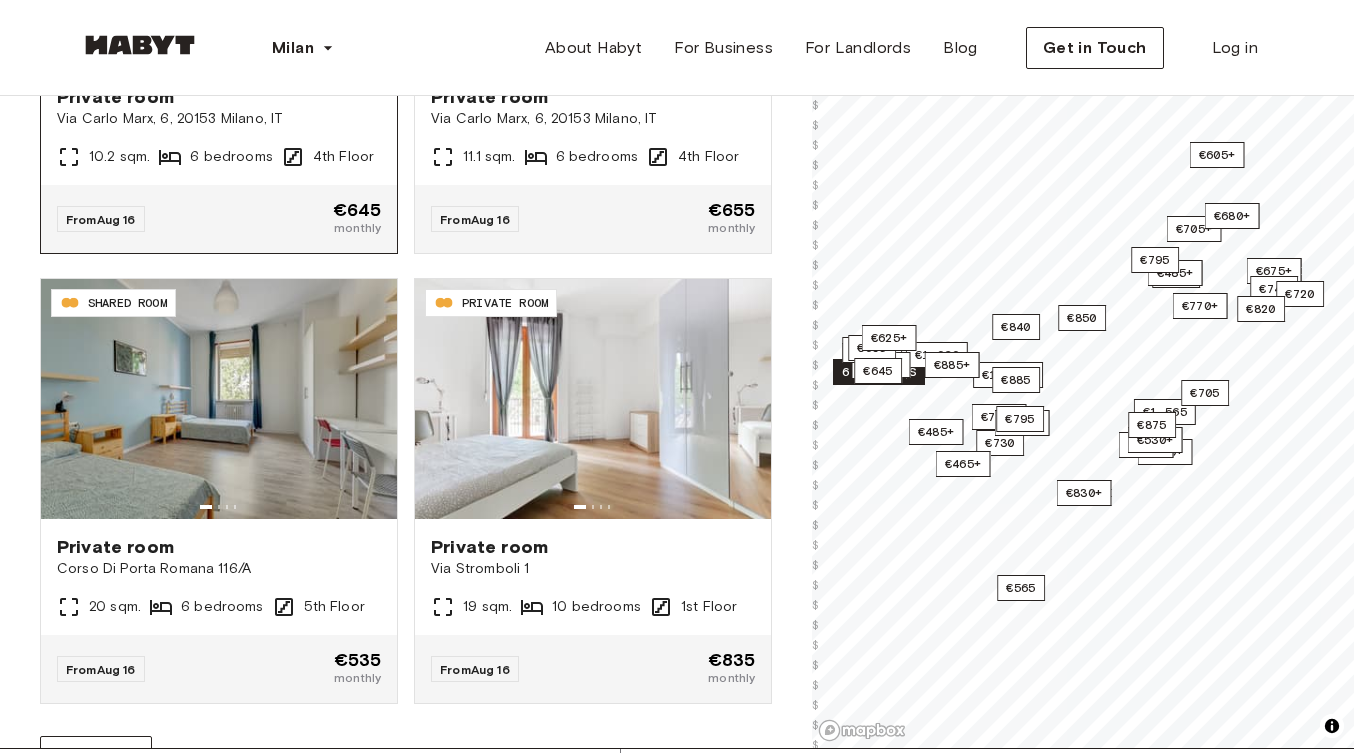 scroll, scrollTop: 3787, scrollLeft: 0, axis: vertical 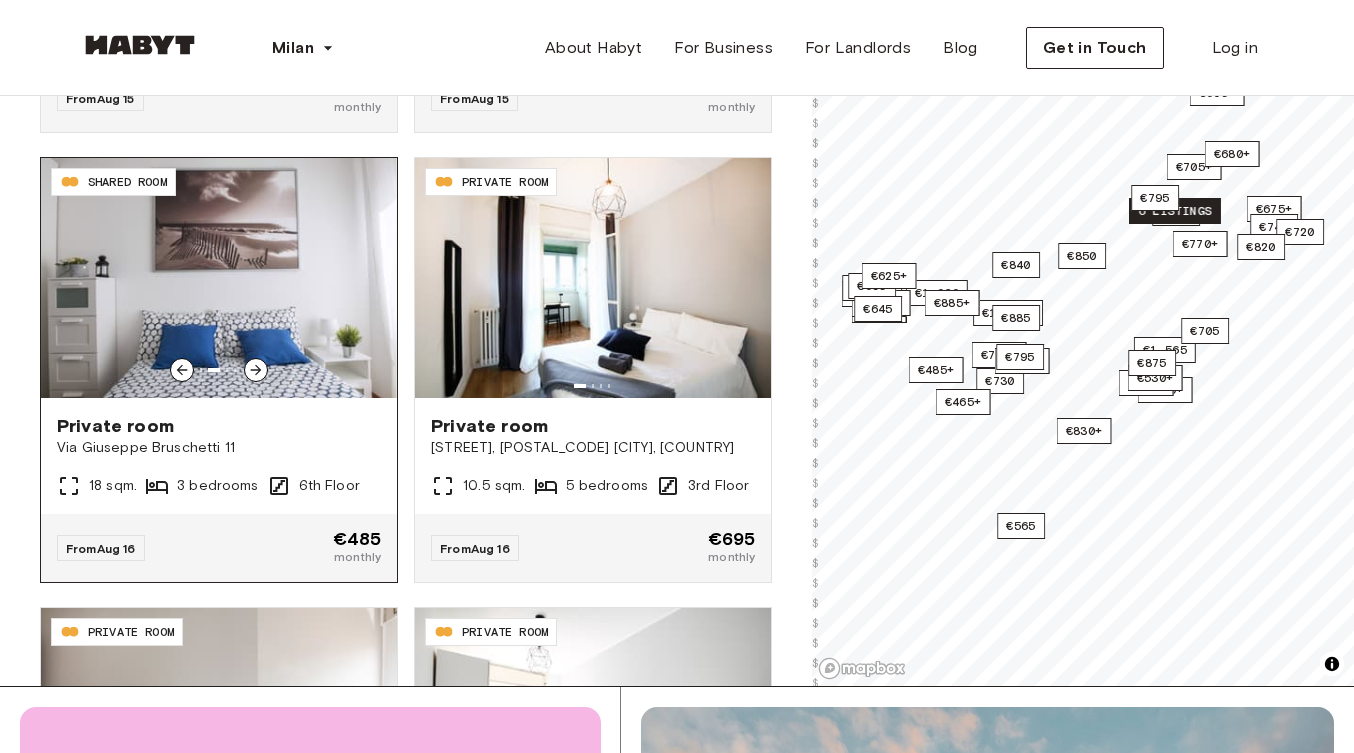 click on "Via Giuseppe Bruschetti 11" at bounding box center [219, 448] 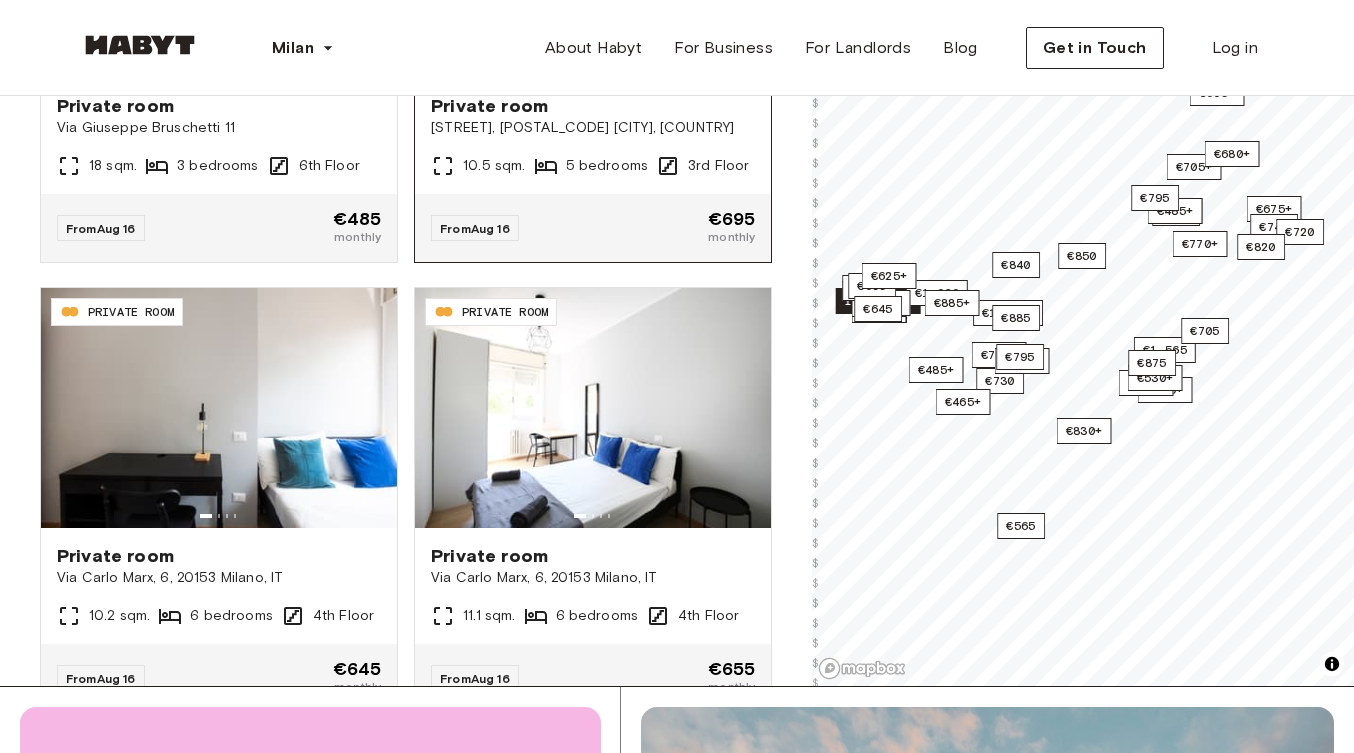 scroll, scrollTop: 3249, scrollLeft: 0, axis: vertical 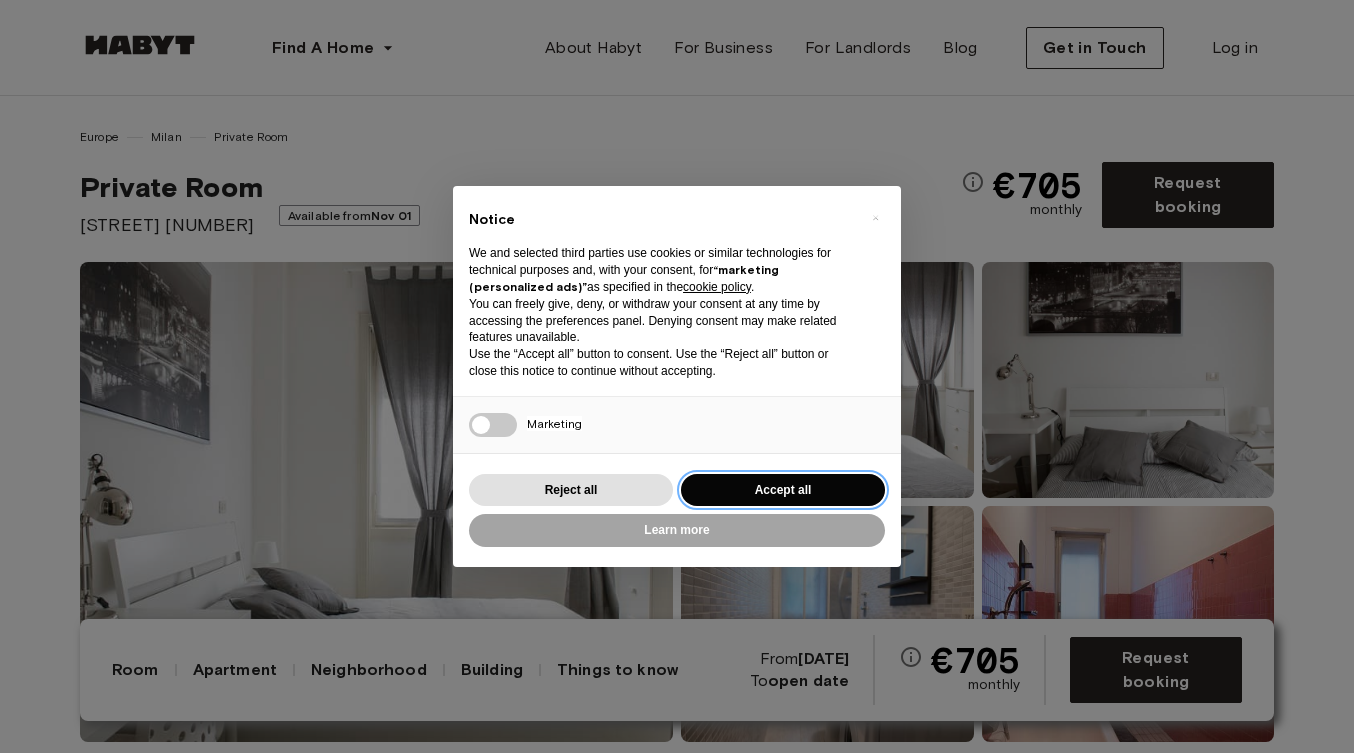 click on "Accept all" at bounding box center [783, 490] 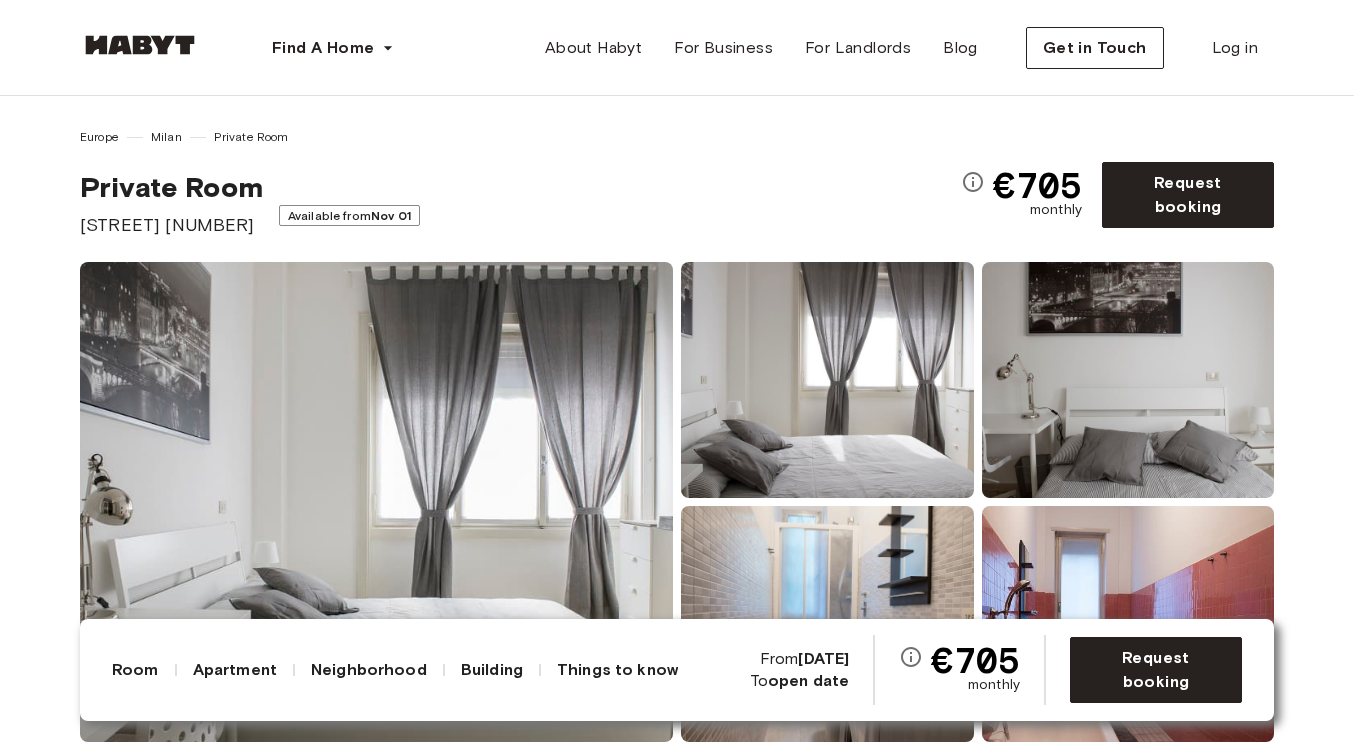 scroll, scrollTop: 0, scrollLeft: 0, axis: both 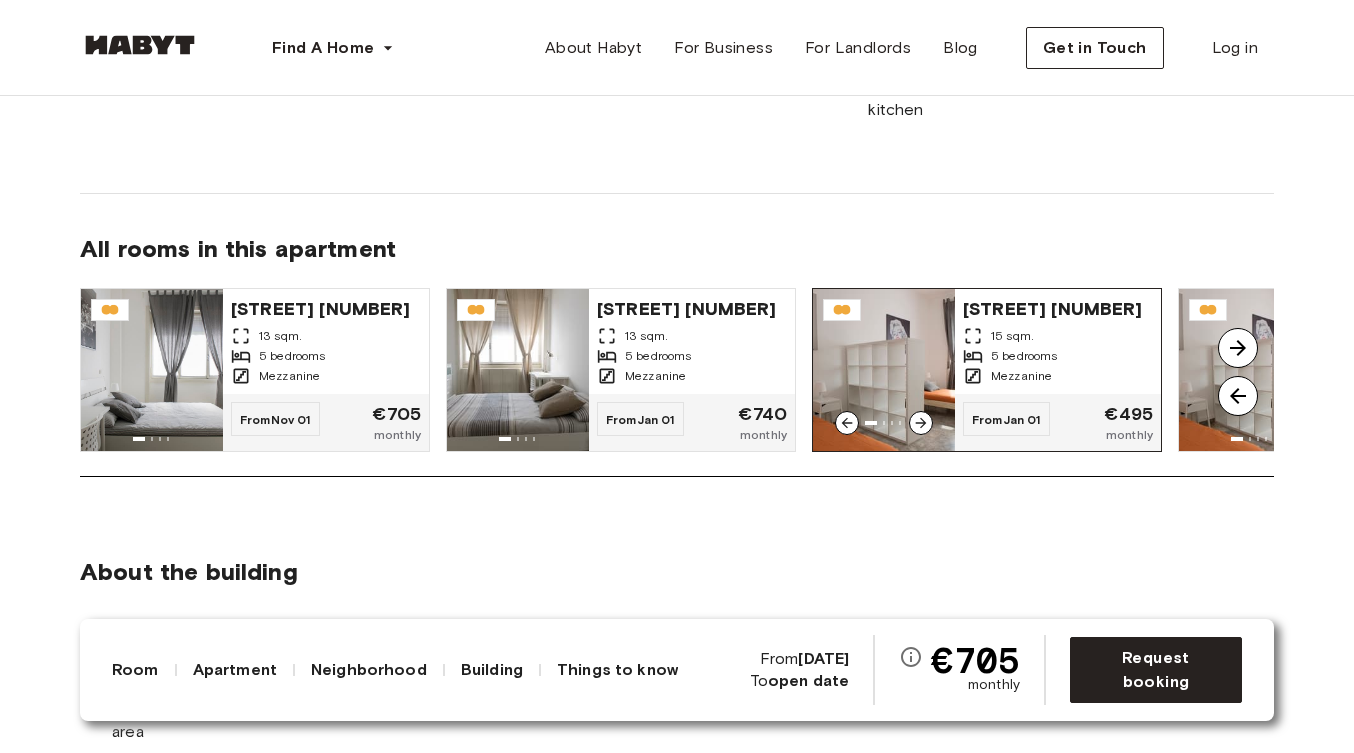 click 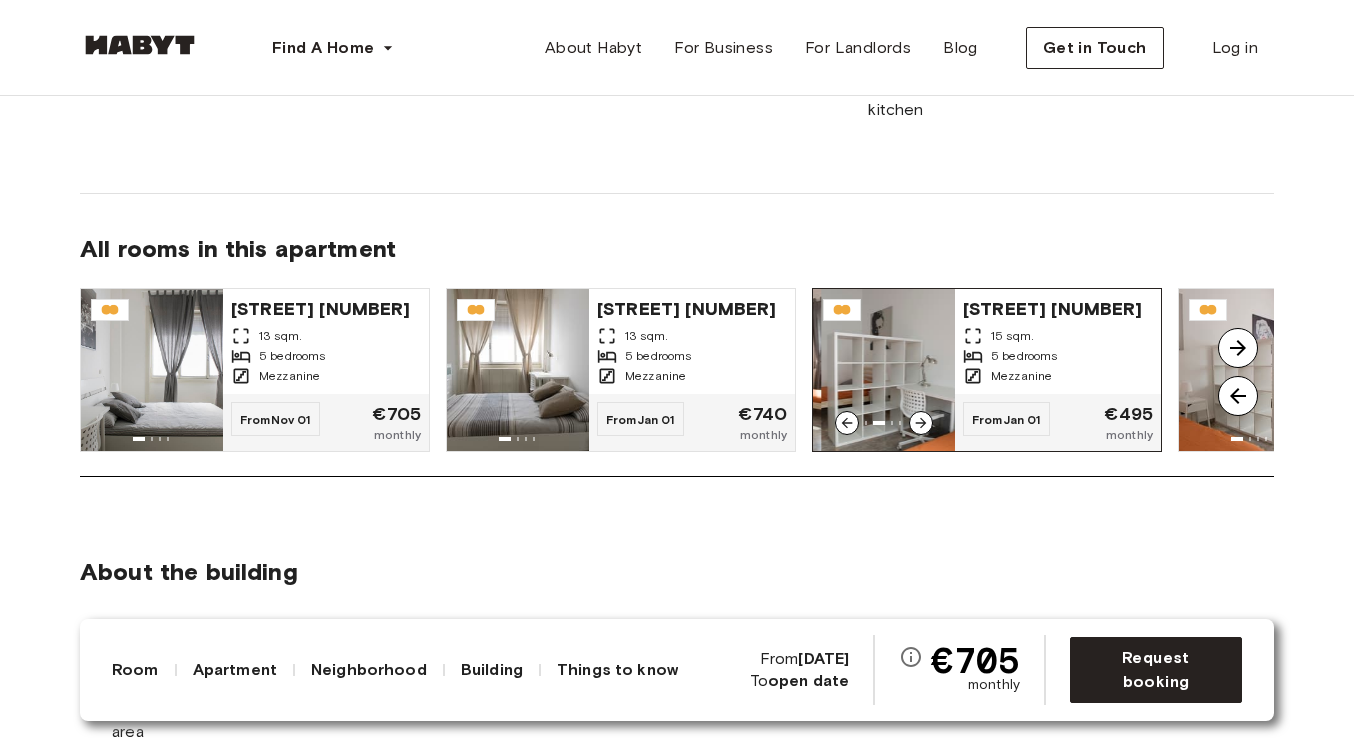 click 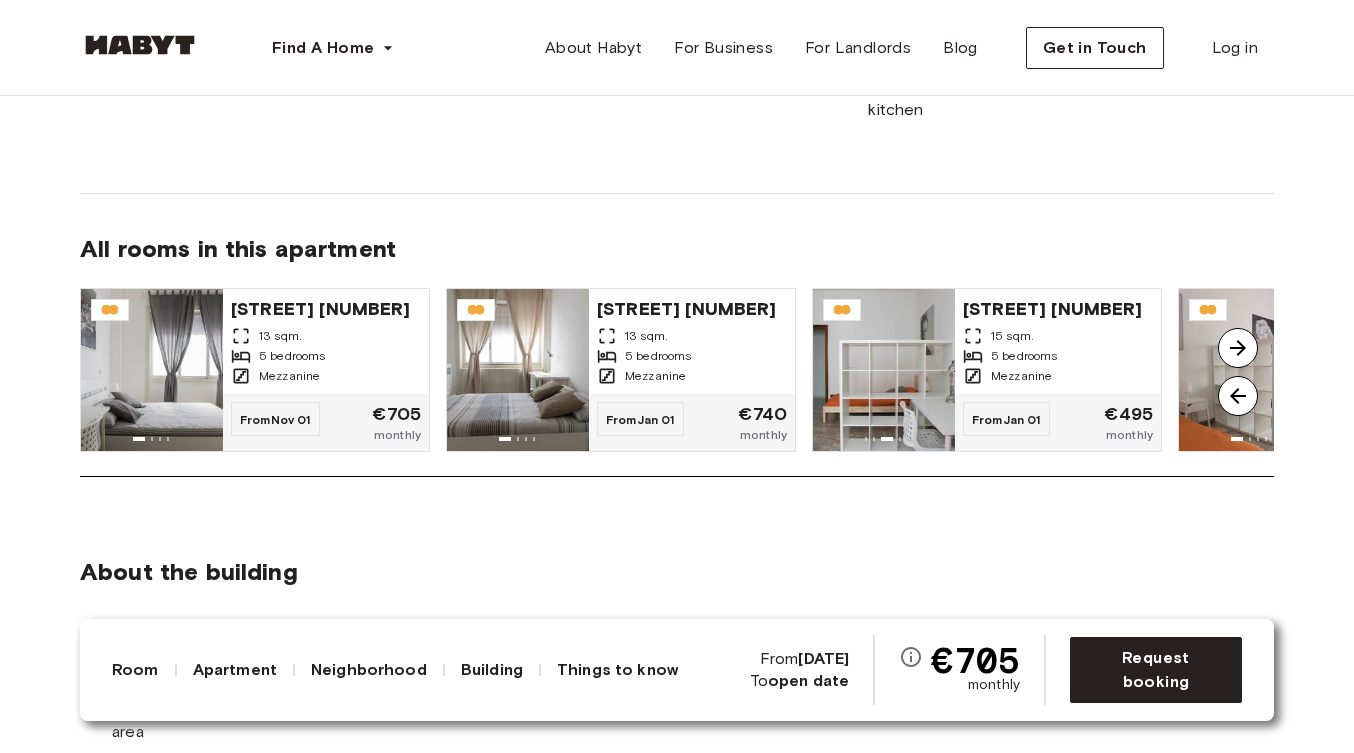click at bounding box center [1238, 348] 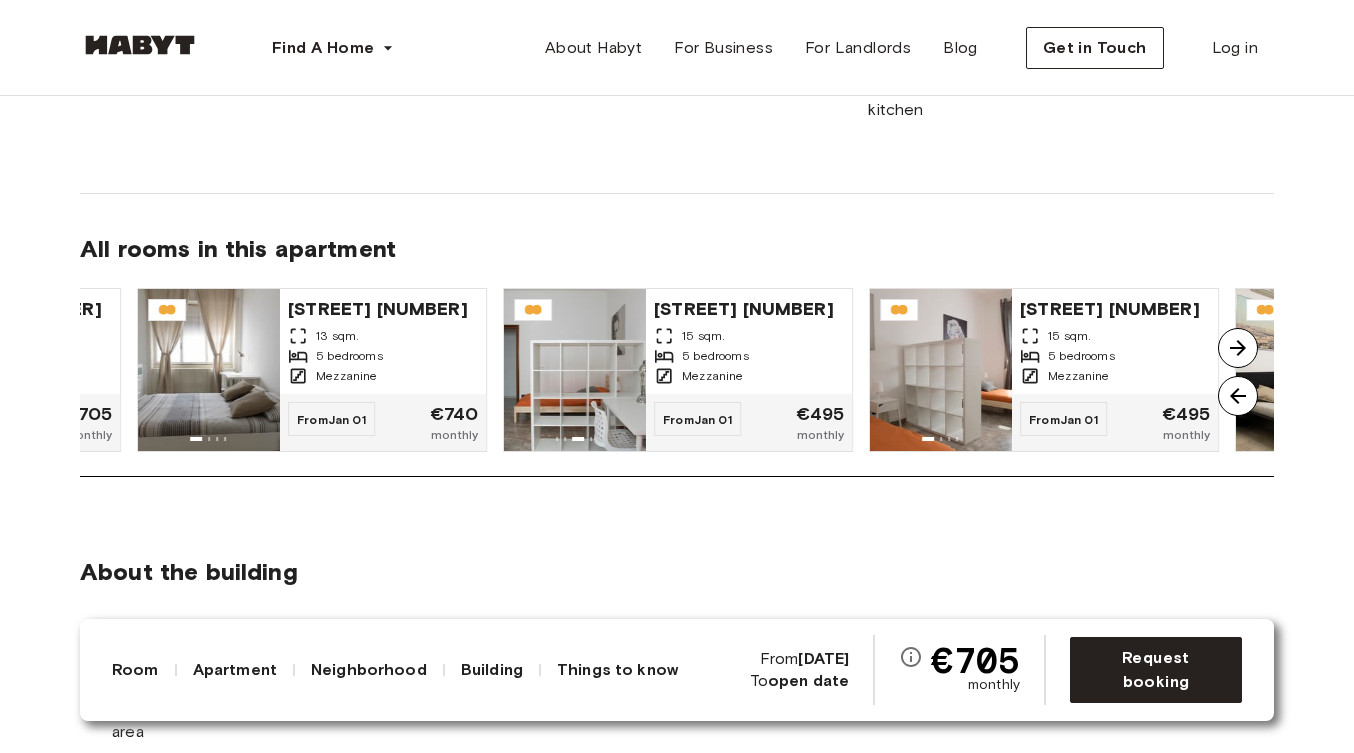 click at bounding box center (1238, 348) 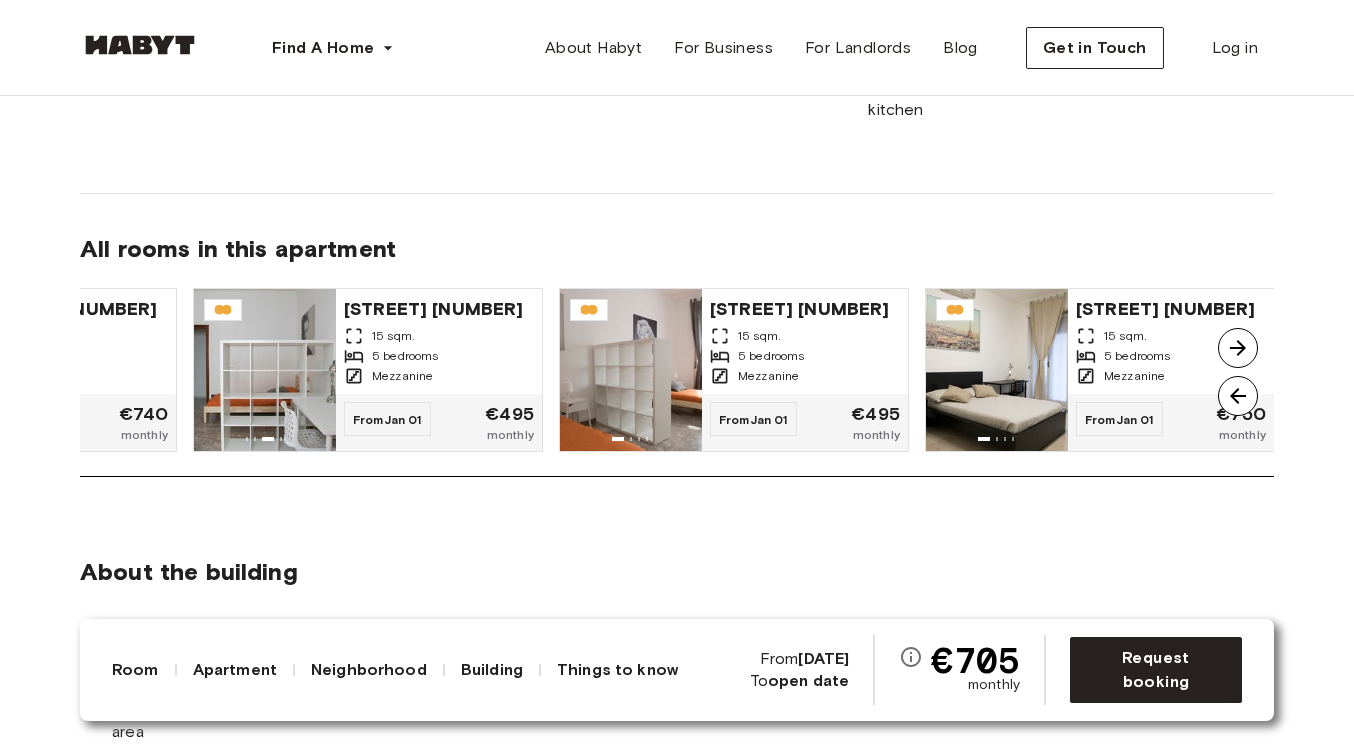 click at bounding box center [1238, 348] 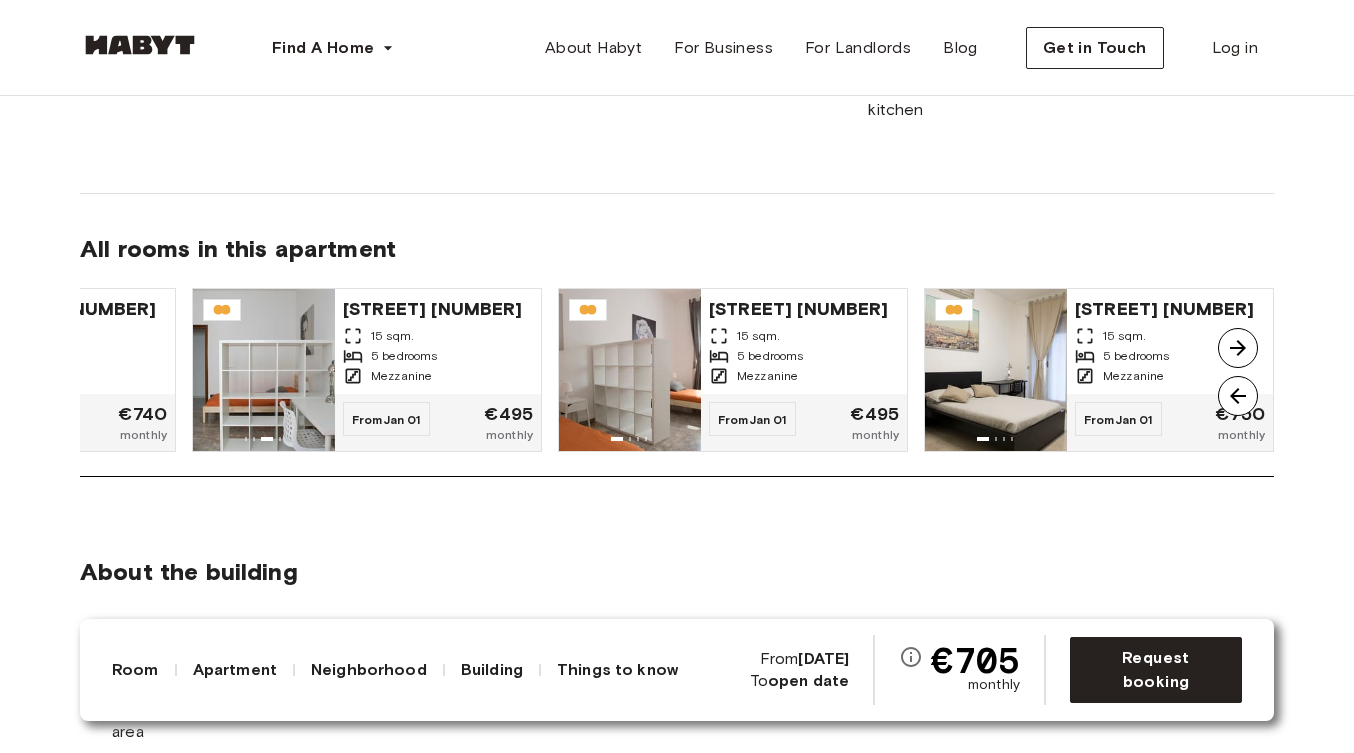 click at bounding box center (1238, 348) 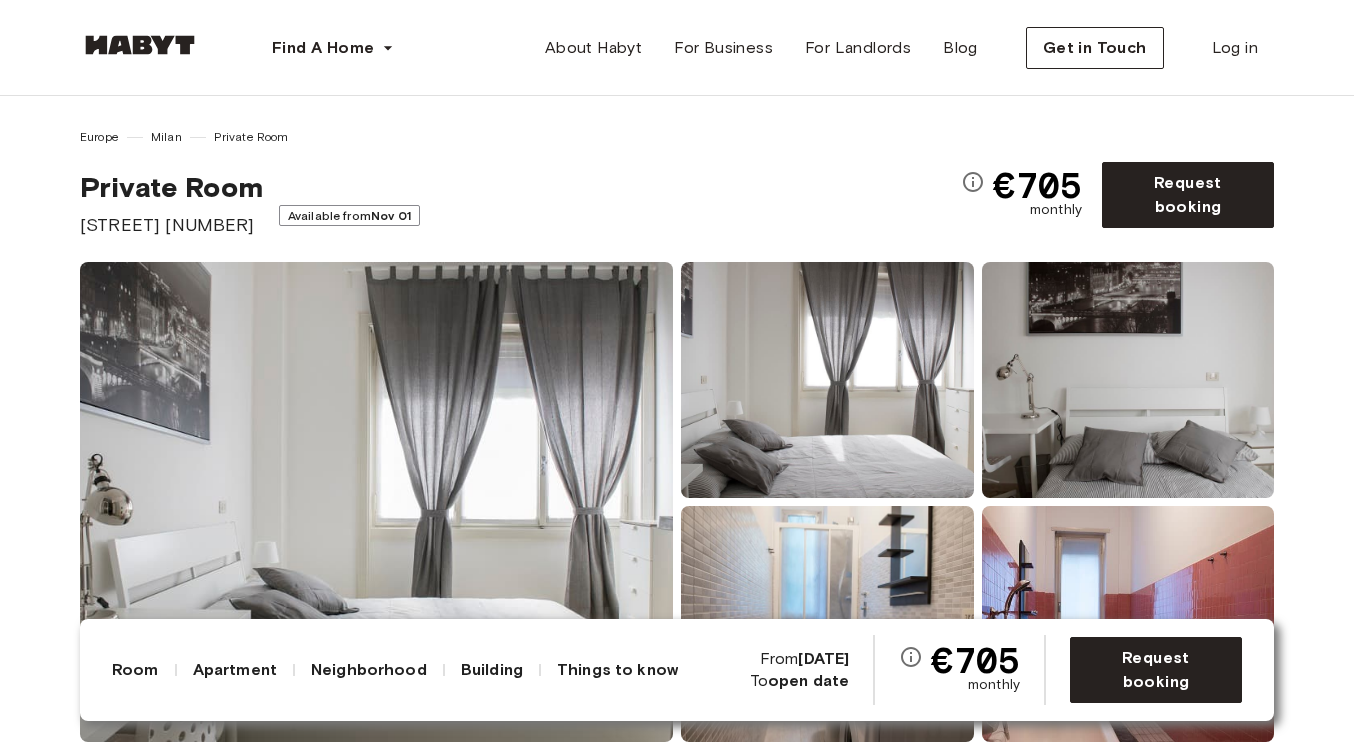 scroll, scrollTop: 0, scrollLeft: 0, axis: both 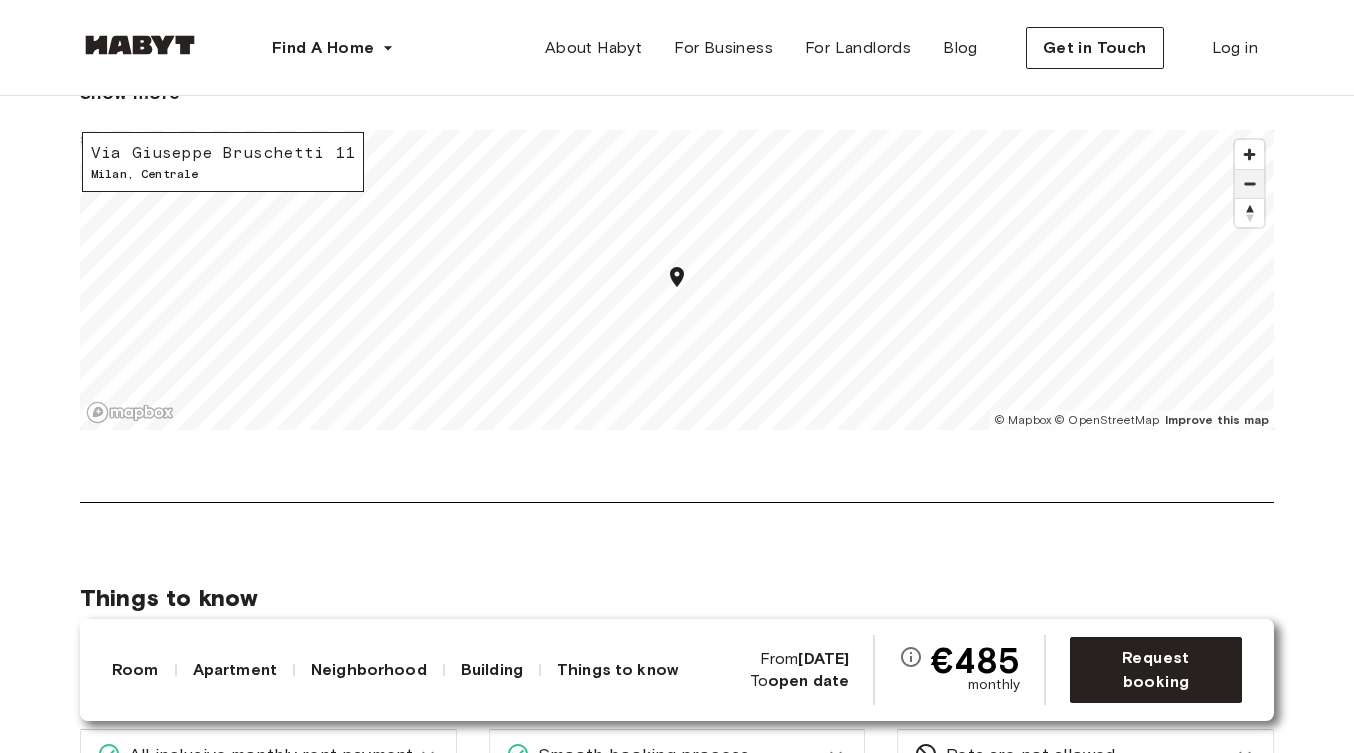 click at bounding box center (1249, 184) 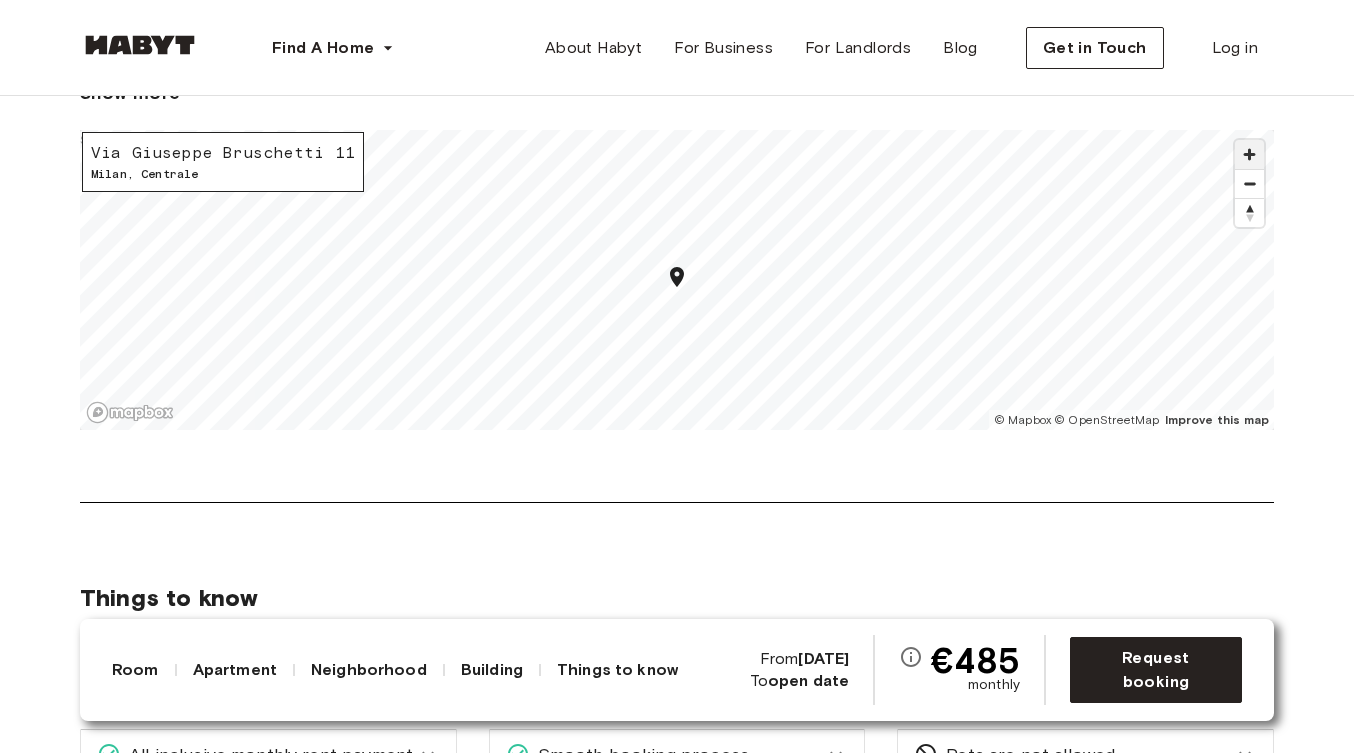 click at bounding box center (1249, 154) 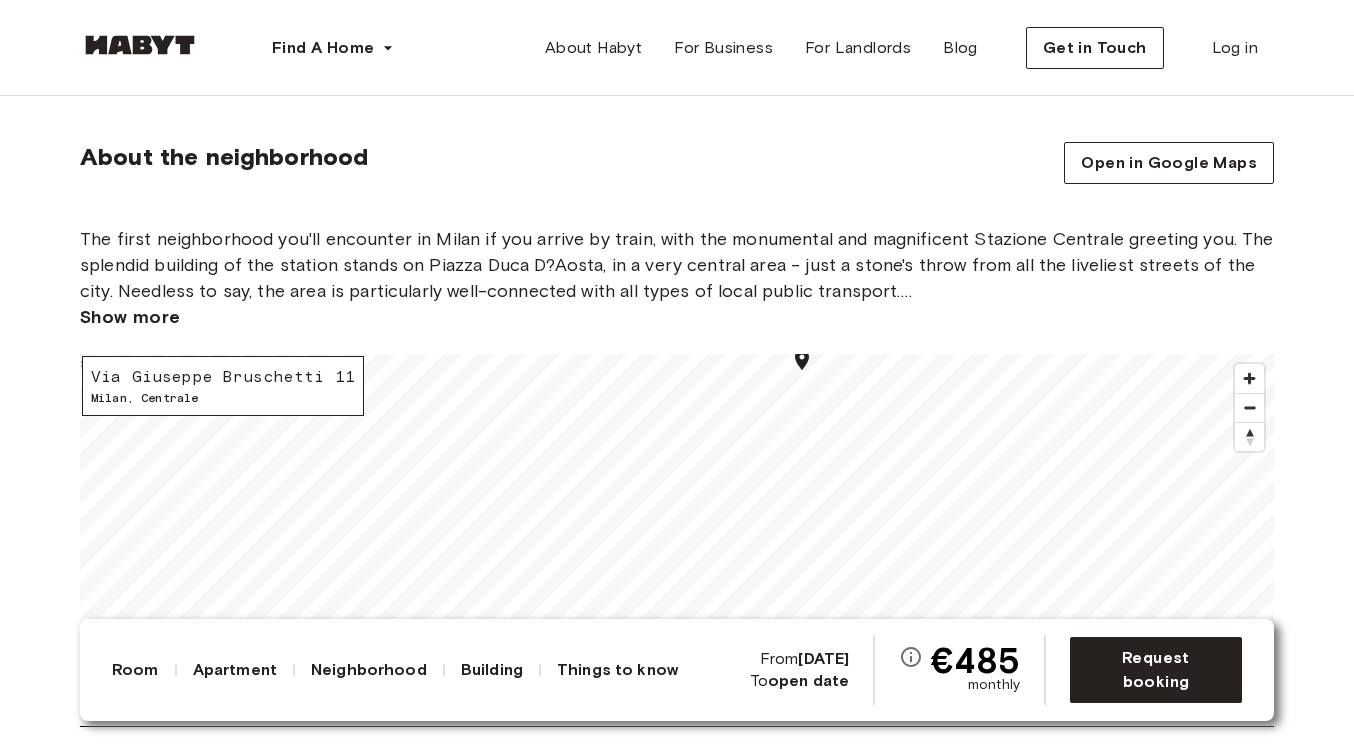 scroll, scrollTop: 375, scrollLeft: 0, axis: vertical 